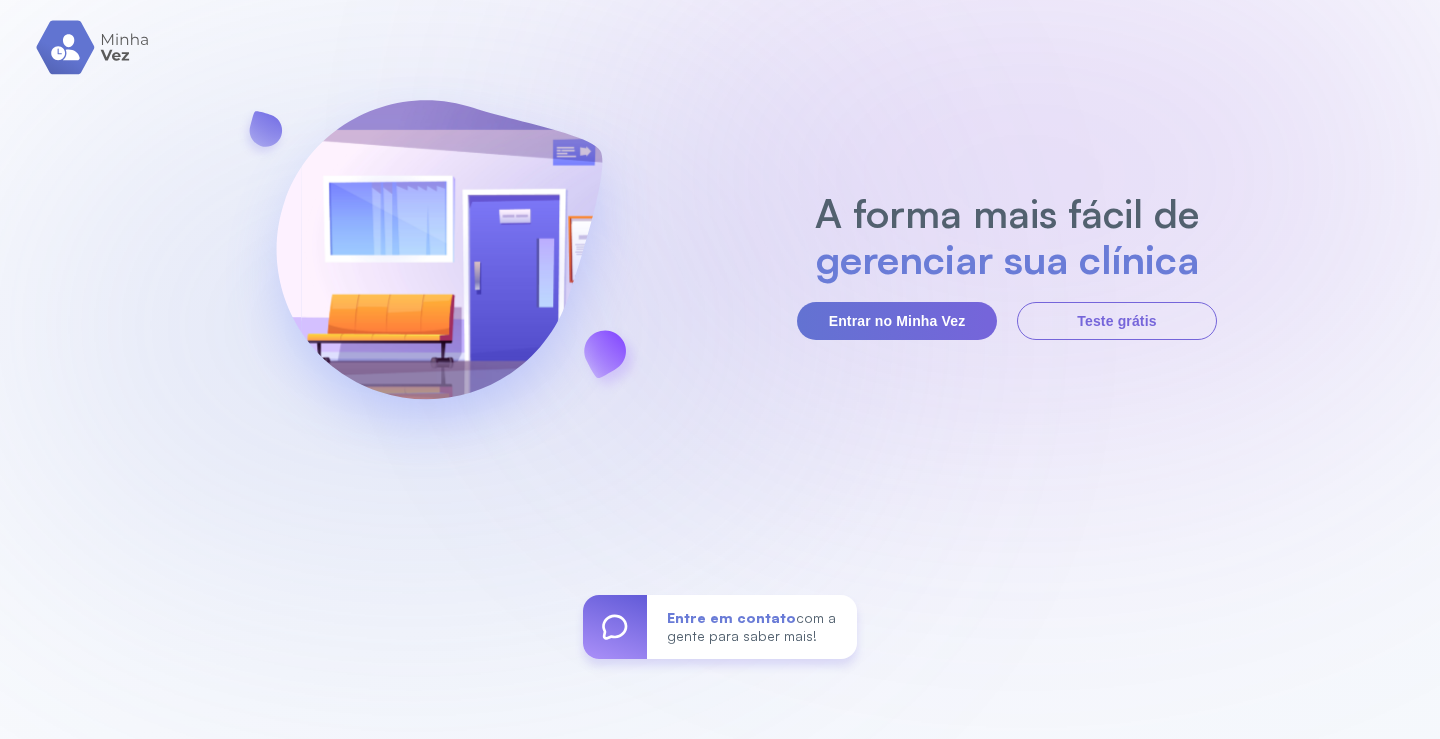 scroll, scrollTop: 0, scrollLeft: 0, axis: both 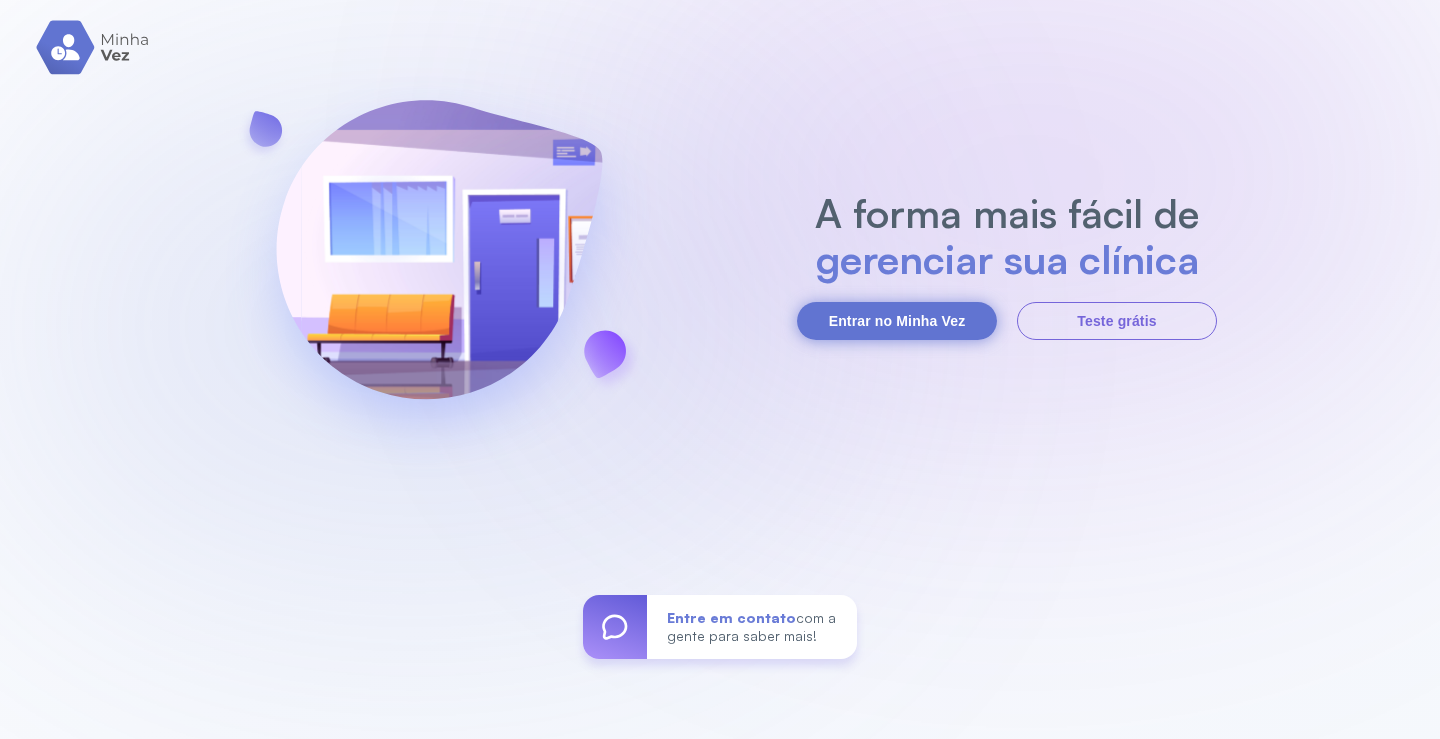 click on "Entrar no Minha Vez" at bounding box center [897, 321] 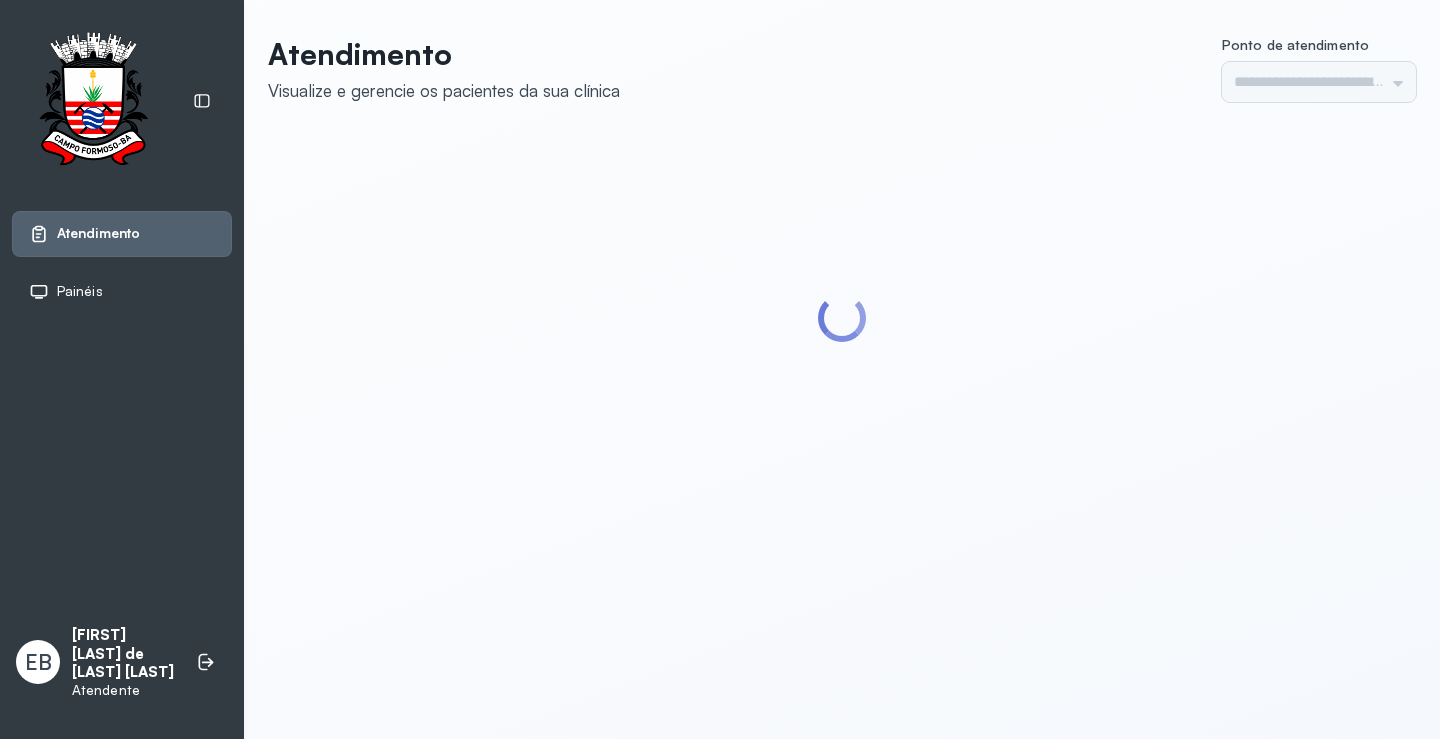 scroll, scrollTop: 0, scrollLeft: 0, axis: both 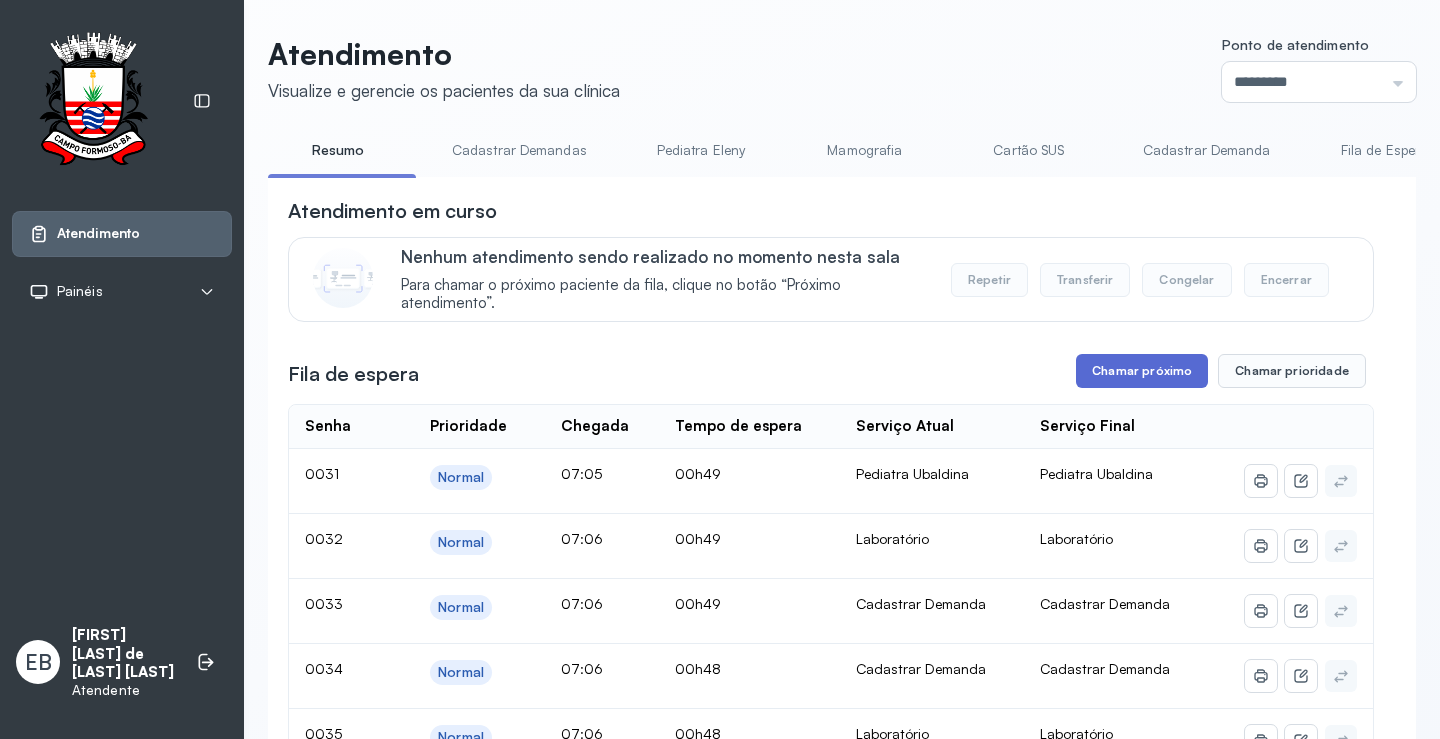 click on "Chamar próximo" at bounding box center [1142, 371] 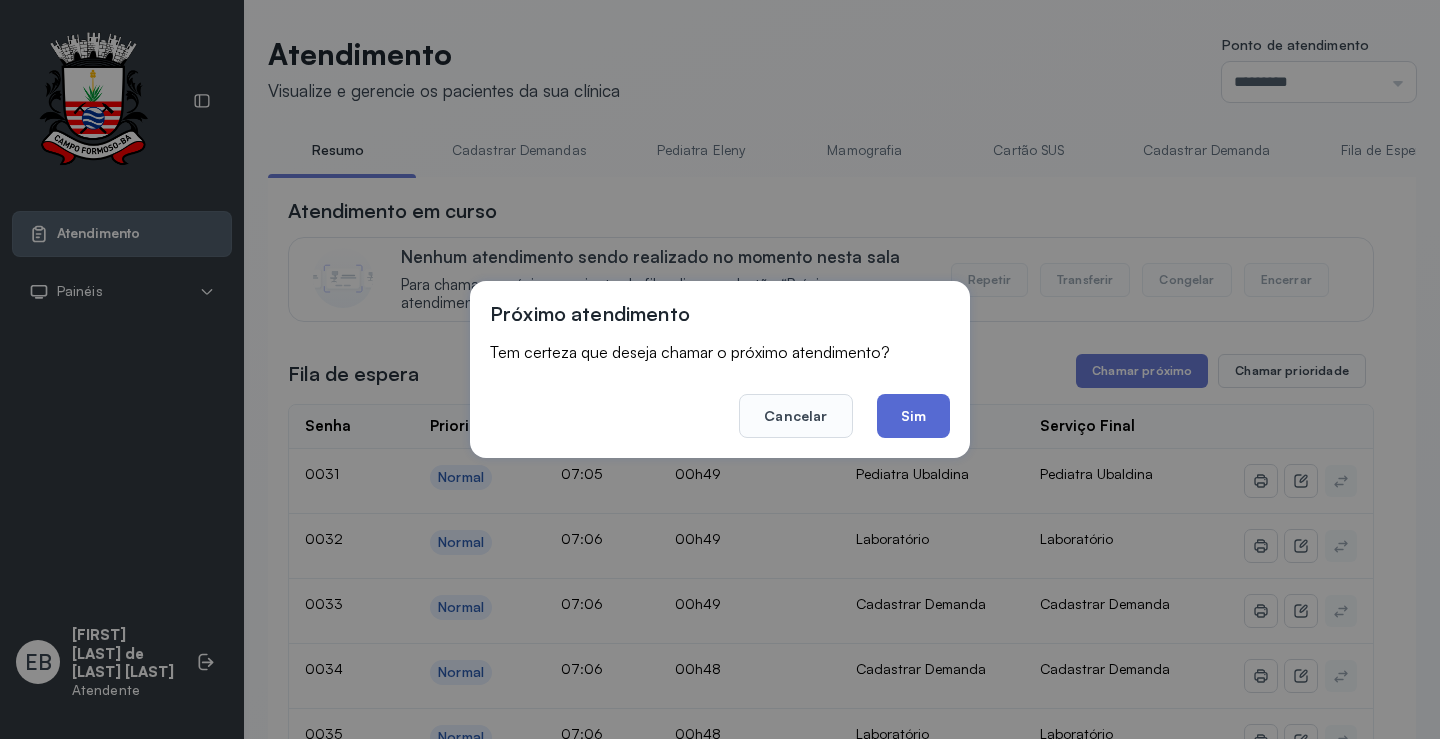 click on "Sim" 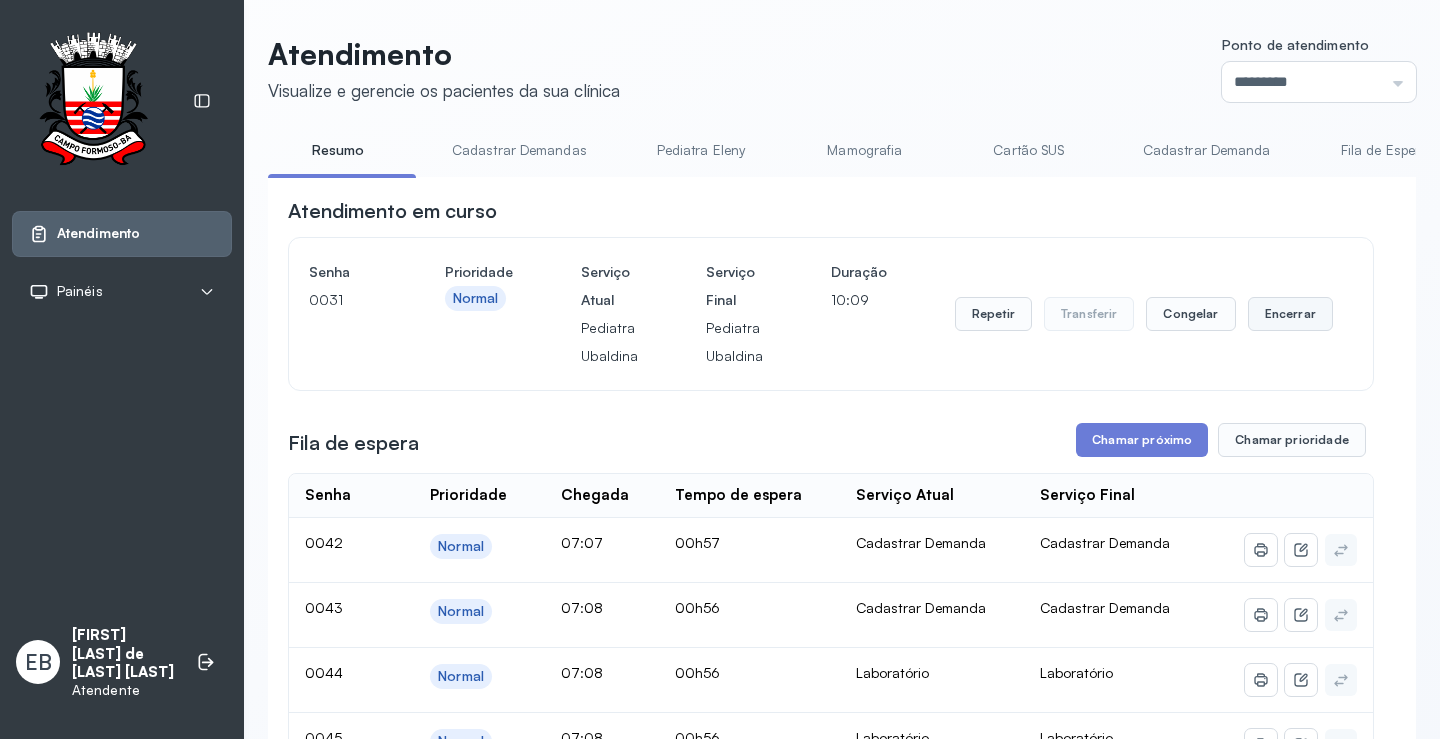 click on "Encerrar" at bounding box center [1290, 314] 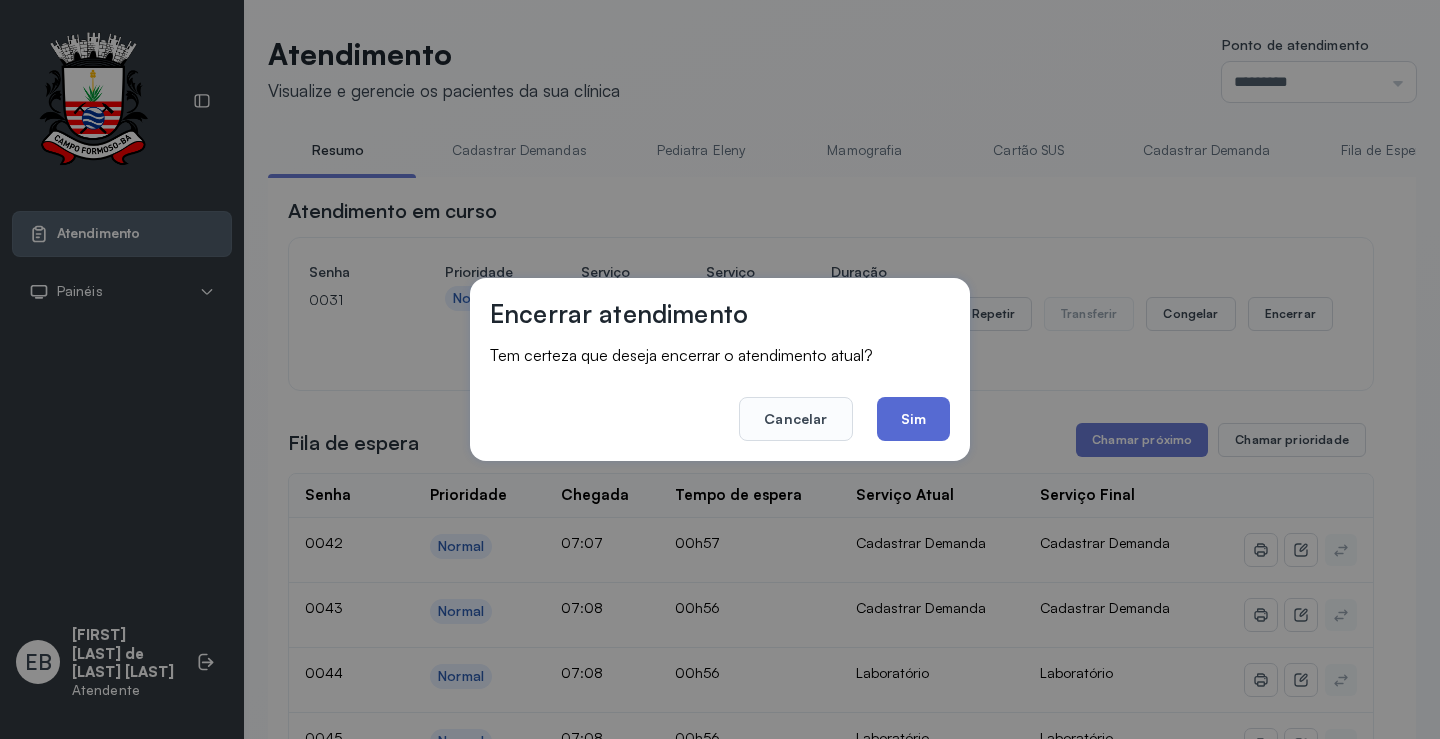 click on "Sim" 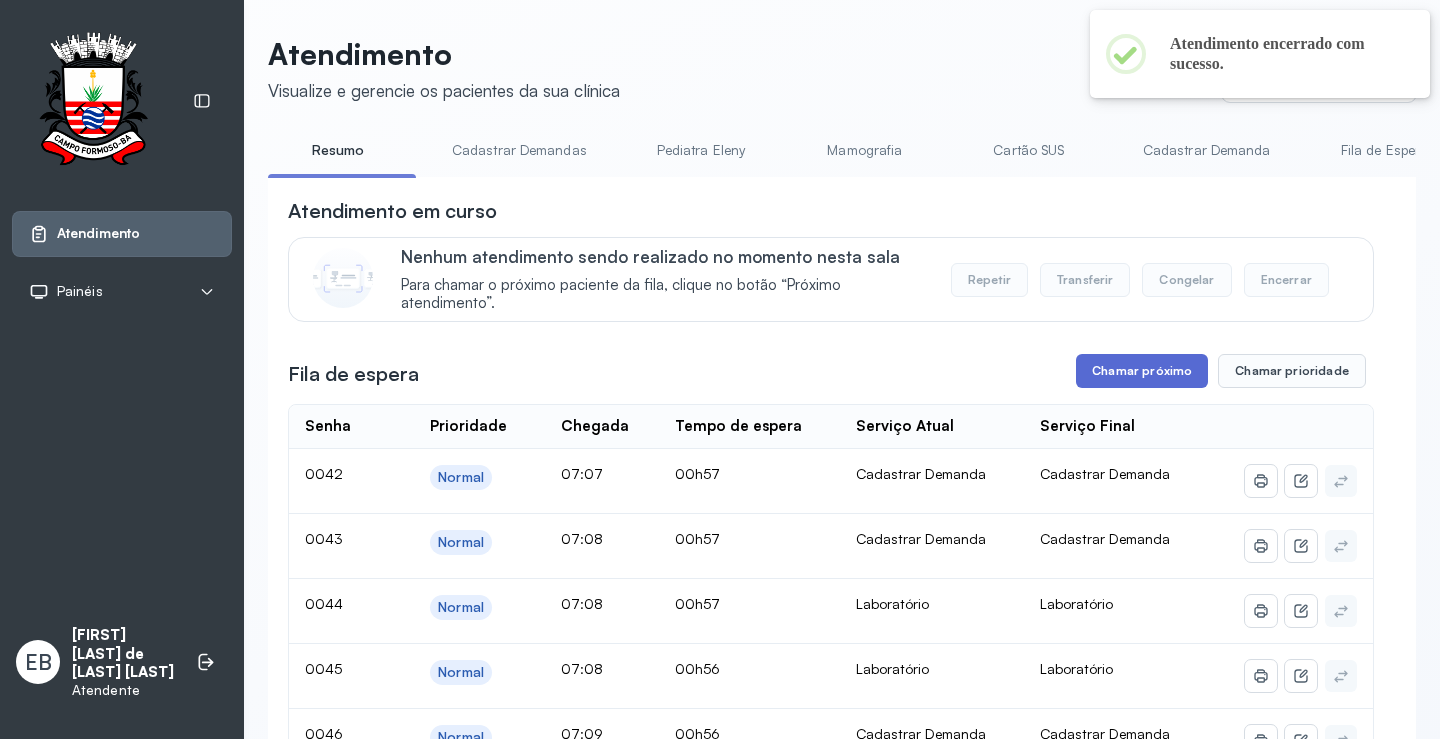 click on "Chamar próximo" at bounding box center [1142, 371] 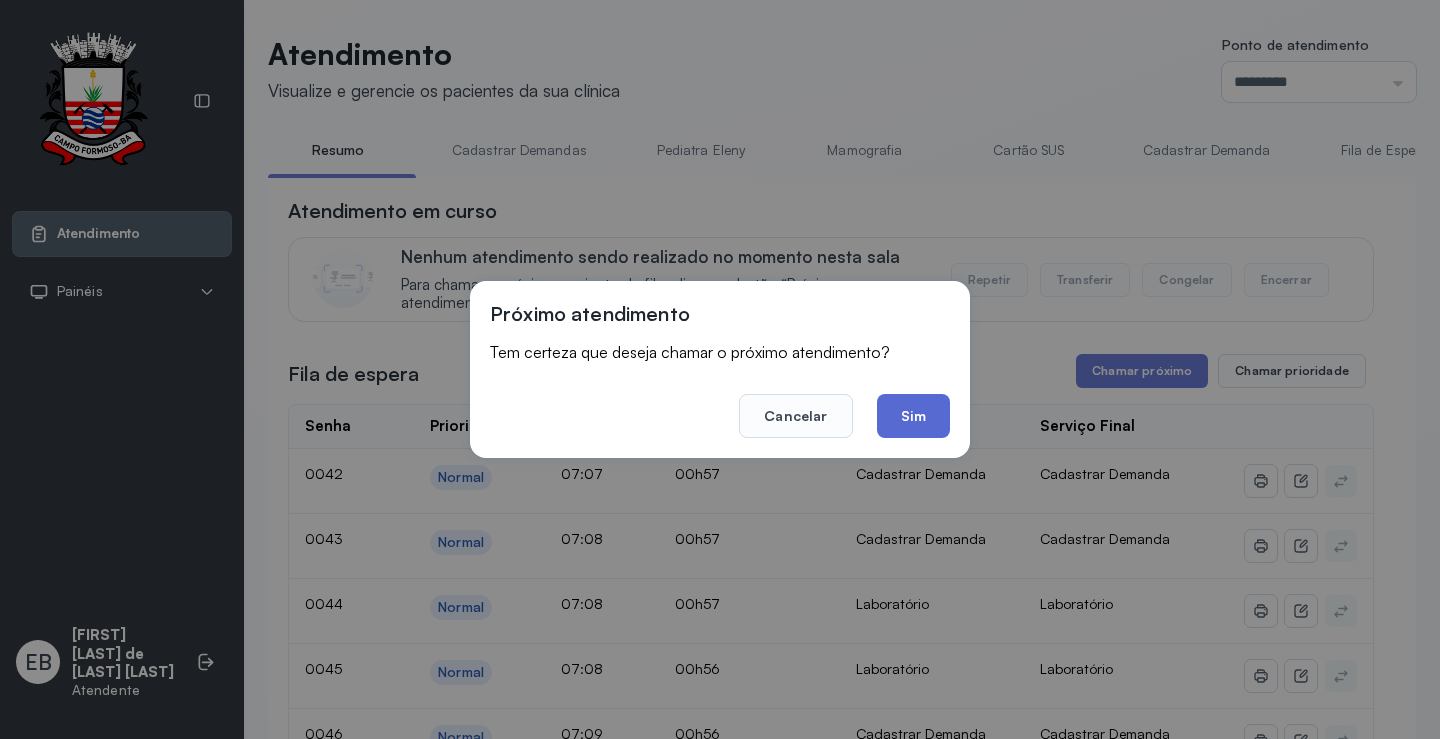 click on "Sim" 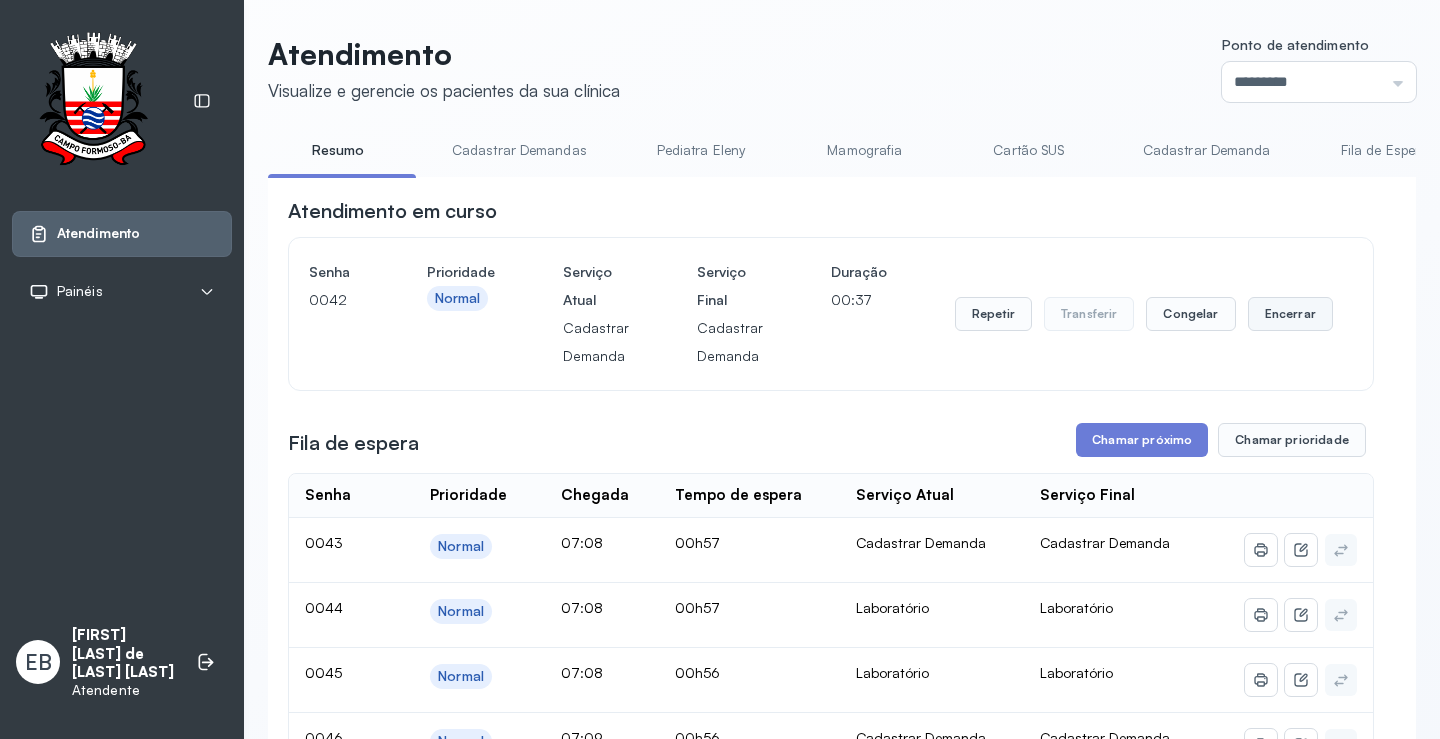 click on "Encerrar" at bounding box center (1290, 314) 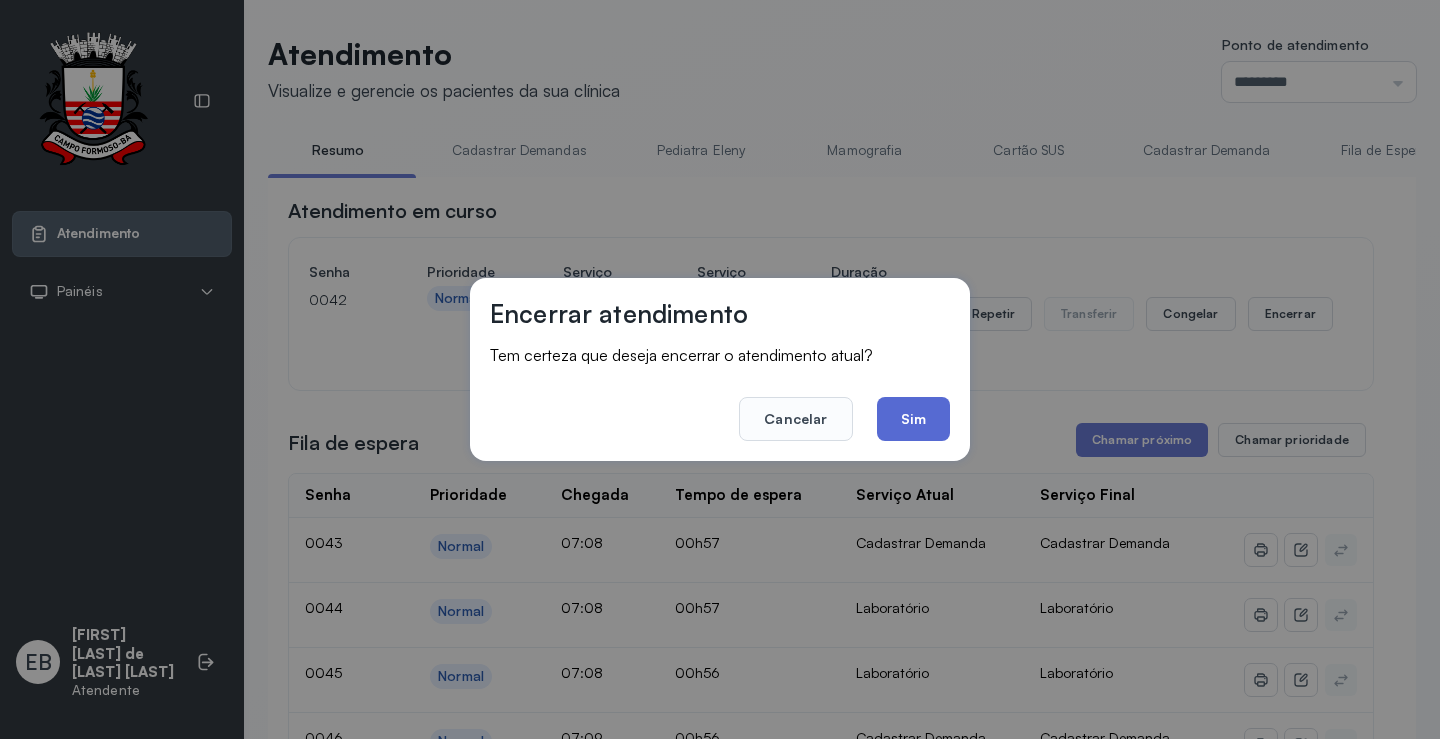 click on "Sim" 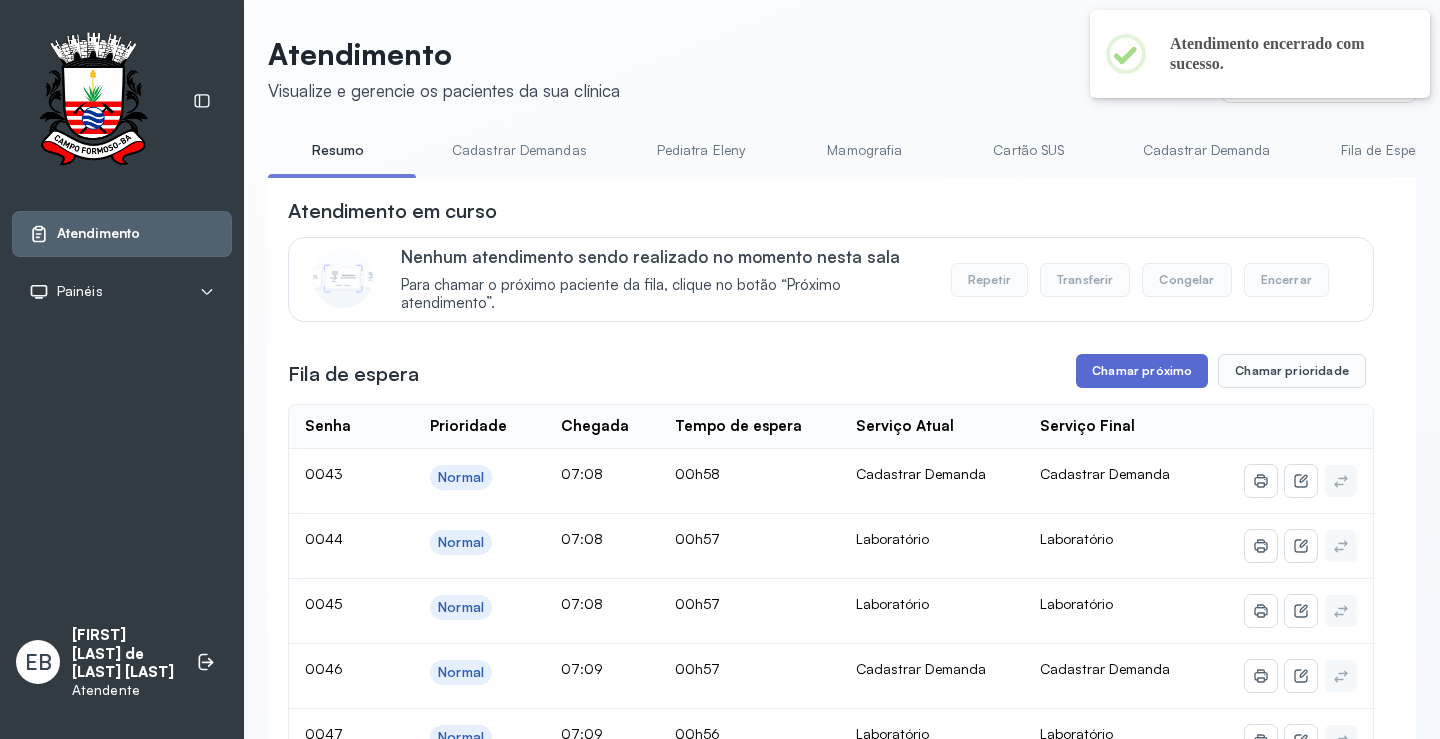 click on "Chamar próximo" at bounding box center [1142, 371] 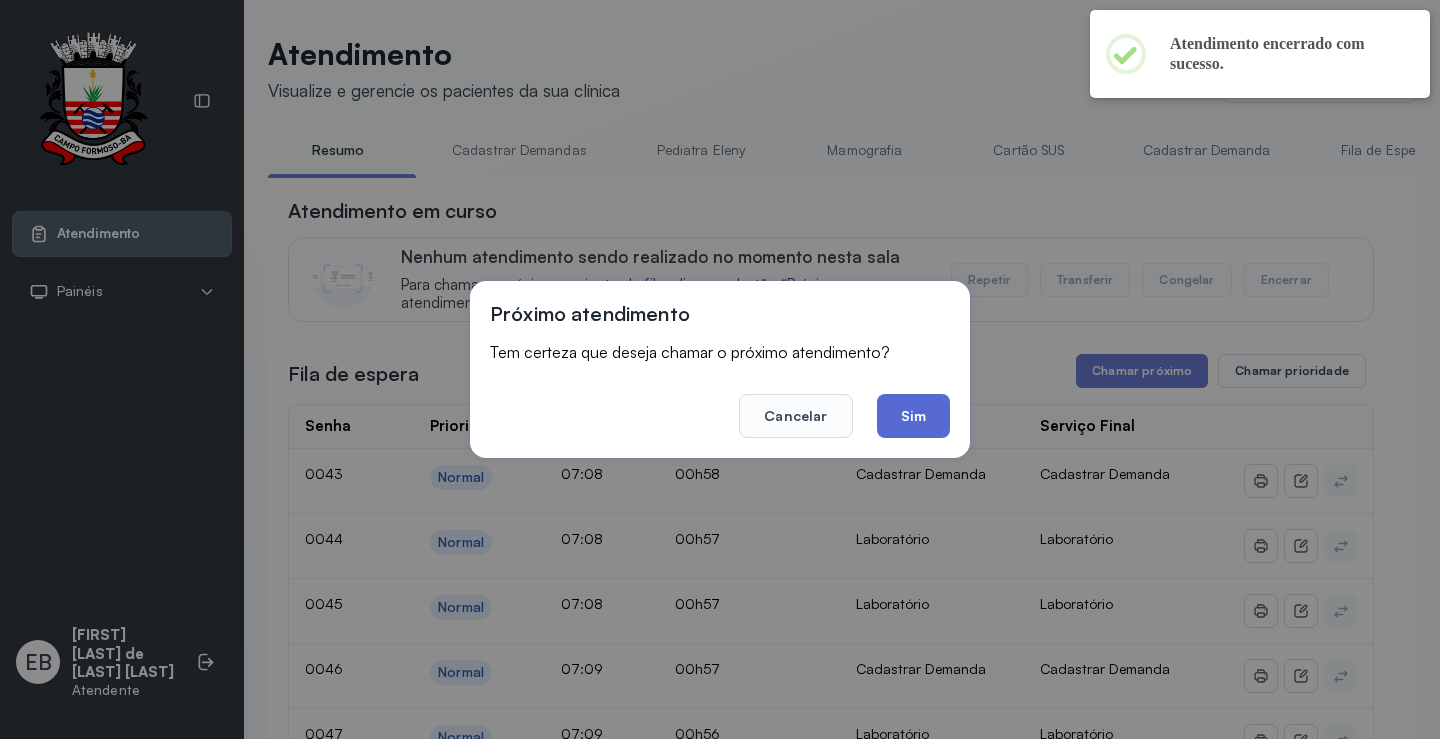 click on "Sim" 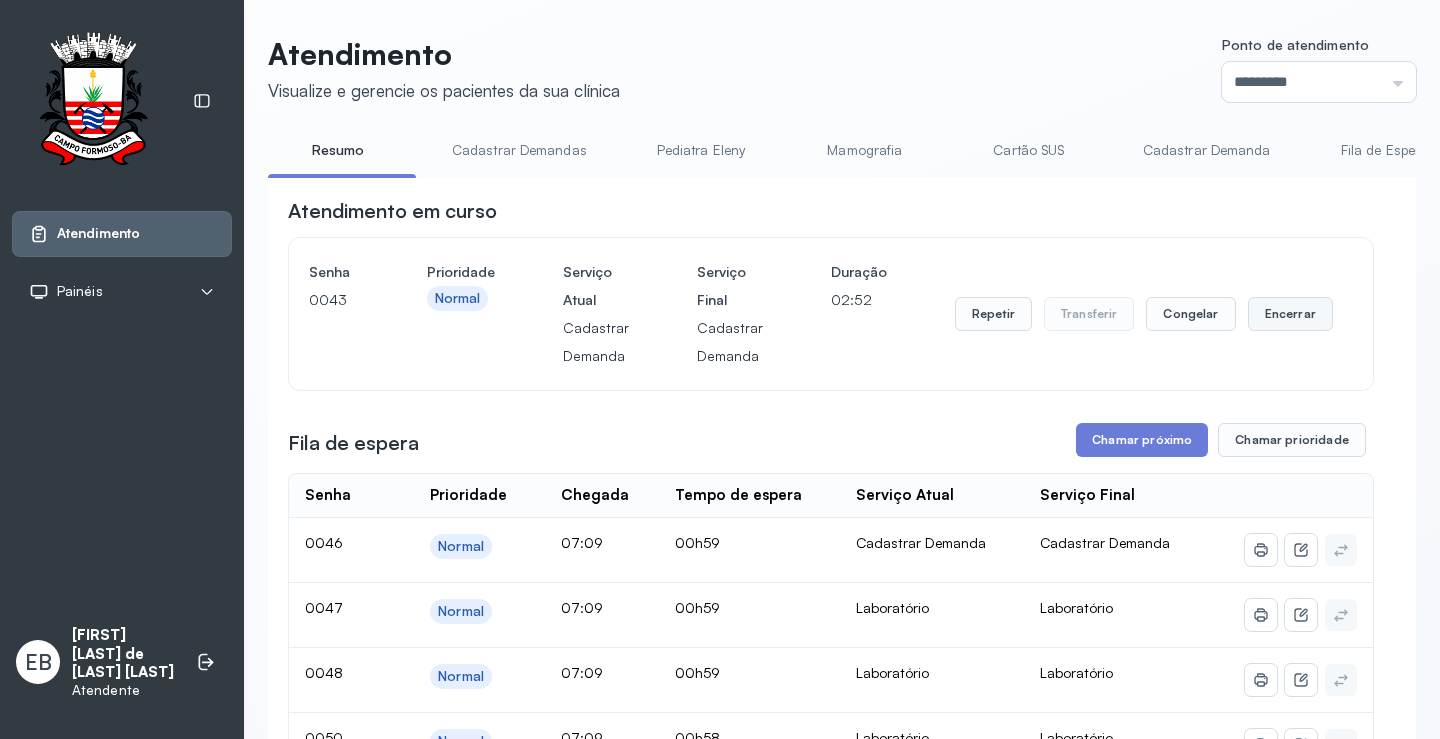 click on "Encerrar" at bounding box center (1290, 314) 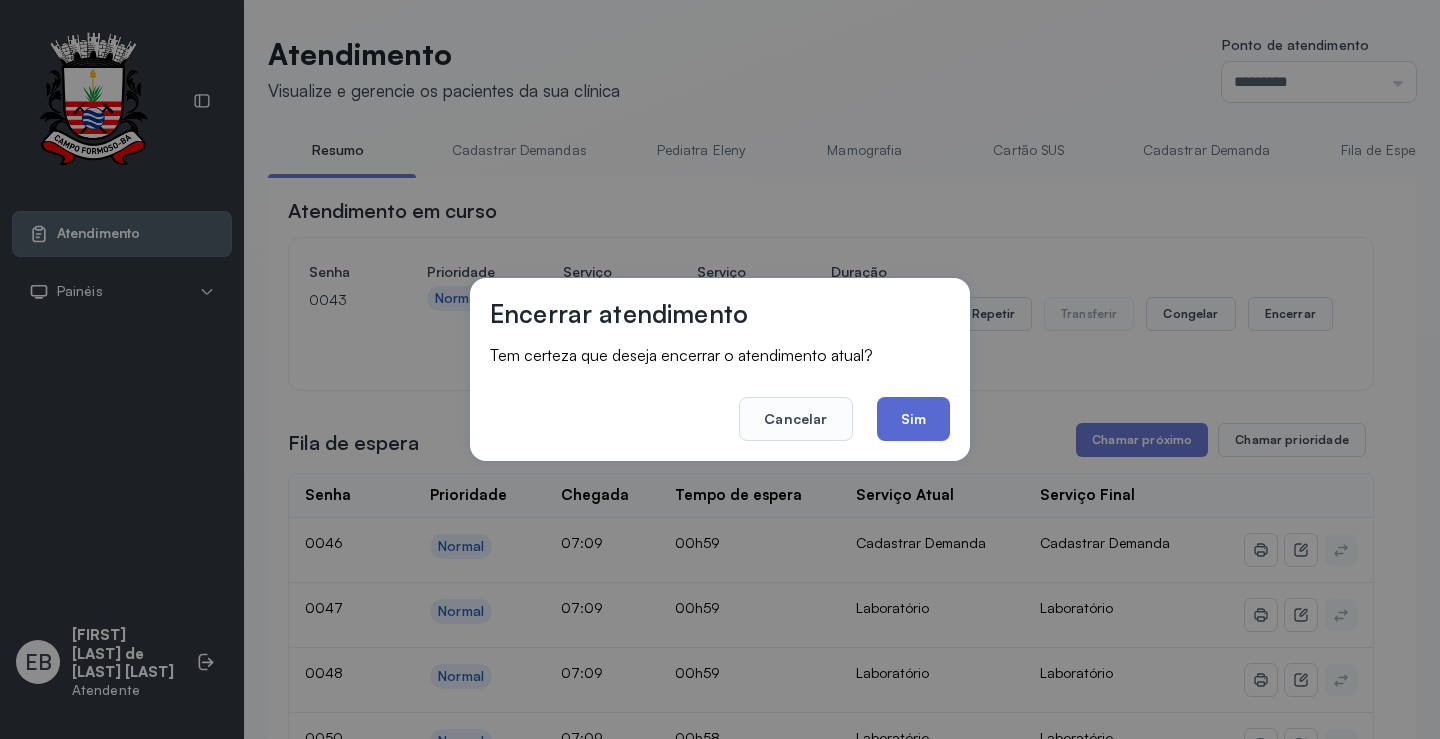 click on "Sim" 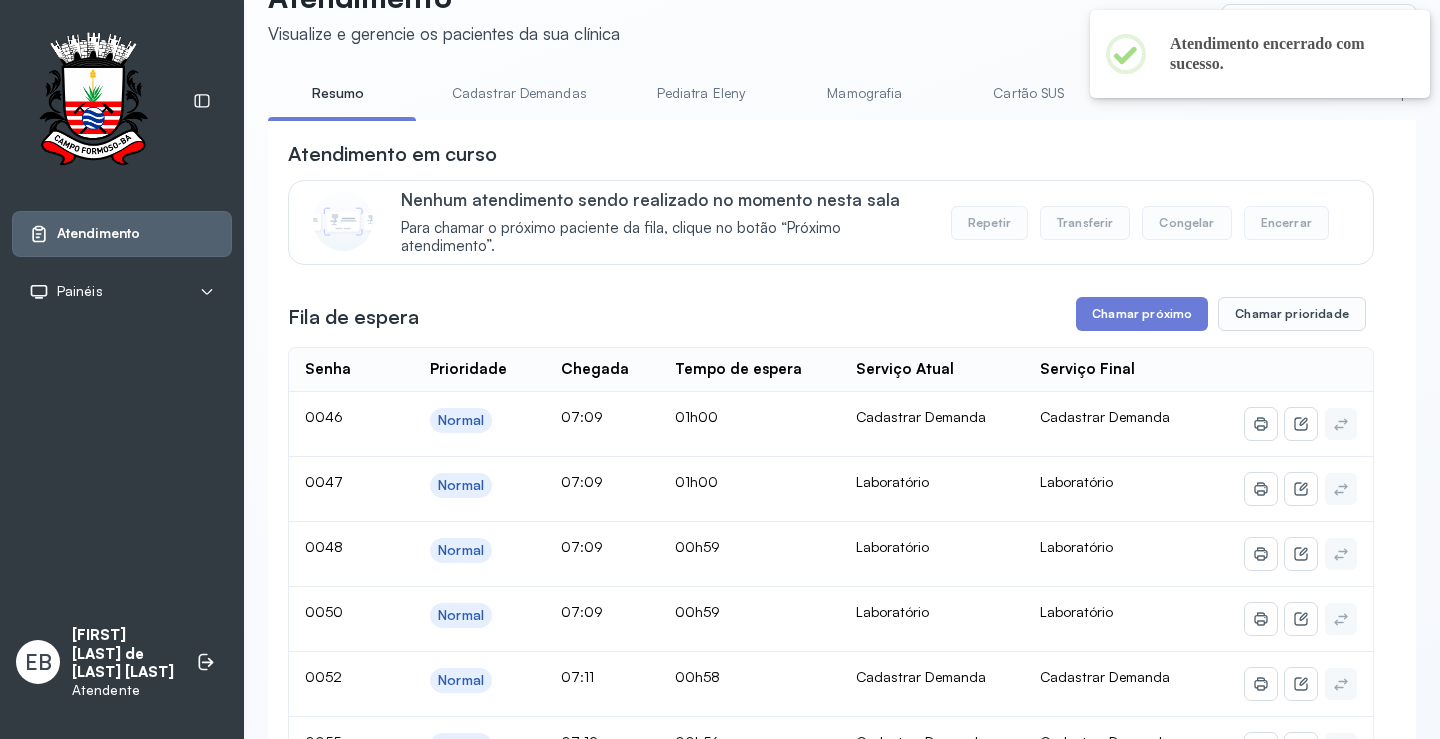scroll, scrollTop: 100, scrollLeft: 0, axis: vertical 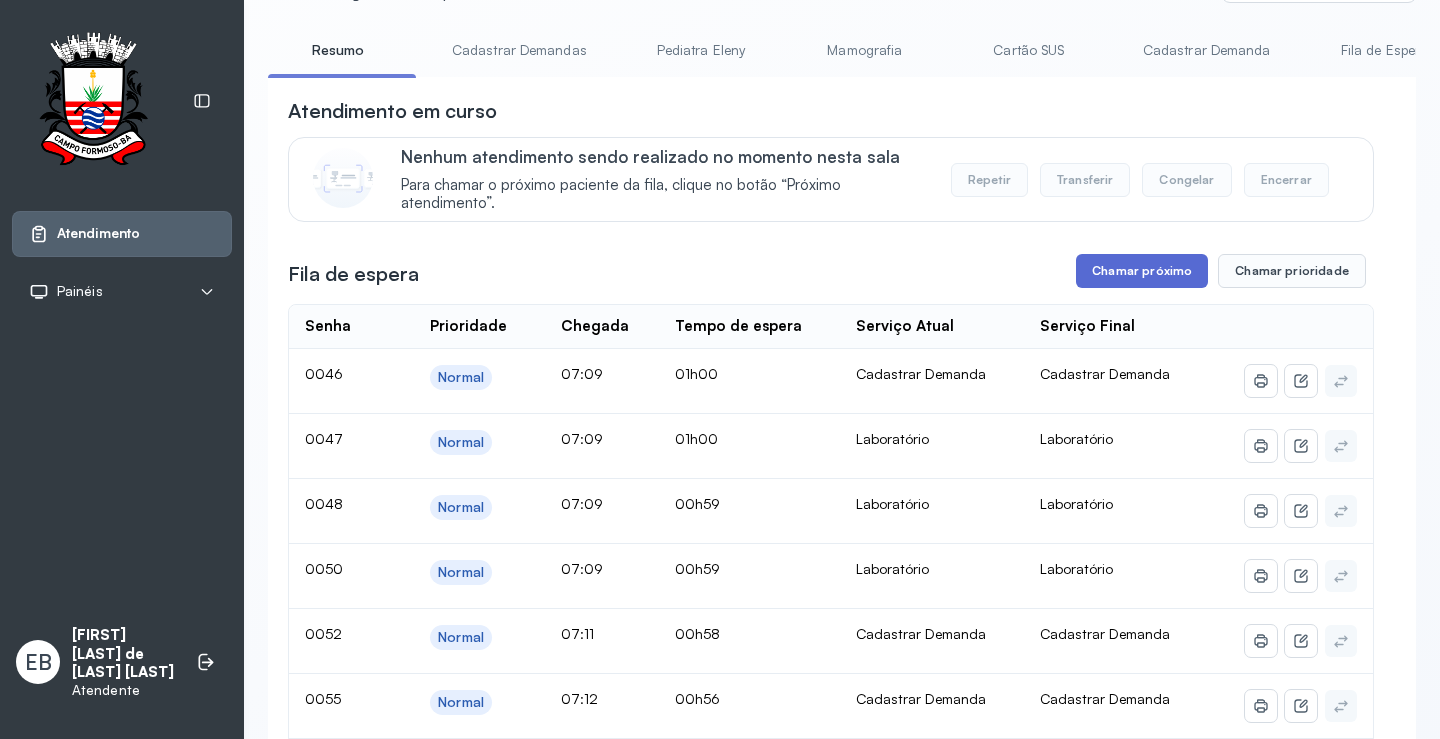 click on "Chamar próximo" at bounding box center (1142, 271) 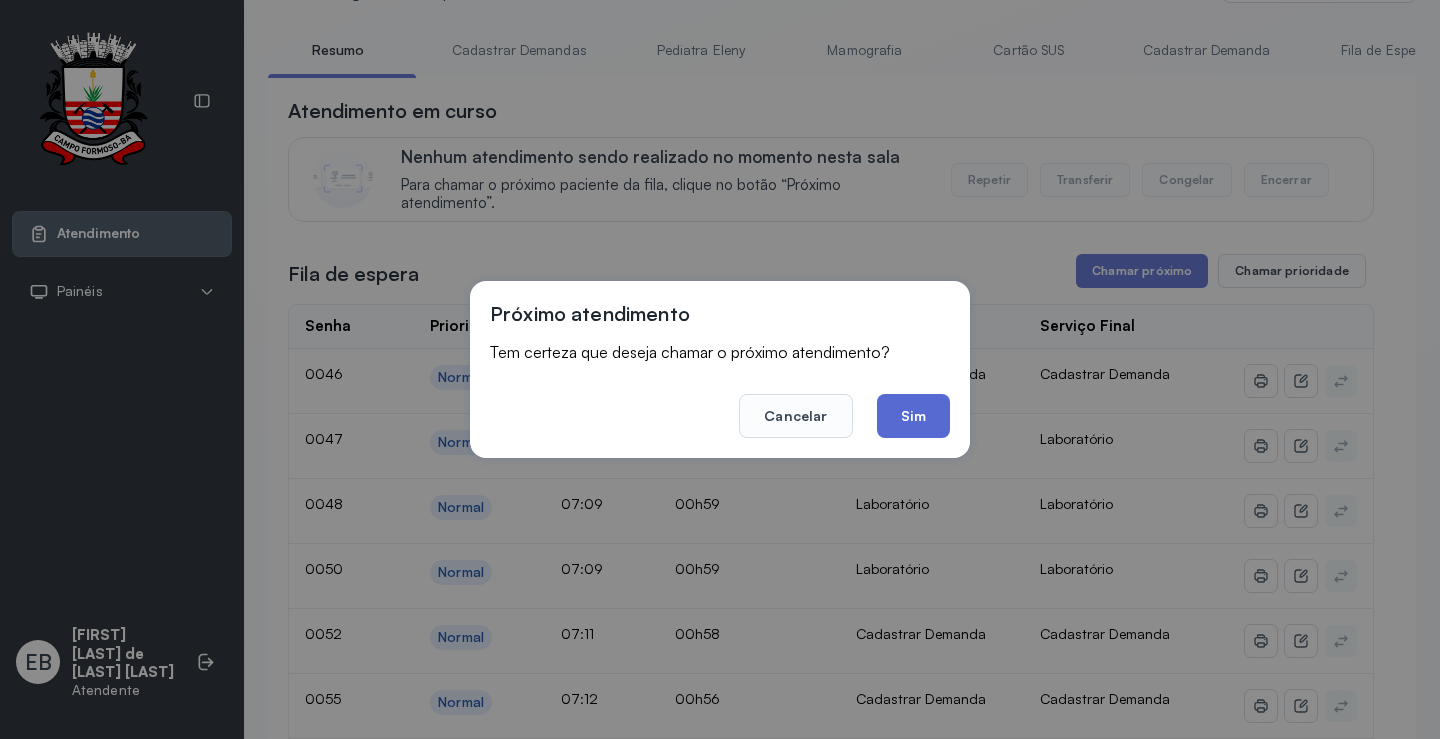 click on "Sim" 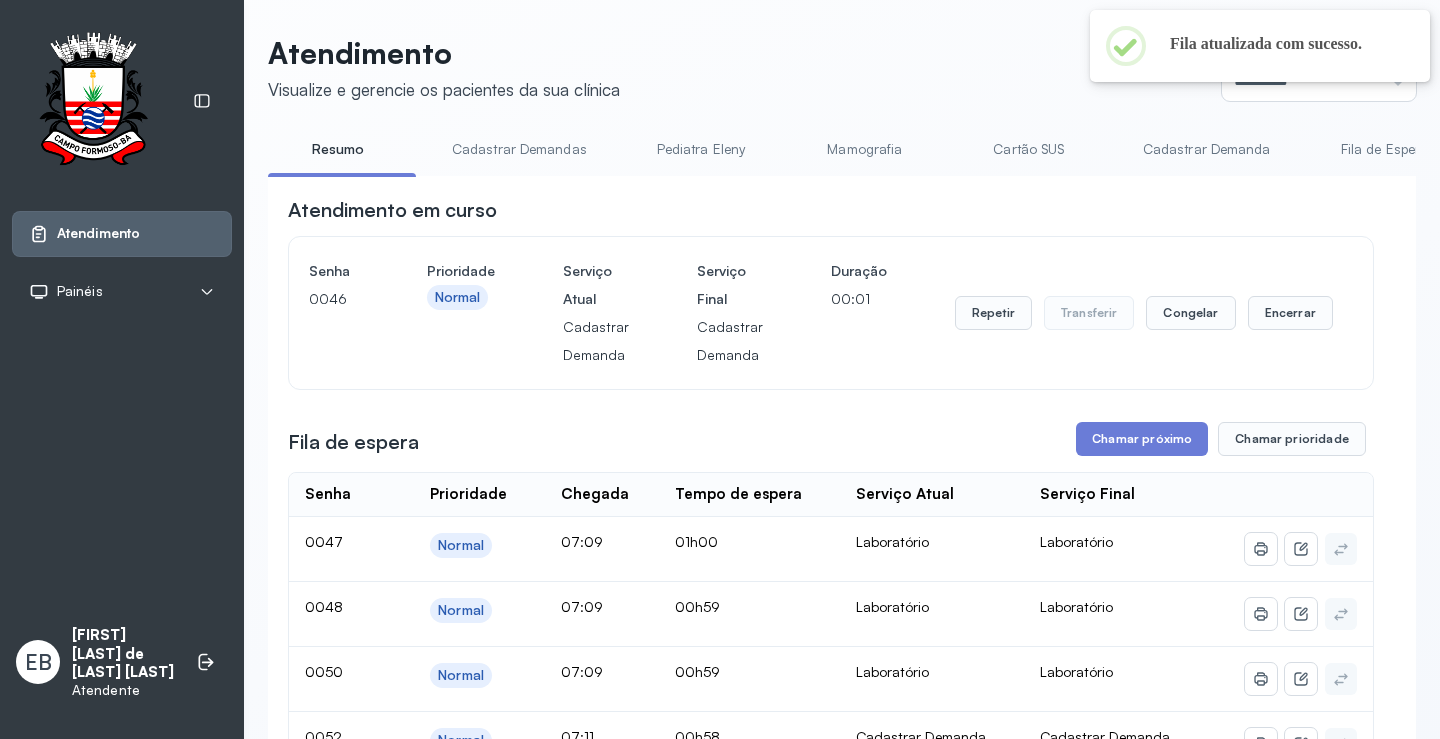 scroll, scrollTop: 100, scrollLeft: 0, axis: vertical 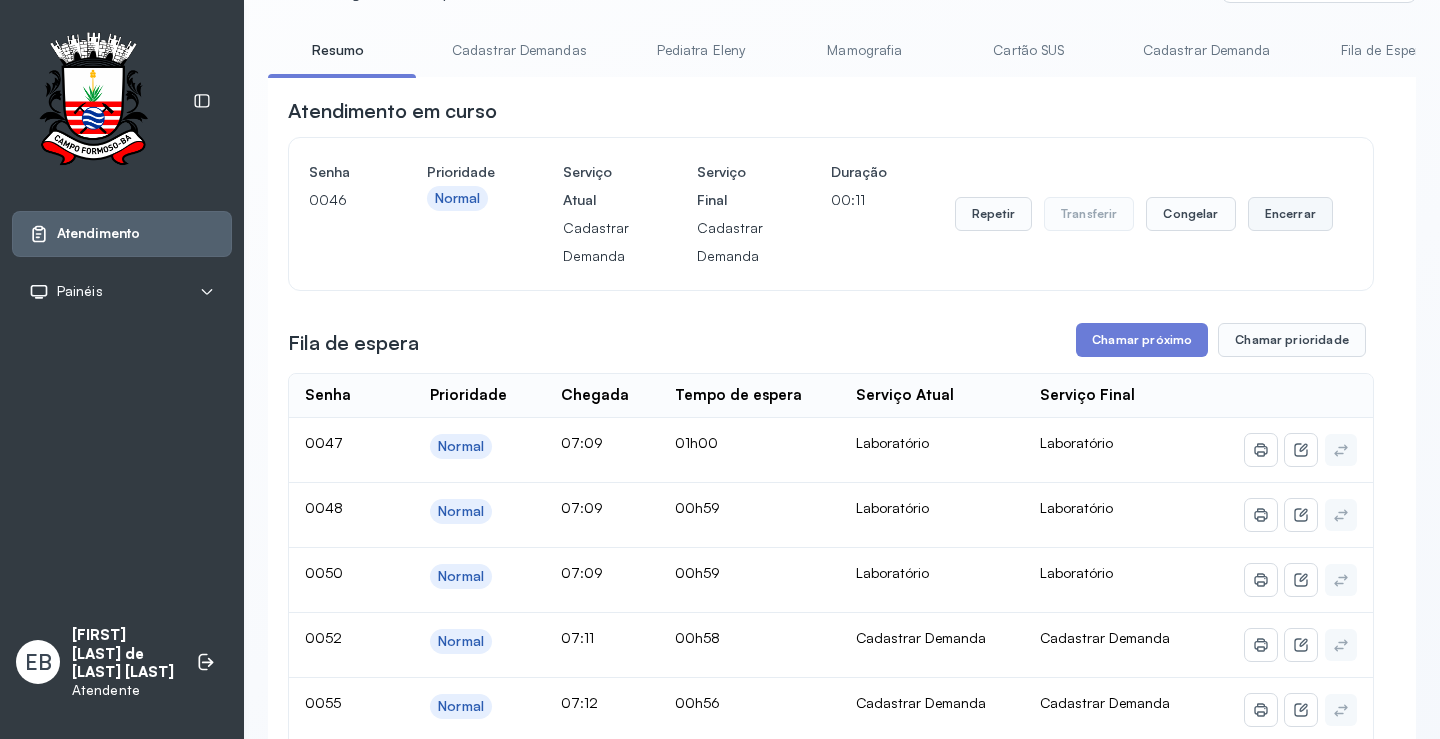 click on "Encerrar" at bounding box center (1290, 214) 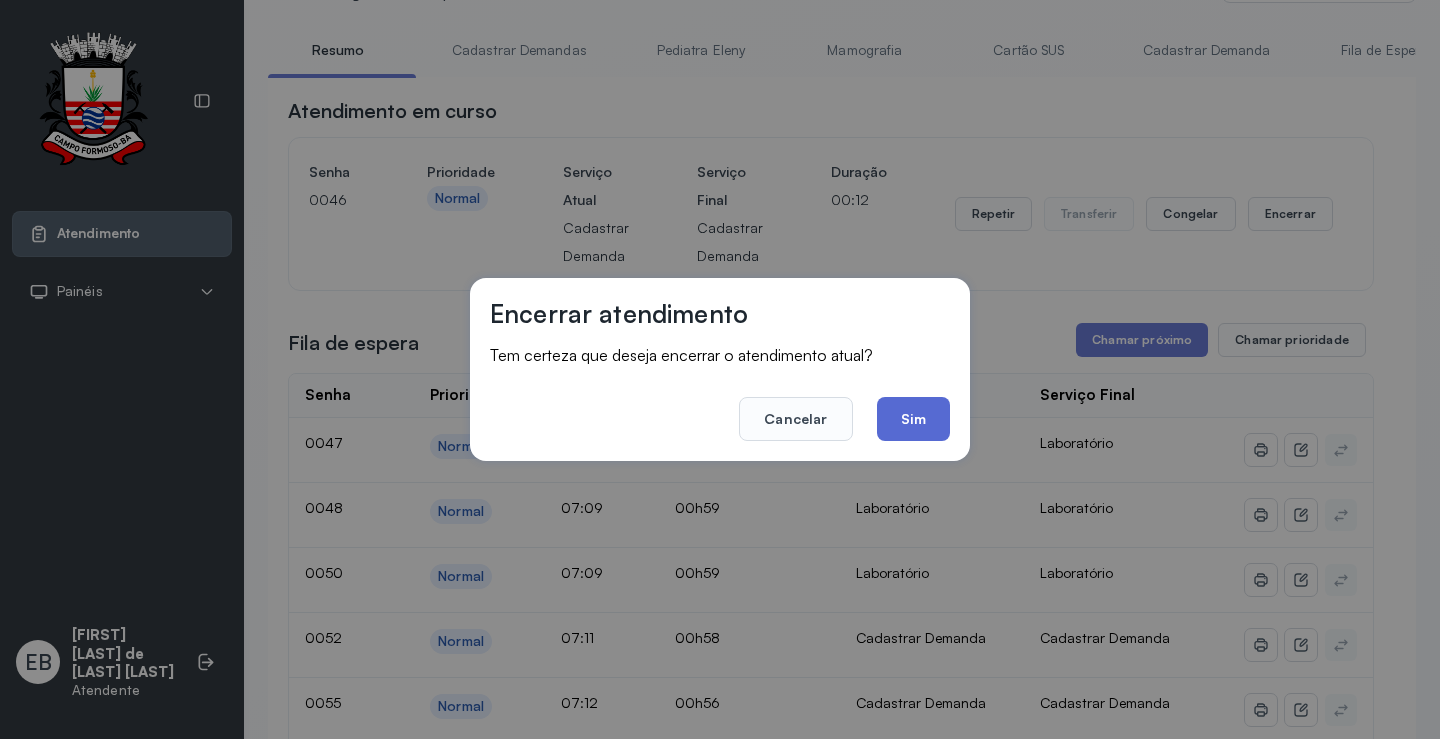 click on "Sim" 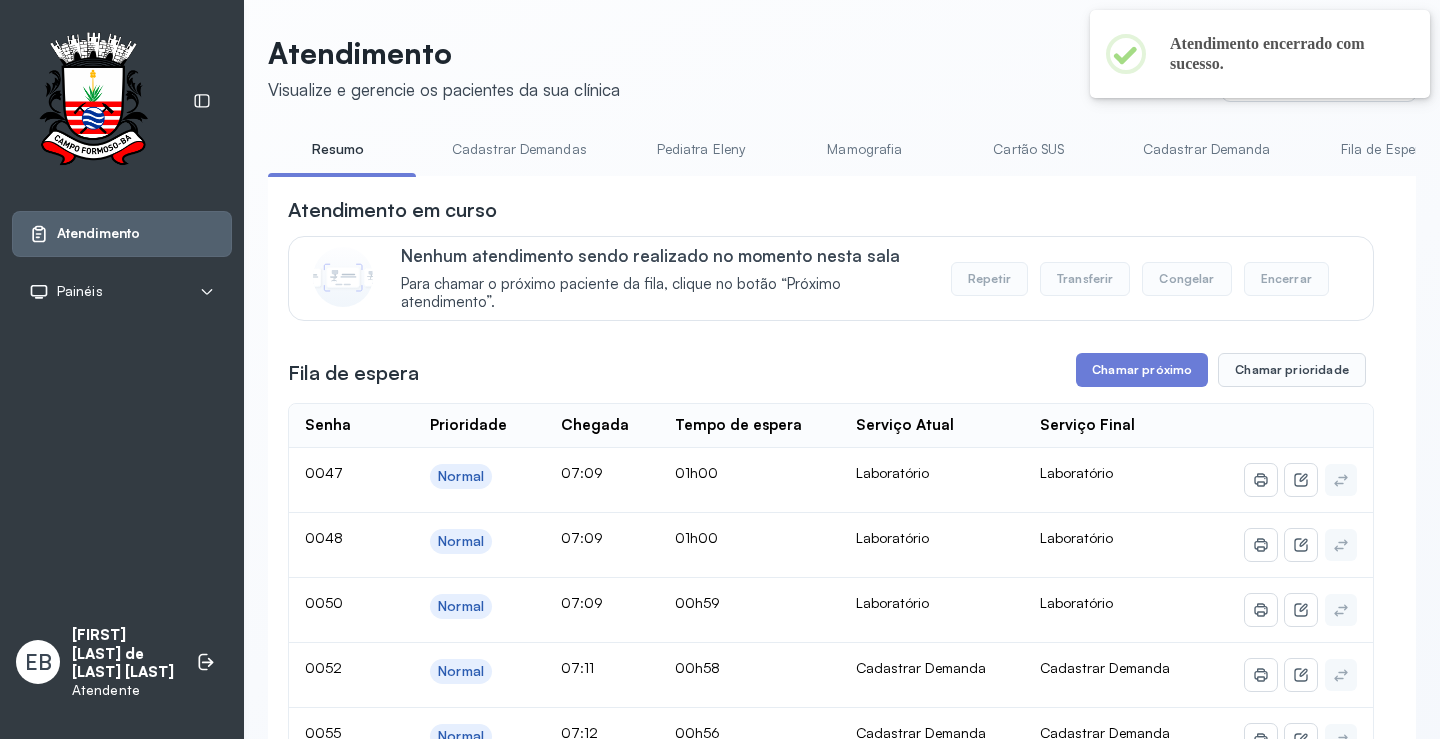 scroll, scrollTop: 100, scrollLeft: 0, axis: vertical 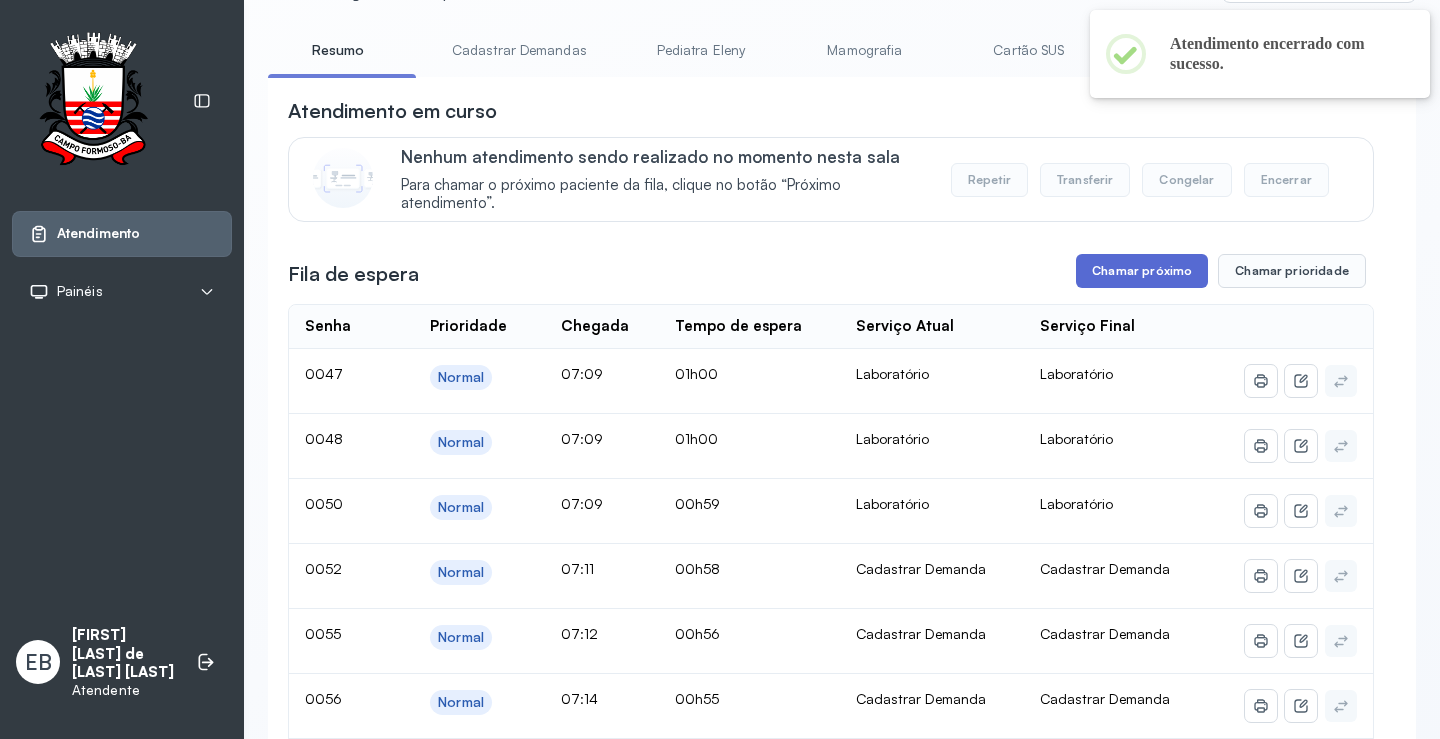 click on "Chamar próximo" at bounding box center (1142, 271) 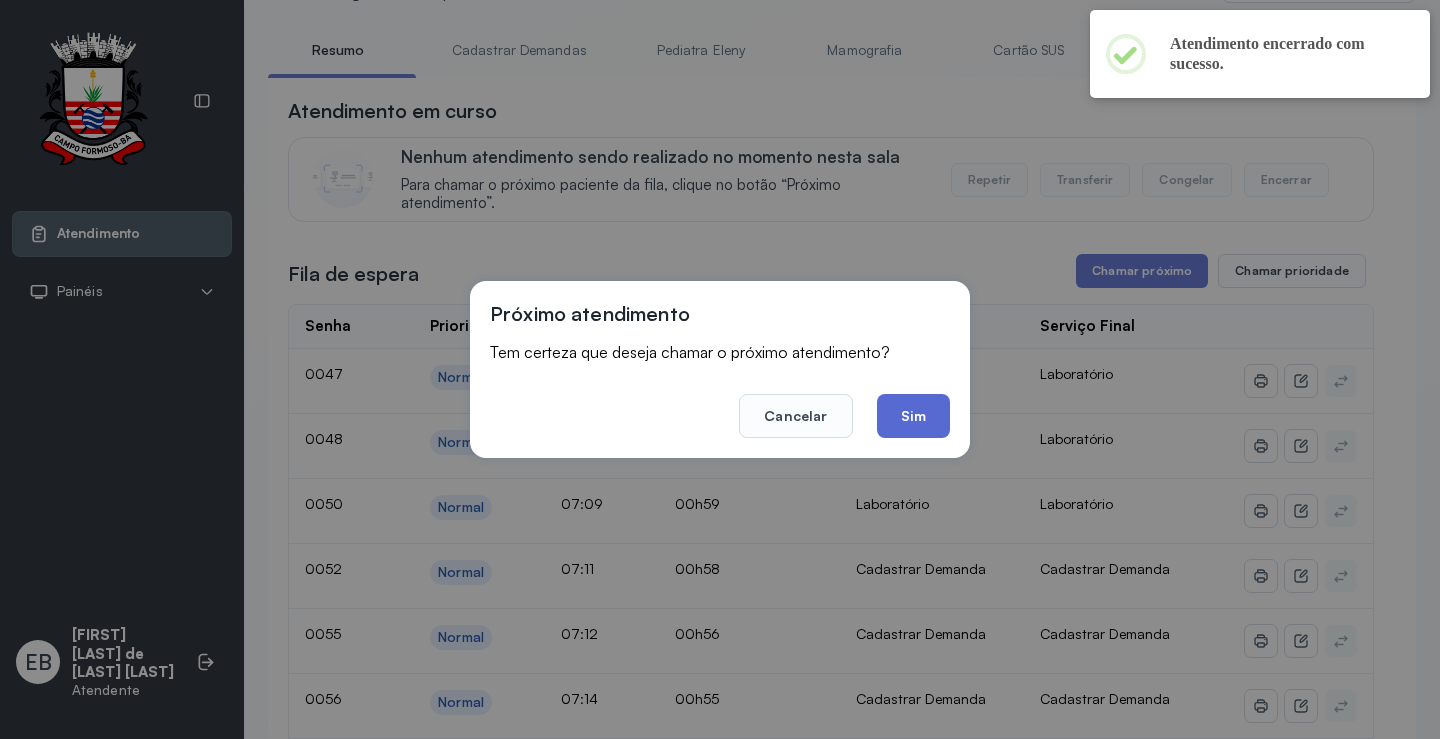 click on "Sim" 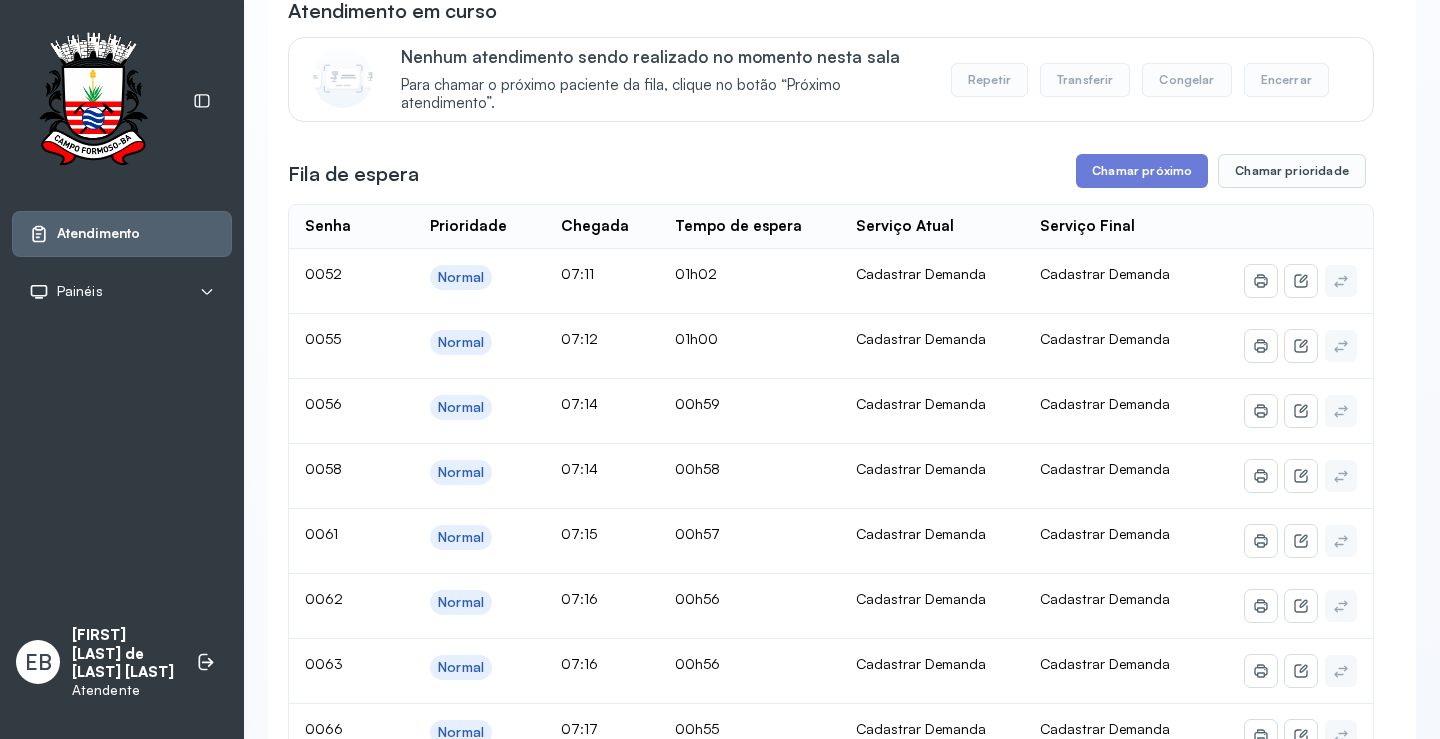 scroll, scrollTop: 100, scrollLeft: 0, axis: vertical 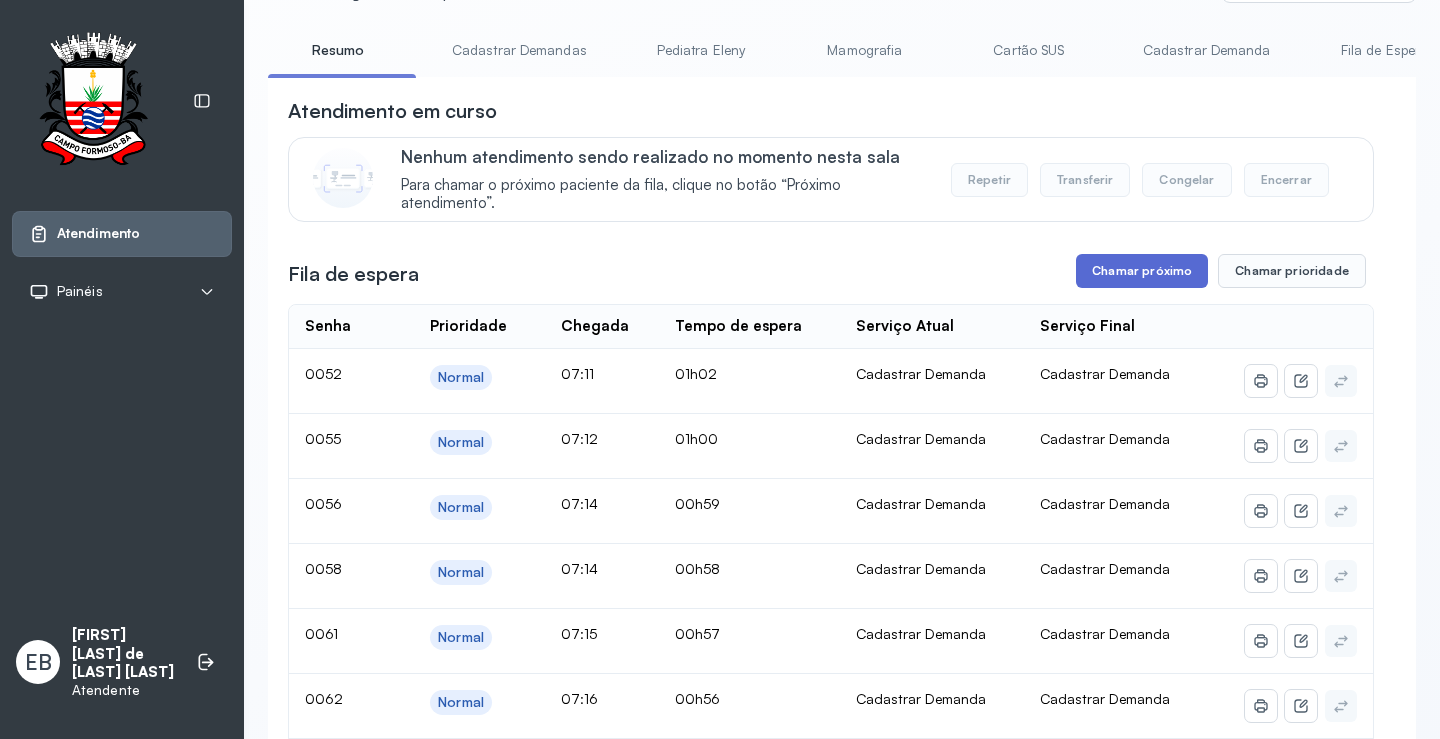 click on "Chamar próximo" at bounding box center [1142, 271] 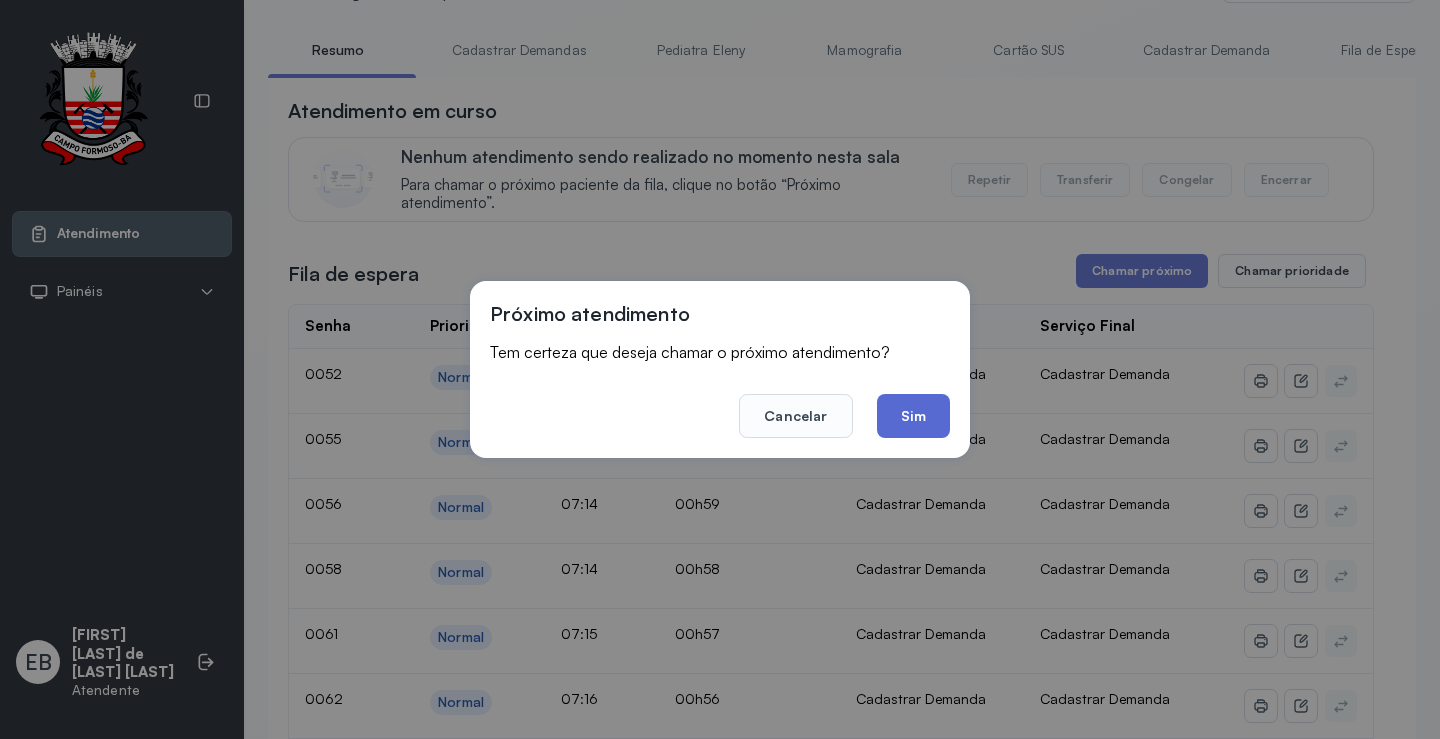 click on "Sim" 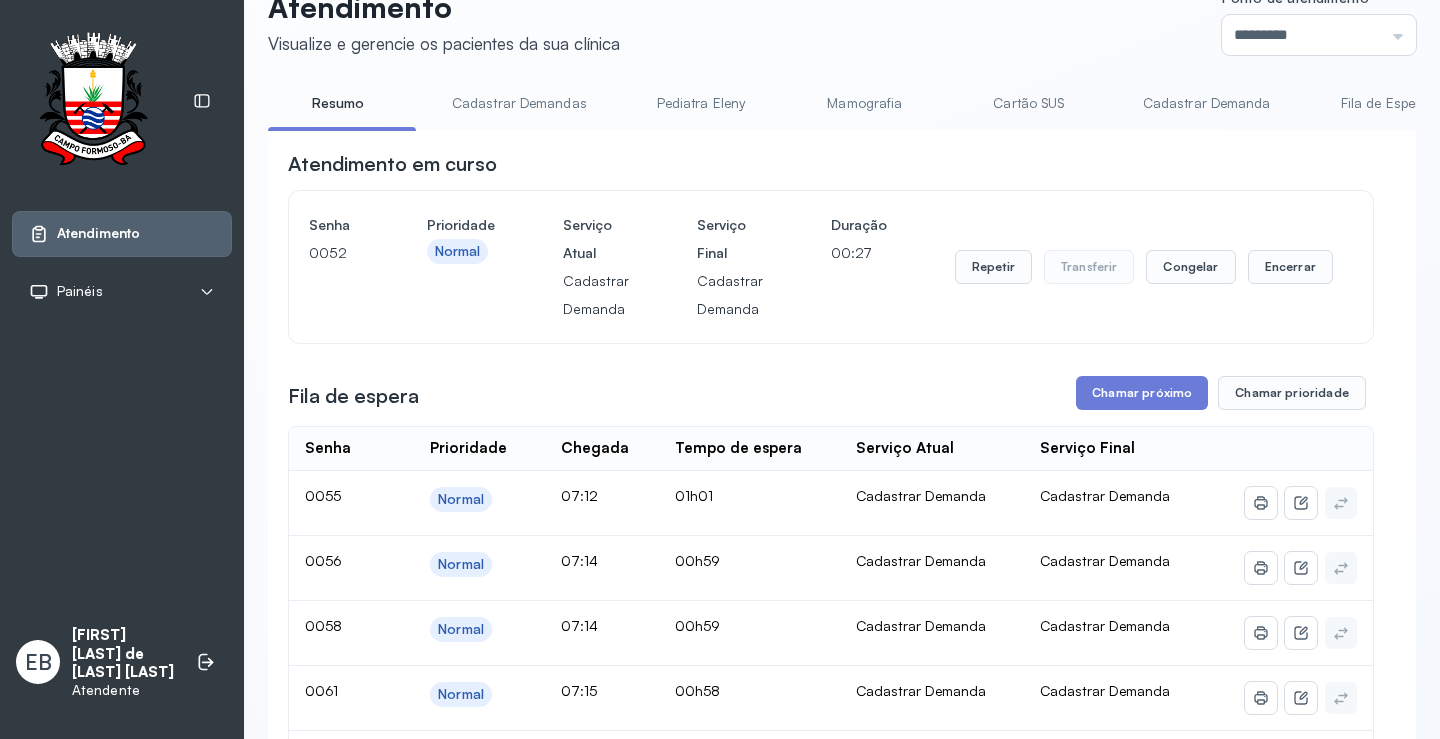 scroll, scrollTop: 0, scrollLeft: 0, axis: both 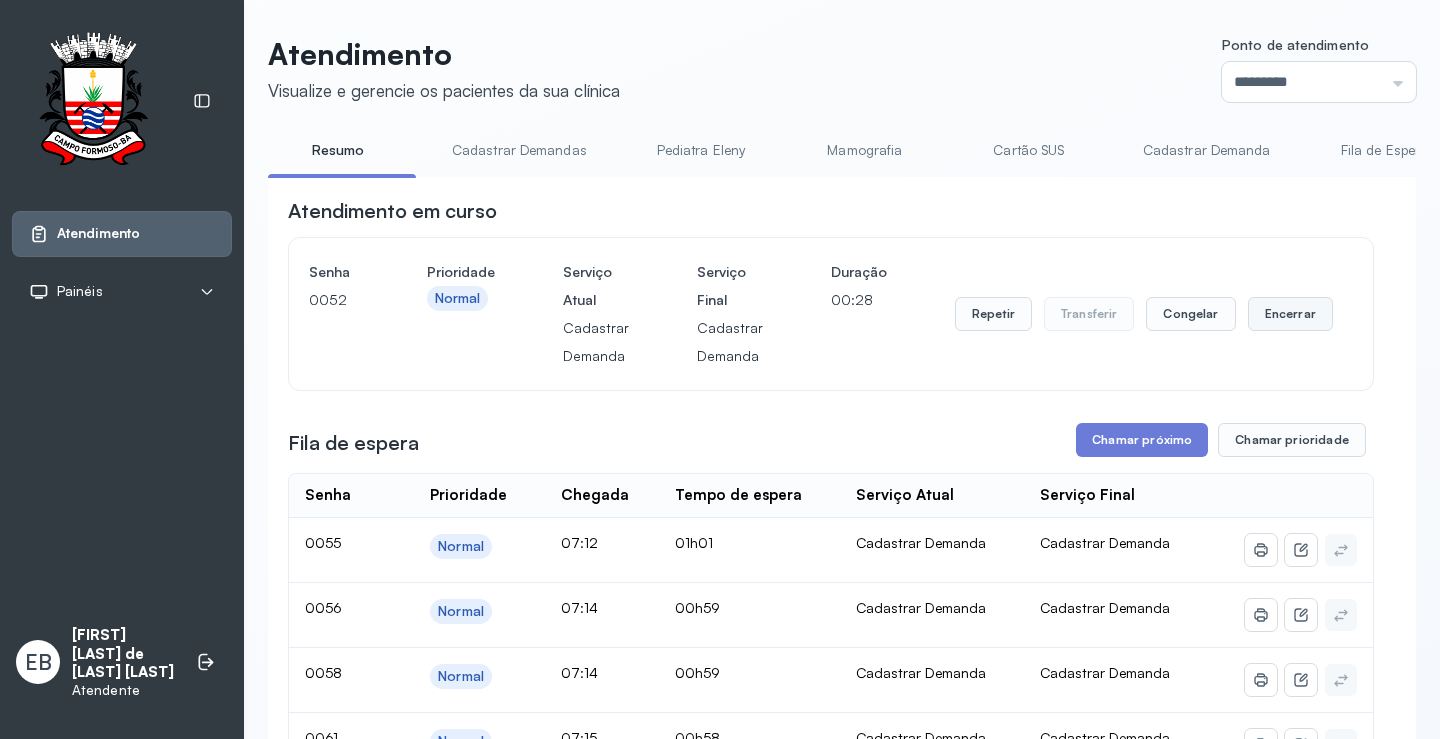 click on "Encerrar" at bounding box center (1290, 314) 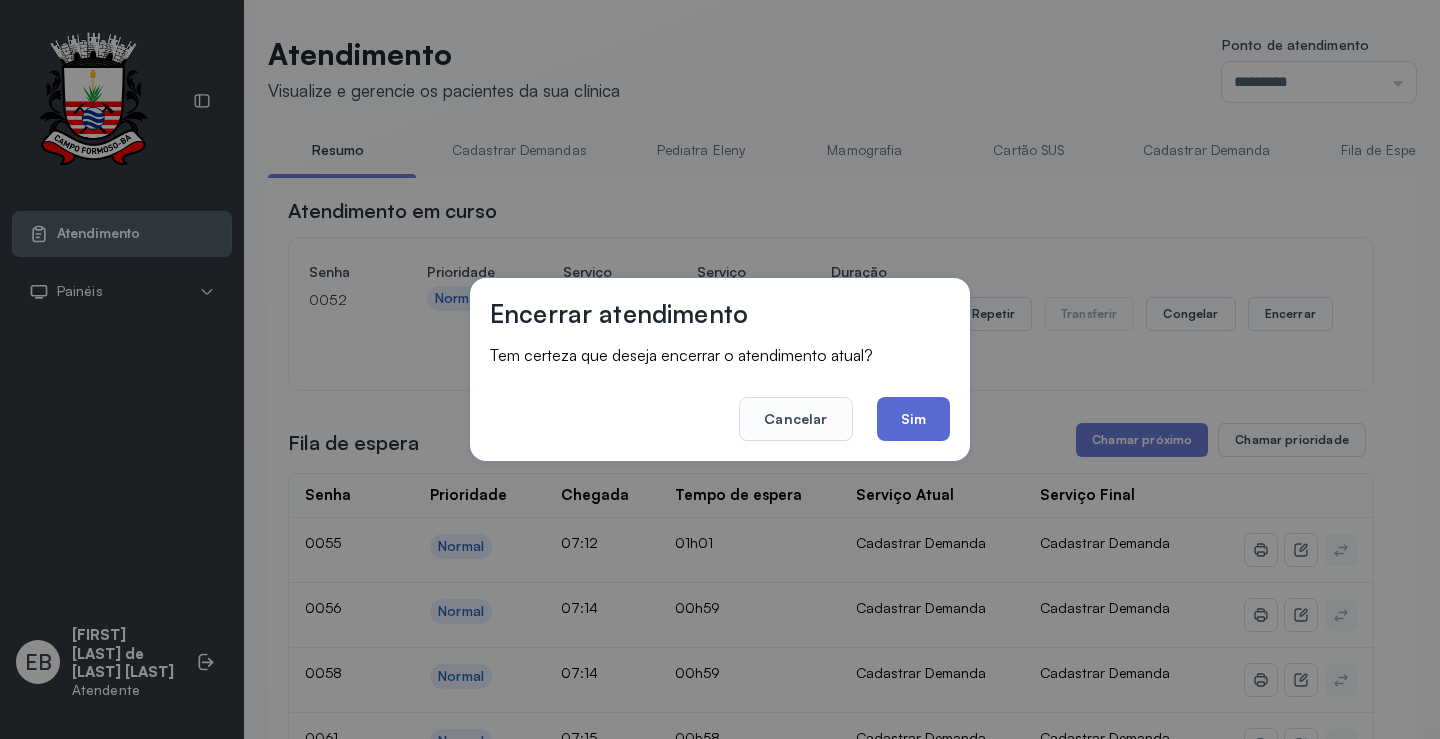 click on "Sim" 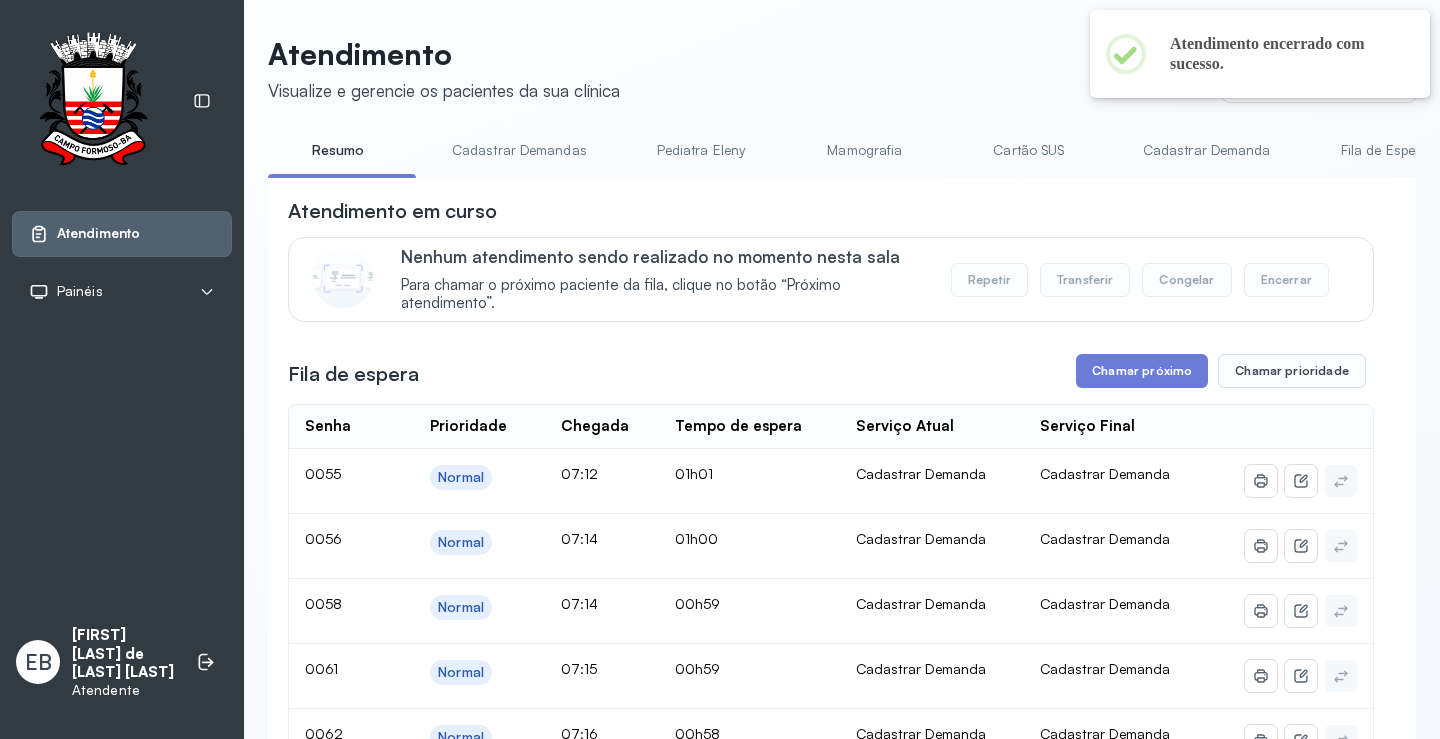 scroll, scrollTop: 100, scrollLeft: 0, axis: vertical 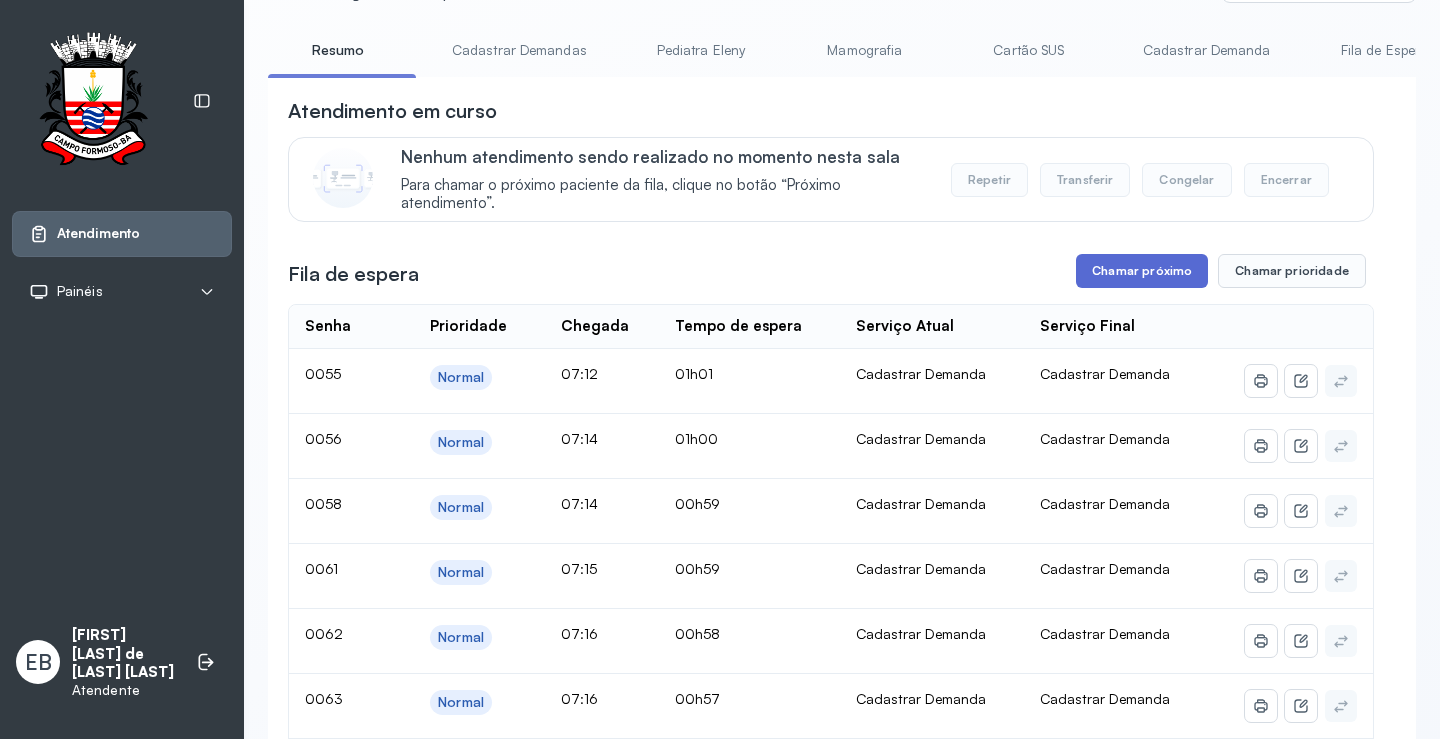 click on "Chamar próximo" at bounding box center [1142, 271] 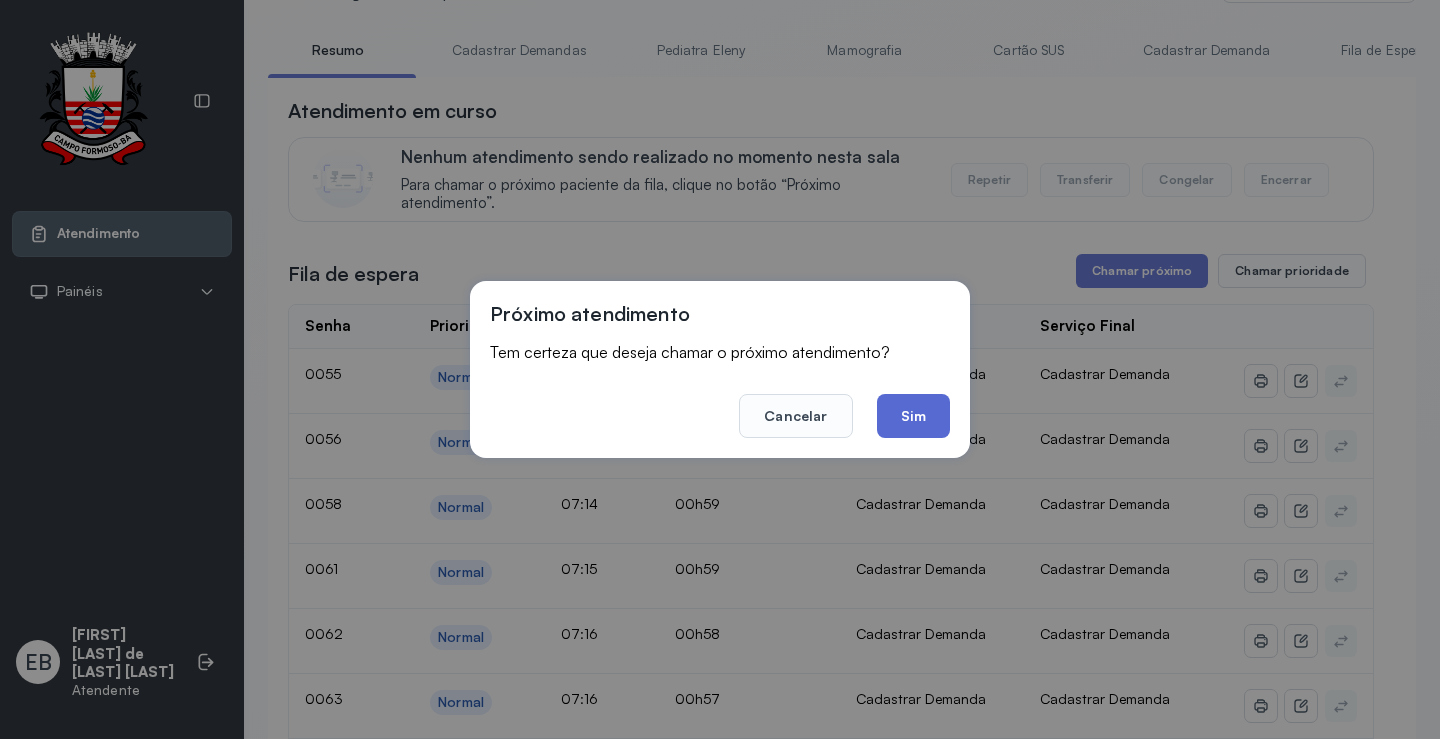 click on "Sim" 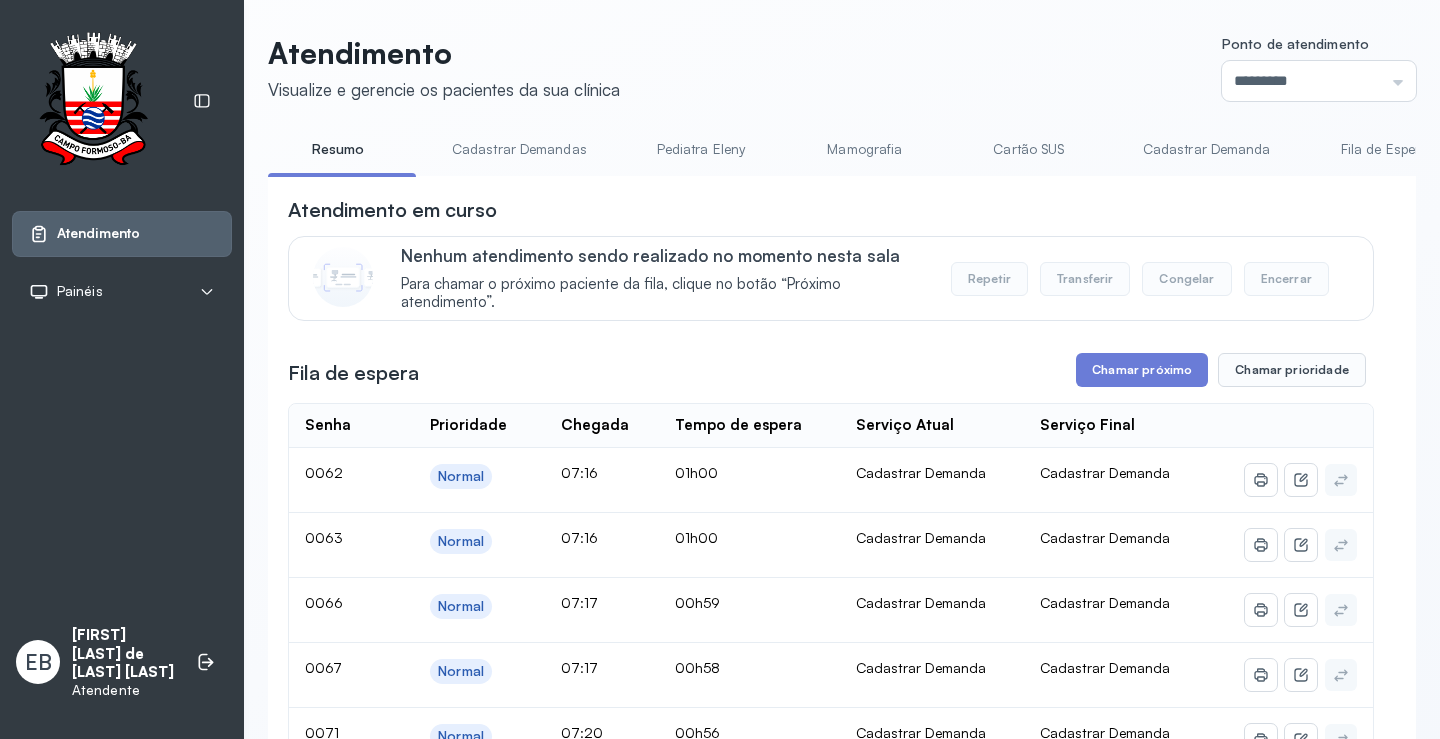 scroll, scrollTop: 100, scrollLeft: 0, axis: vertical 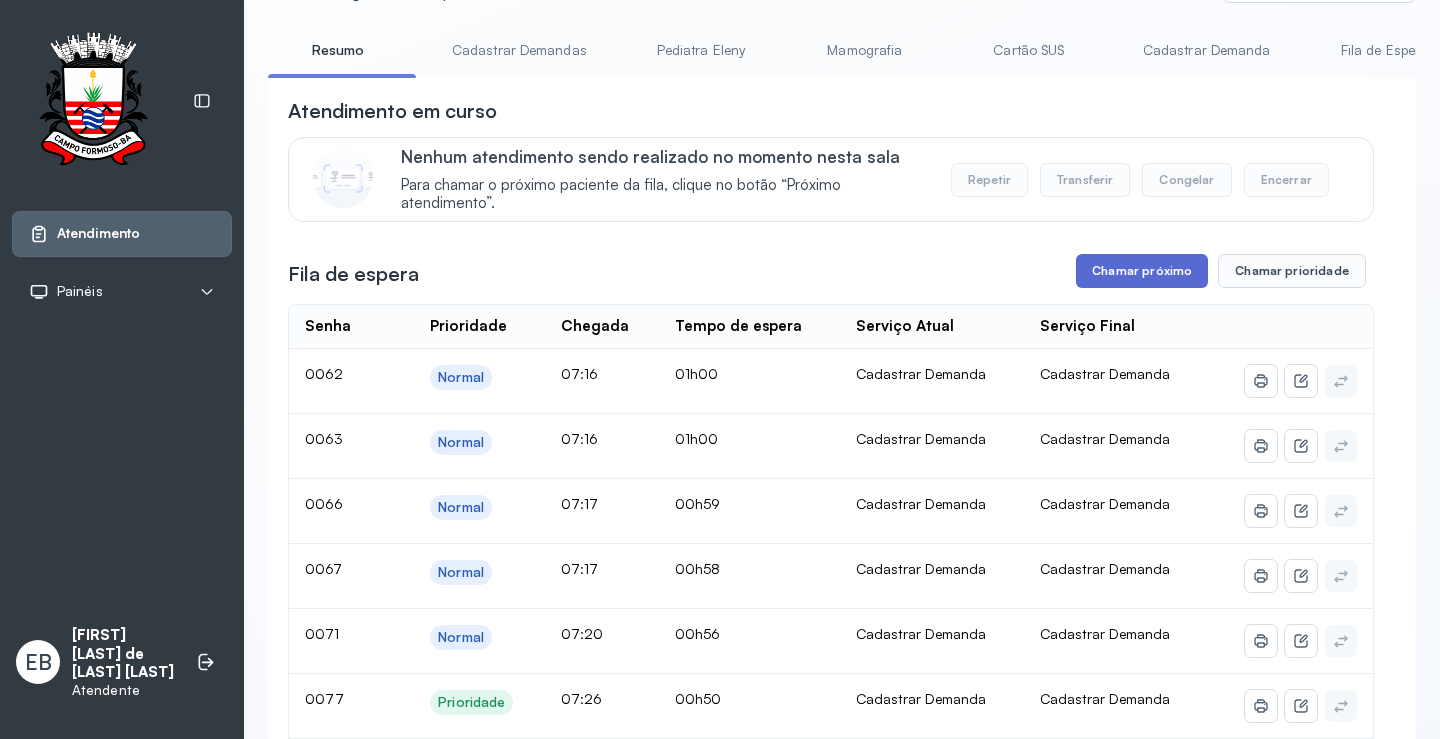 click on "Chamar próximo" at bounding box center [1142, 271] 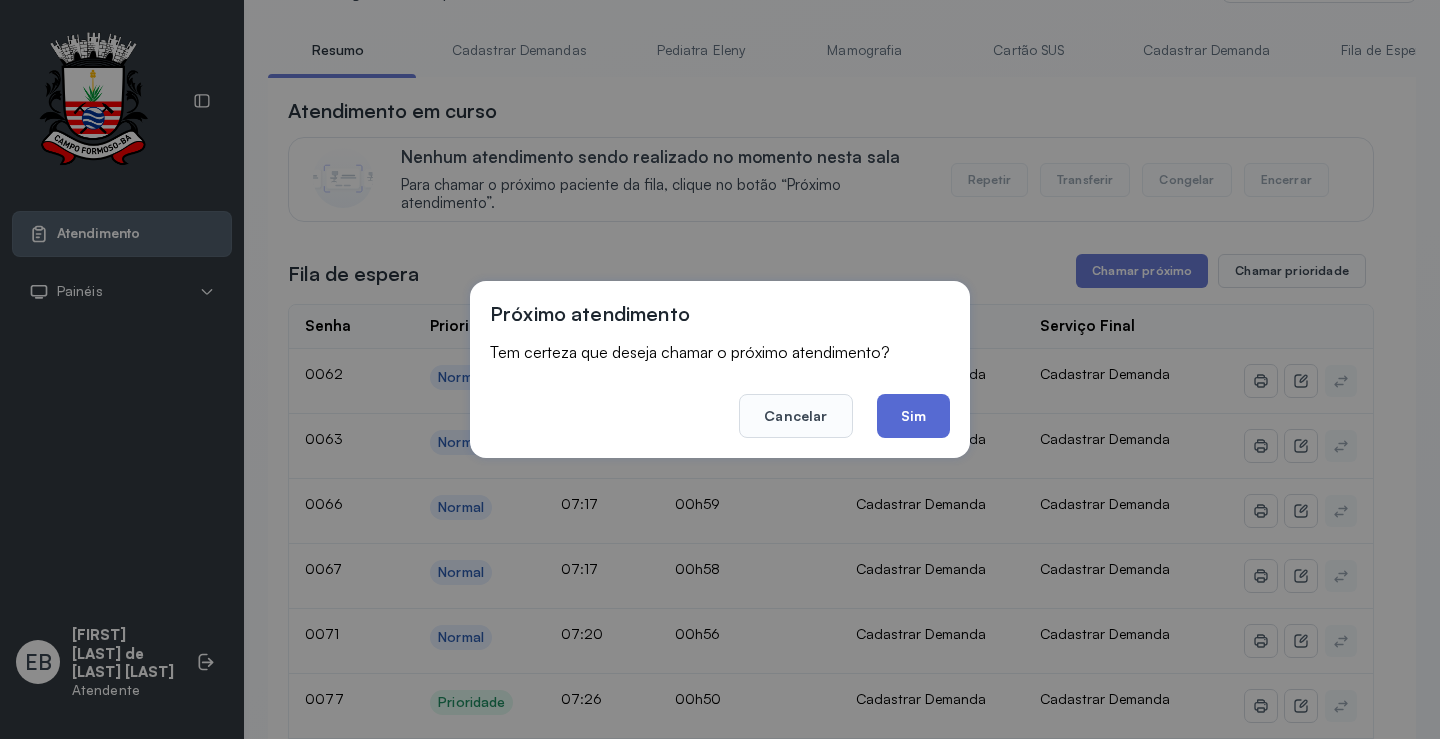 click on "Sim" 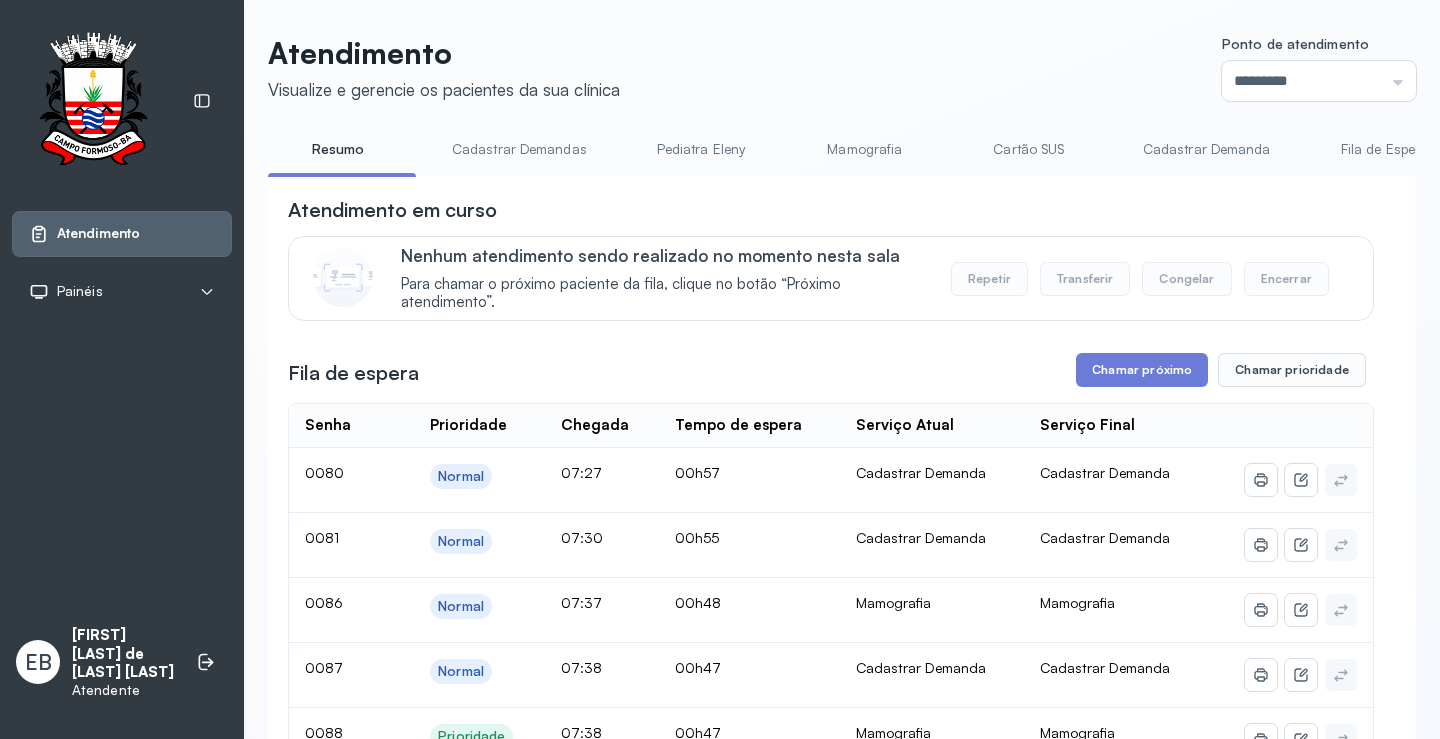 scroll, scrollTop: 100, scrollLeft: 0, axis: vertical 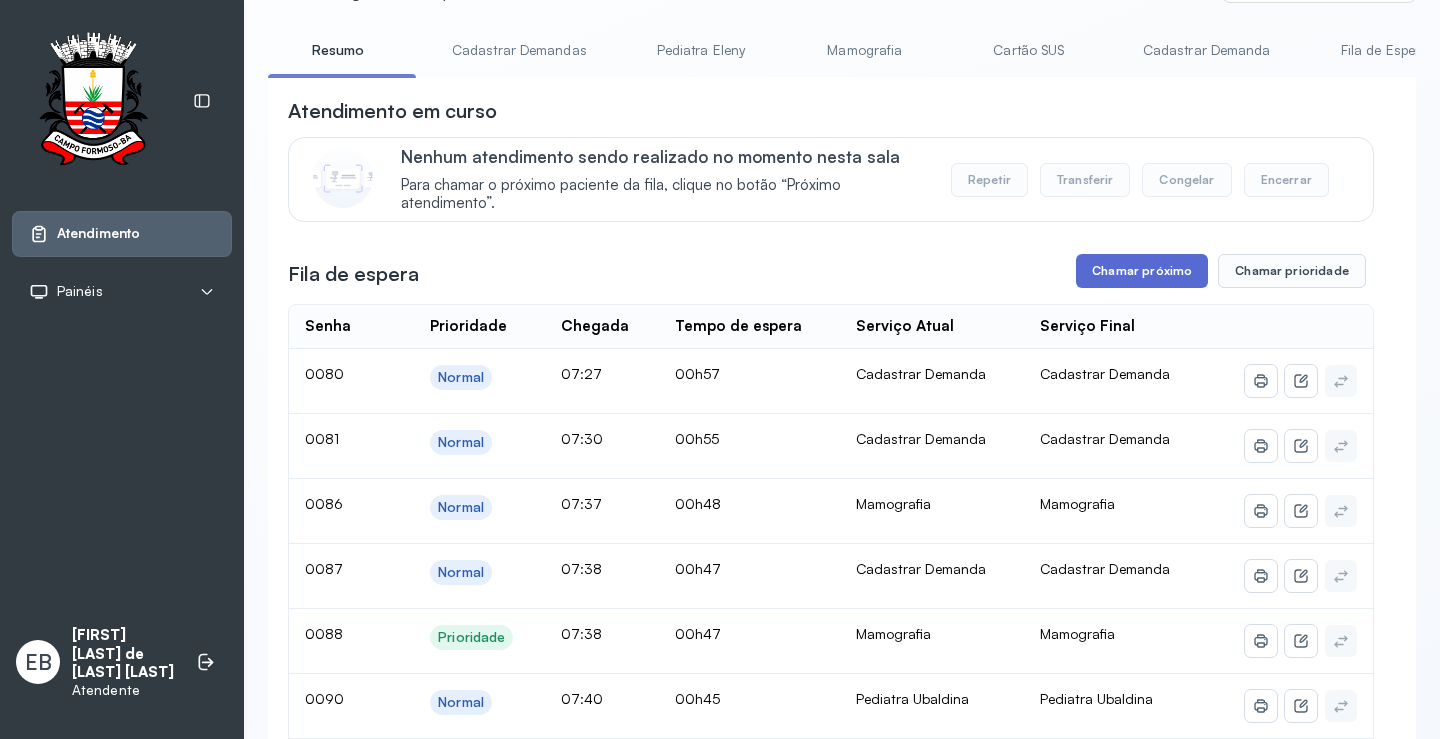 click on "Chamar próximo" at bounding box center (1142, 271) 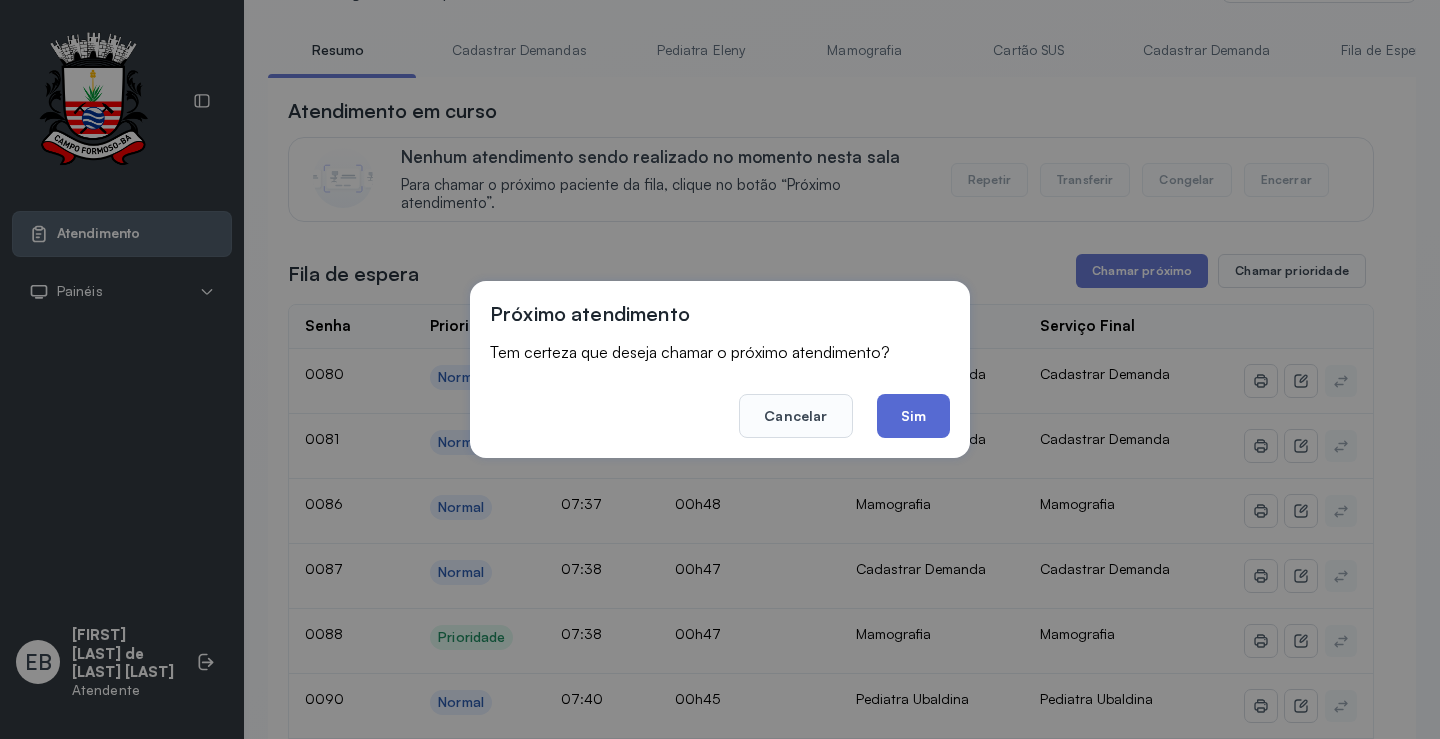 click on "Sim" 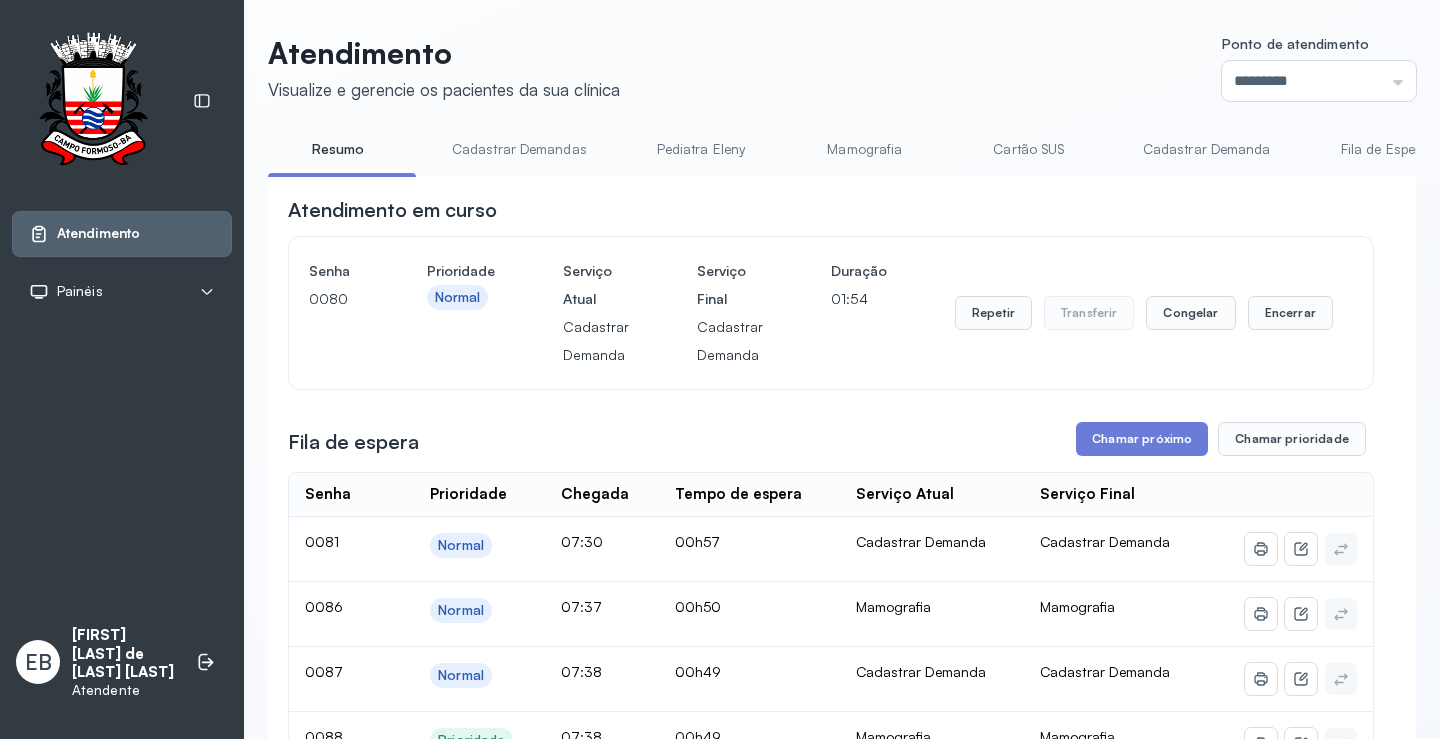 scroll, scrollTop: 100, scrollLeft: 0, axis: vertical 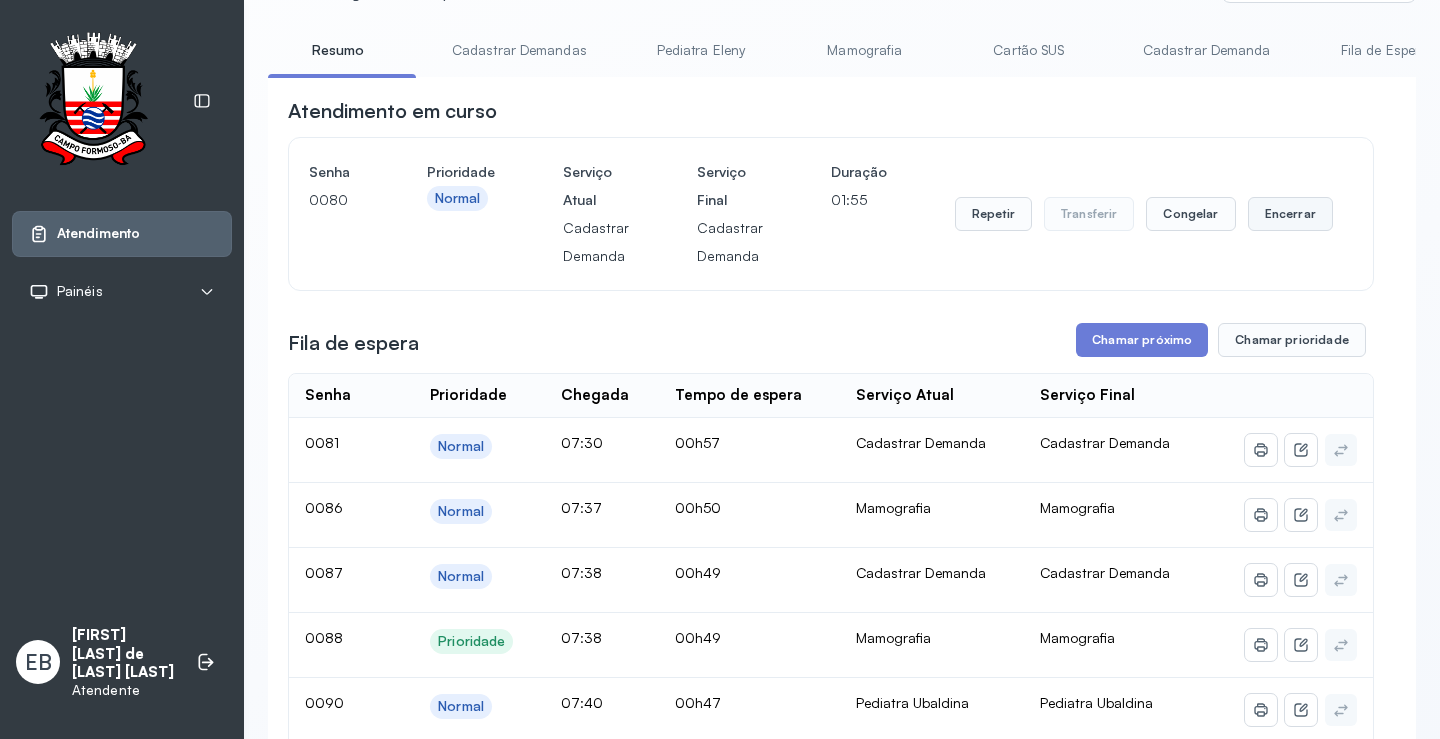 click on "Encerrar" at bounding box center (1290, 214) 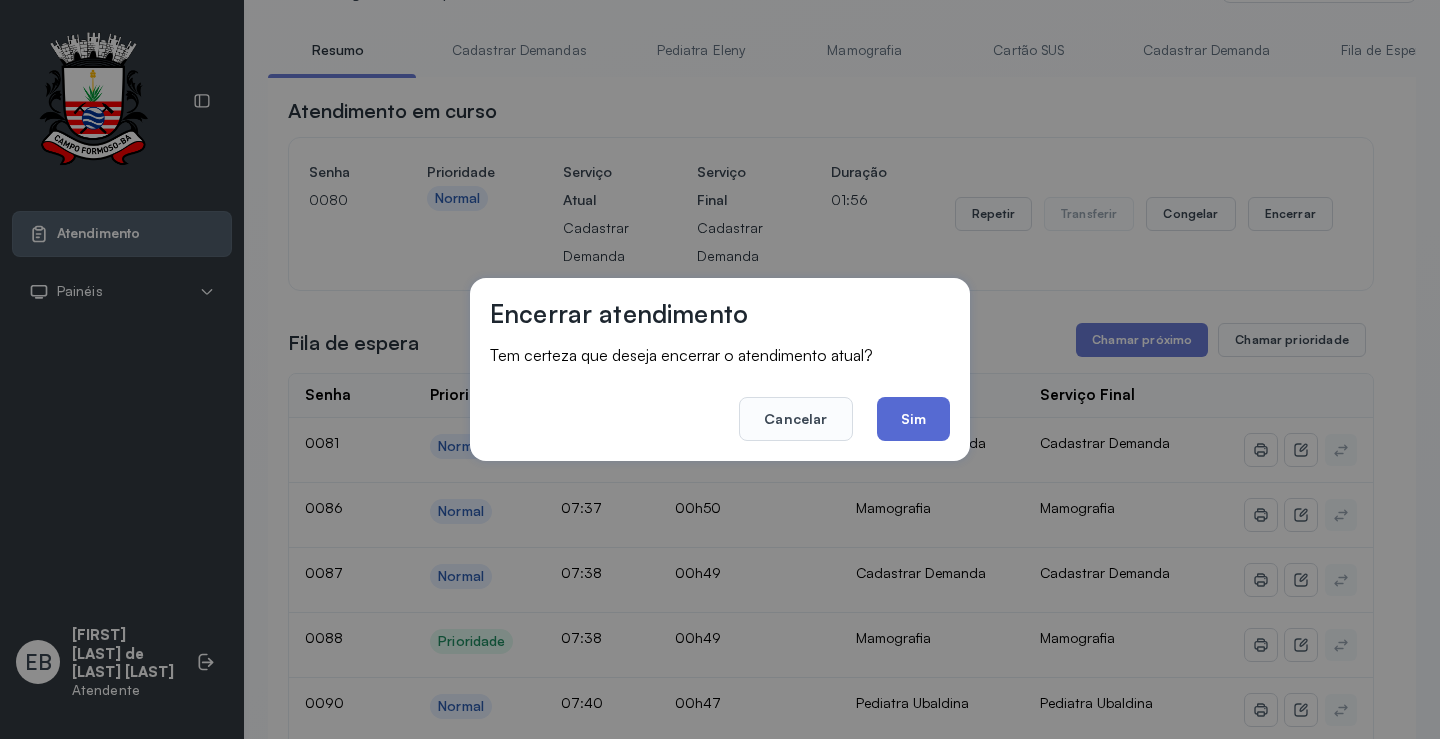 click on "Sim" 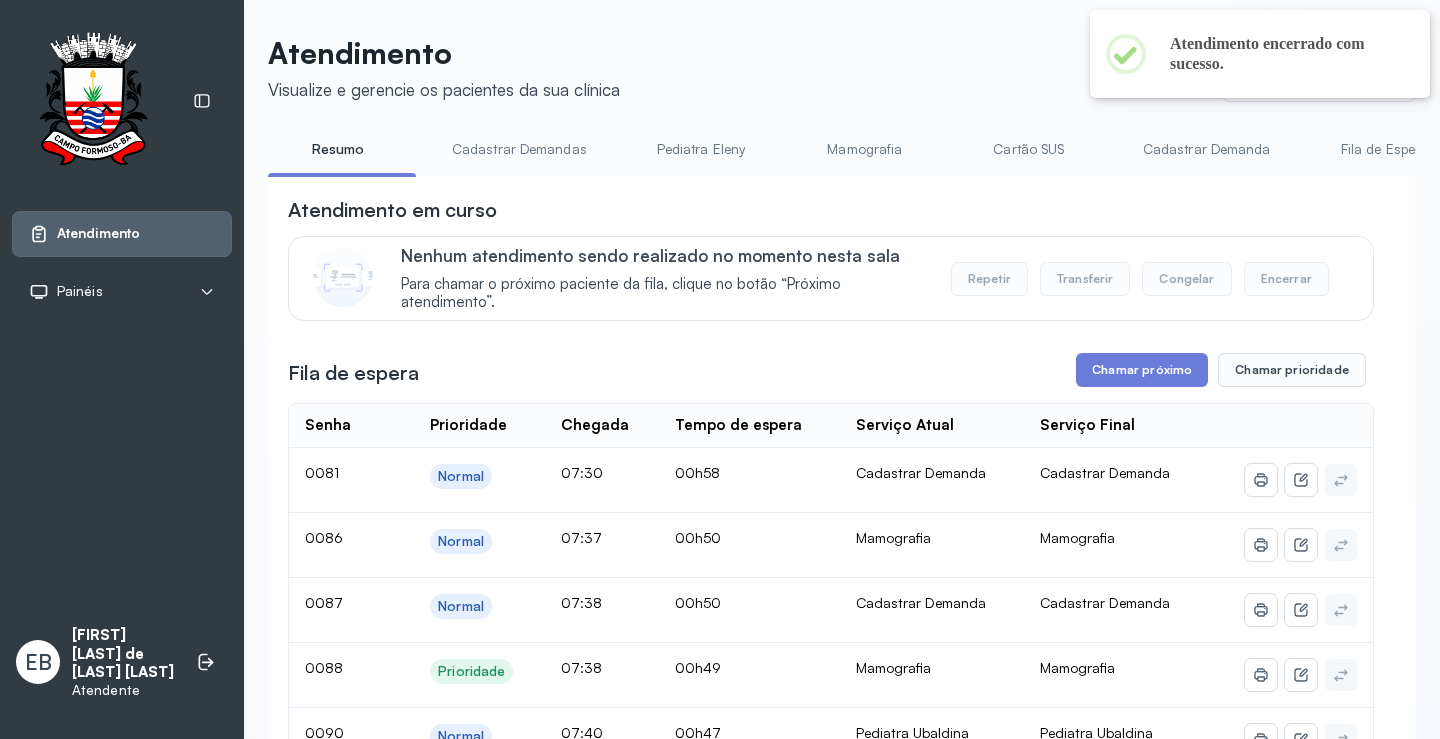 scroll, scrollTop: 100, scrollLeft: 0, axis: vertical 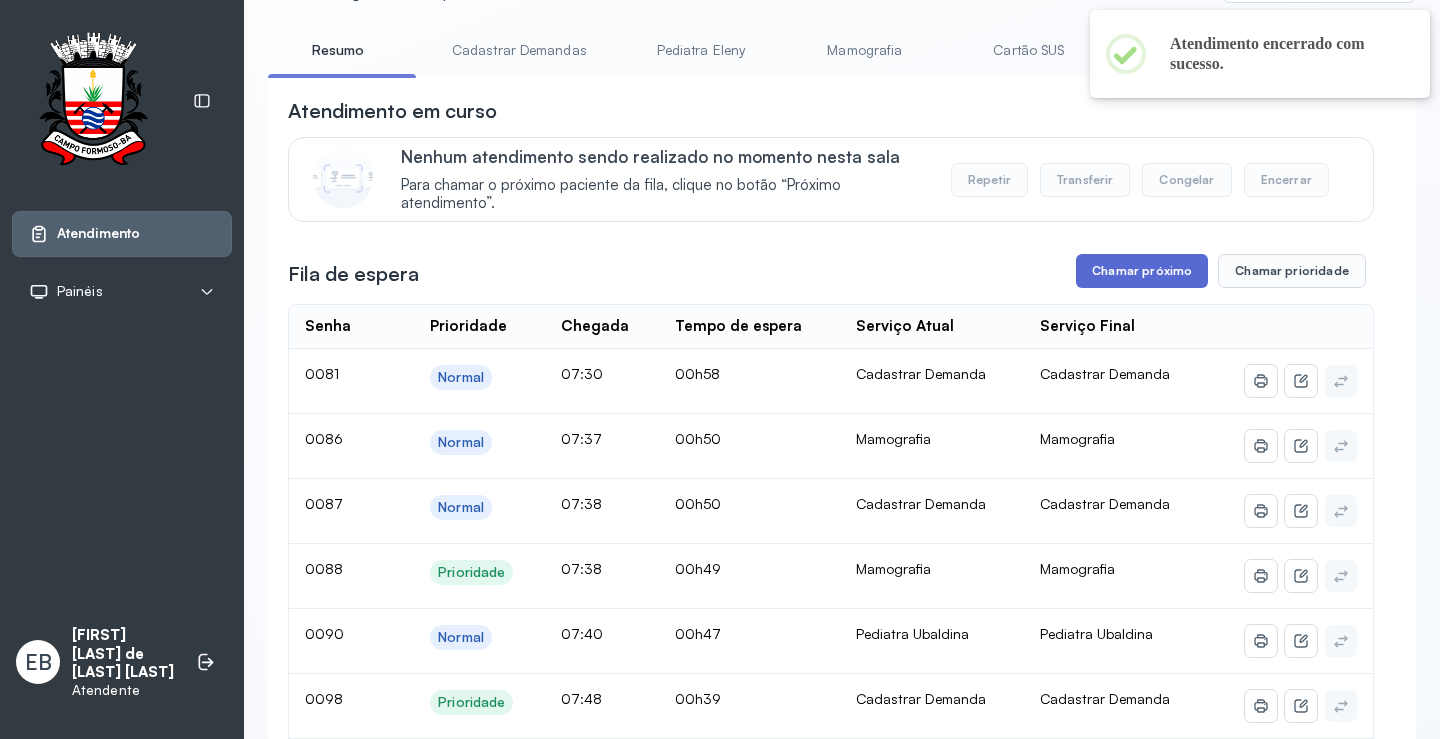 click on "Chamar próximo" at bounding box center [1142, 271] 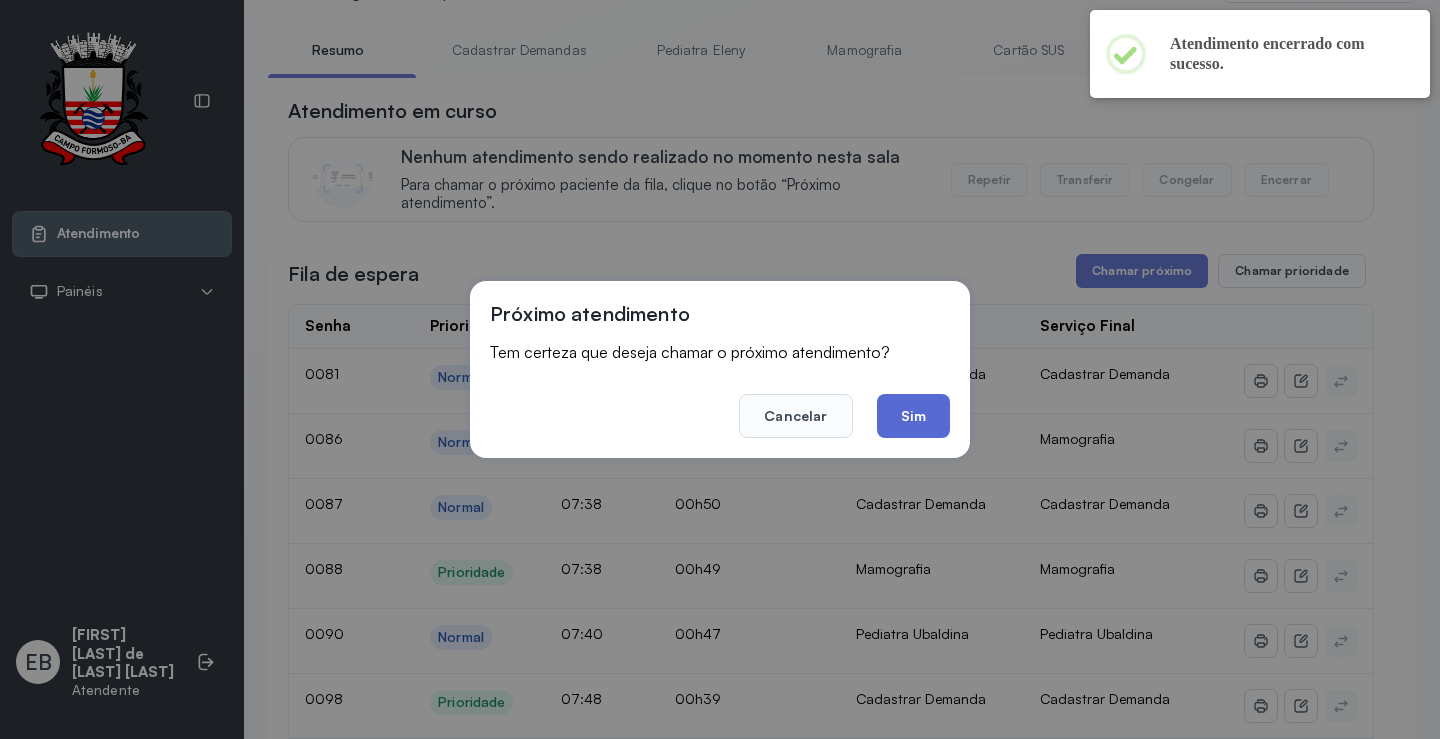 click on "Sim" 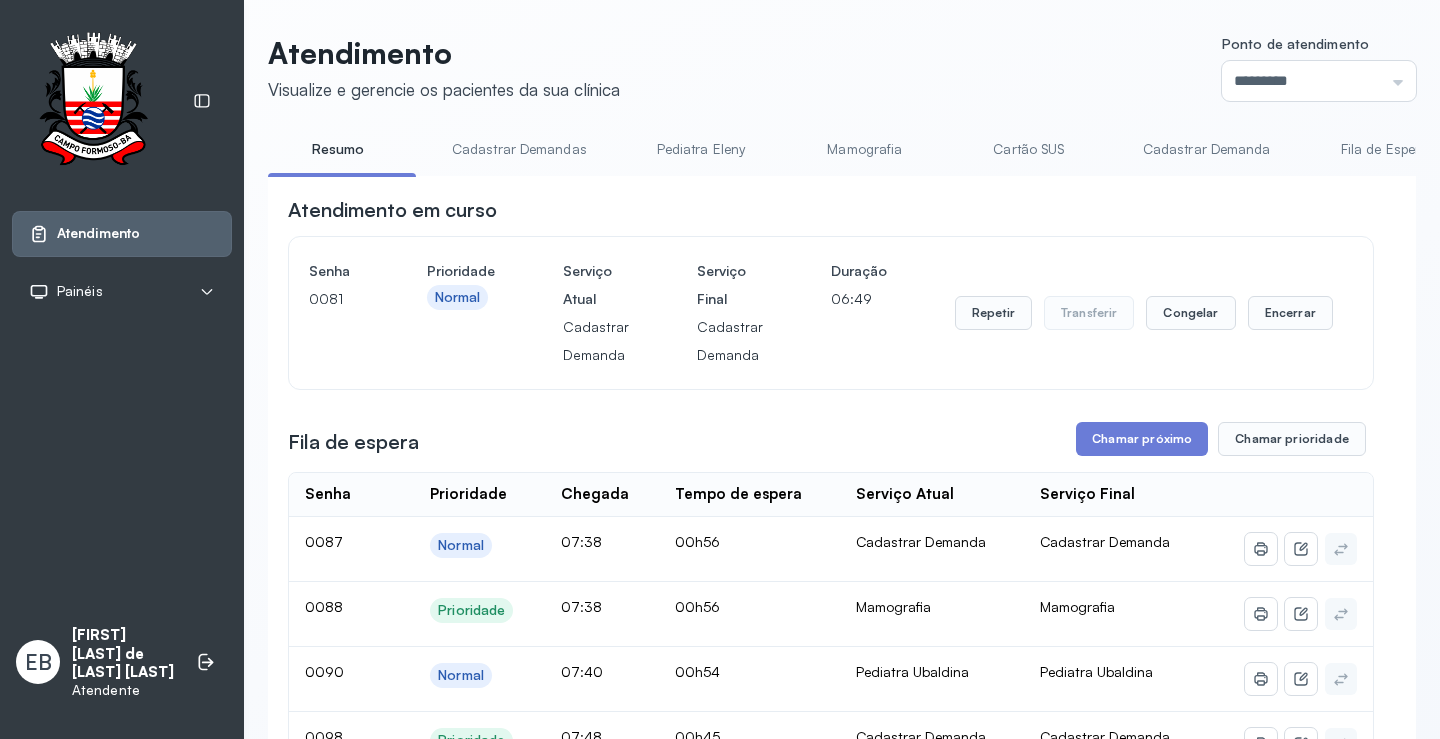 scroll, scrollTop: 100, scrollLeft: 0, axis: vertical 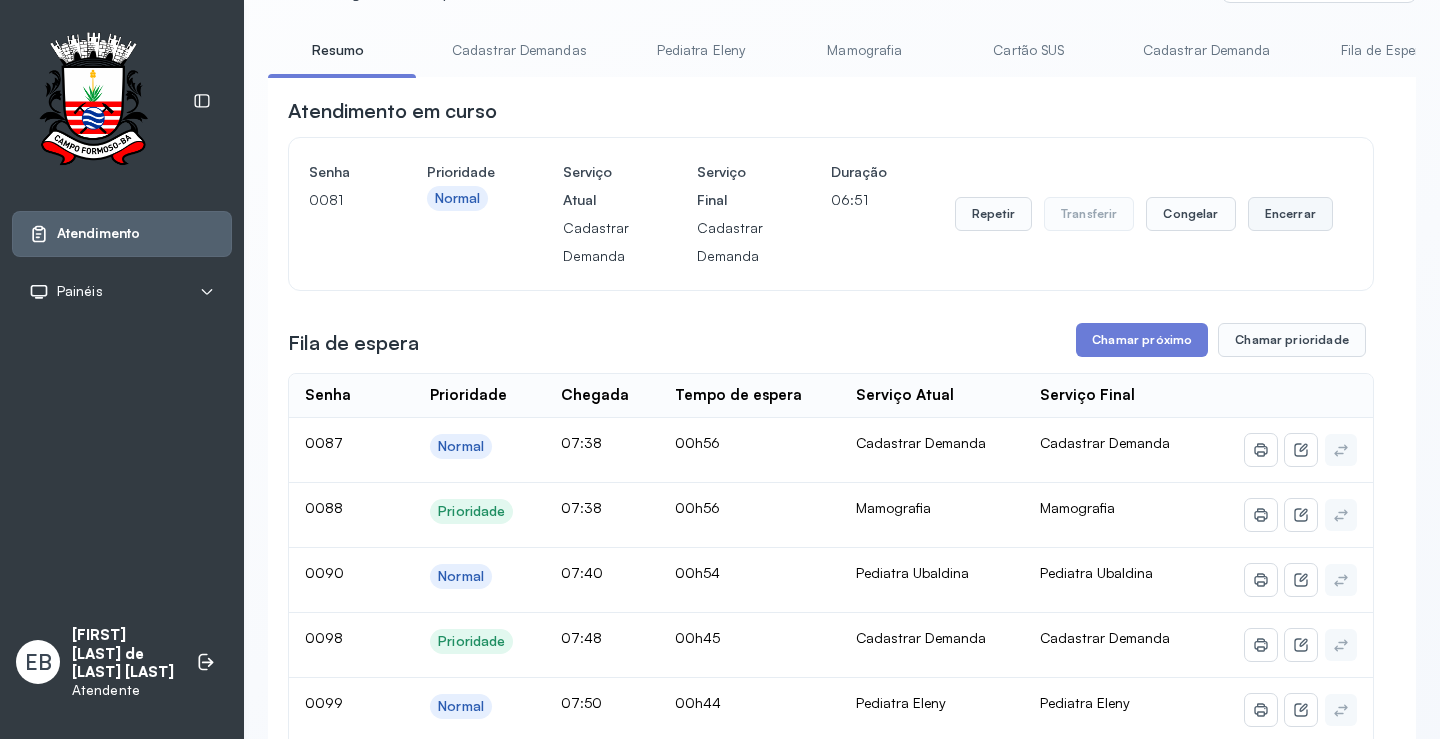 click on "Encerrar" at bounding box center [1290, 214] 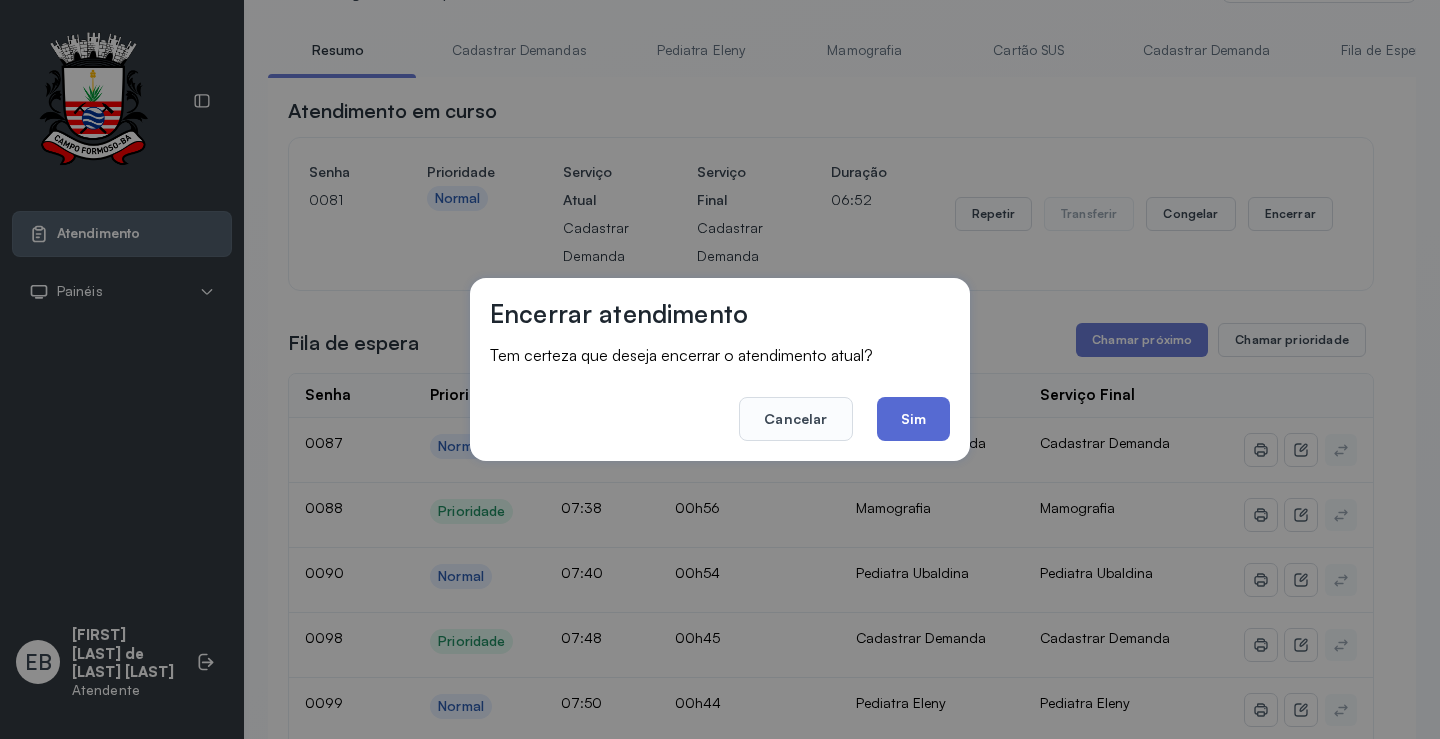 click on "Sim" 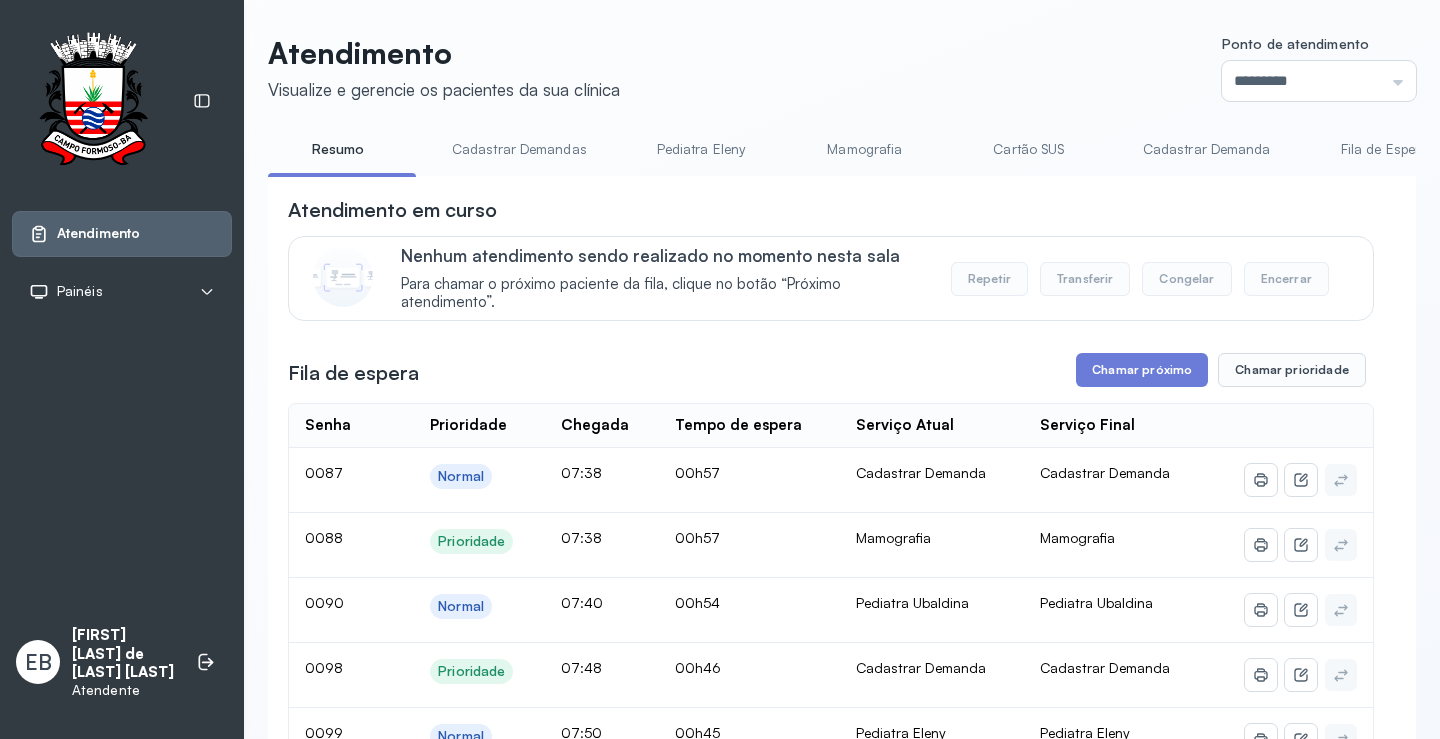 scroll, scrollTop: 100, scrollLeft: 0, axis: vertical 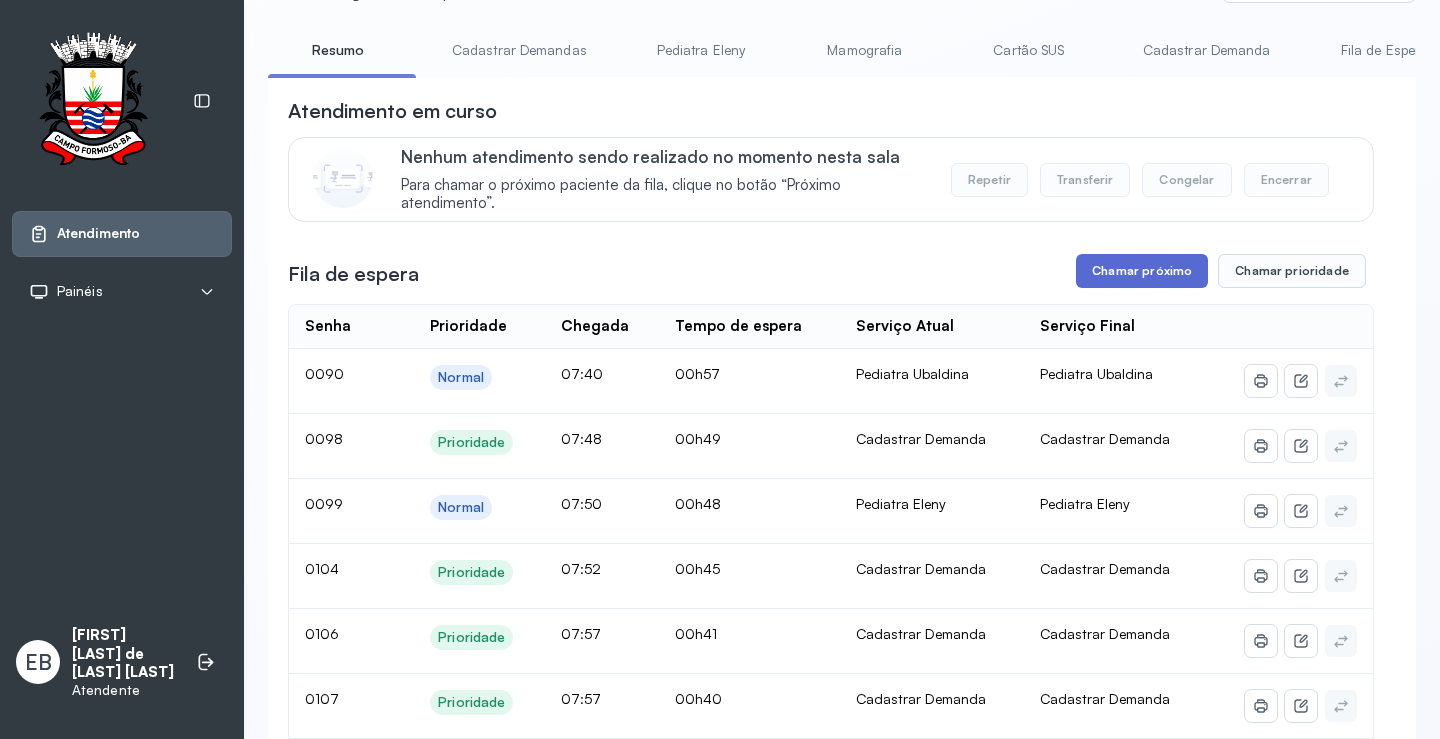 click on "Chamar próximo" at bounding box center [1142, 271] 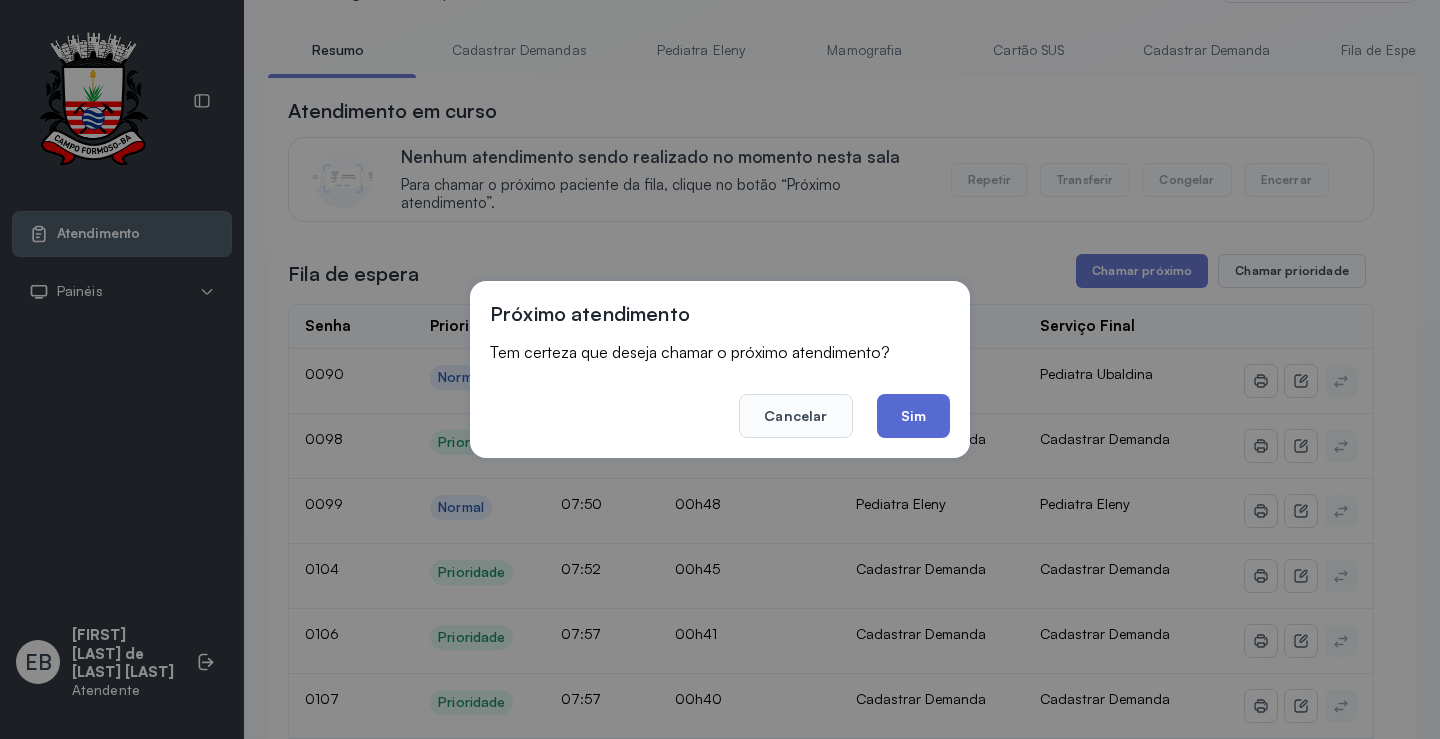 click on "Sim" 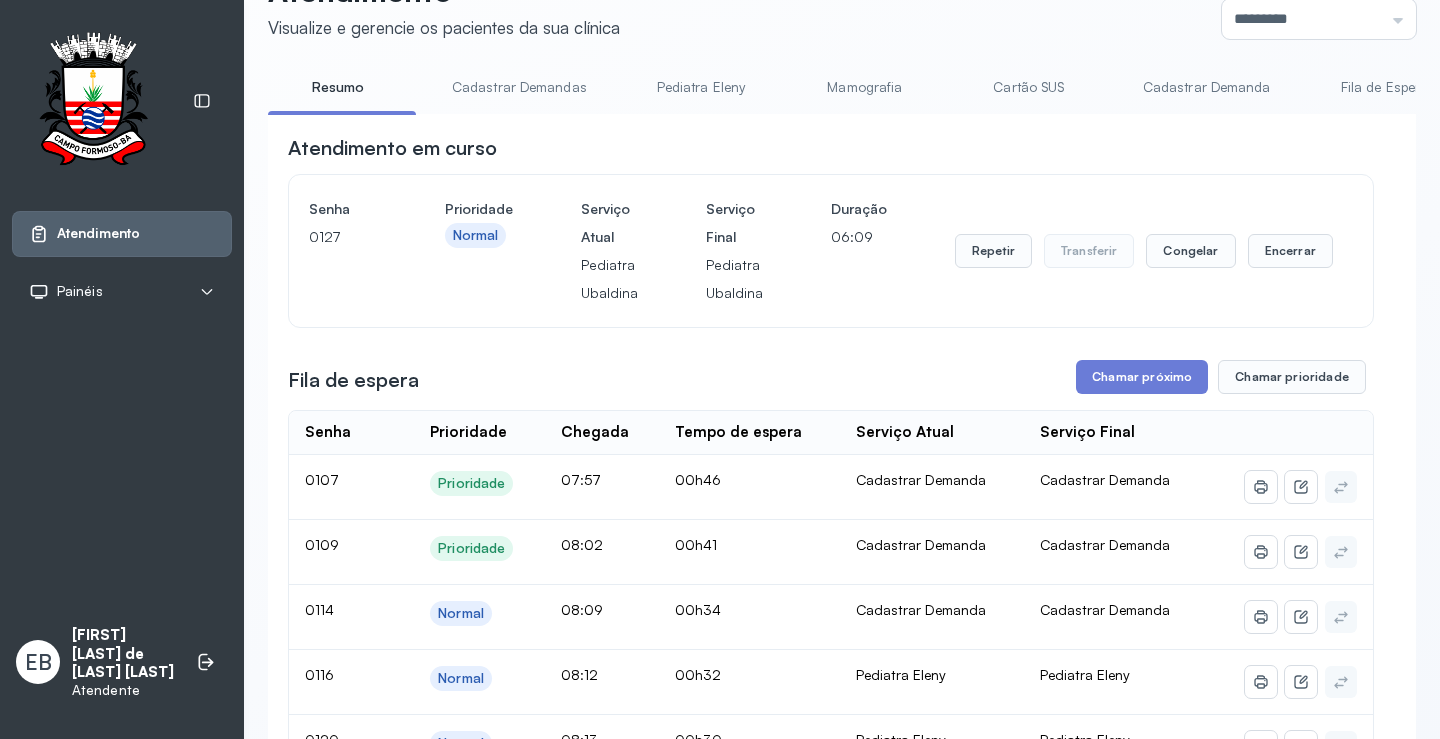 scroll, scrollTop: 0, scrollLeft: 0, axis: both 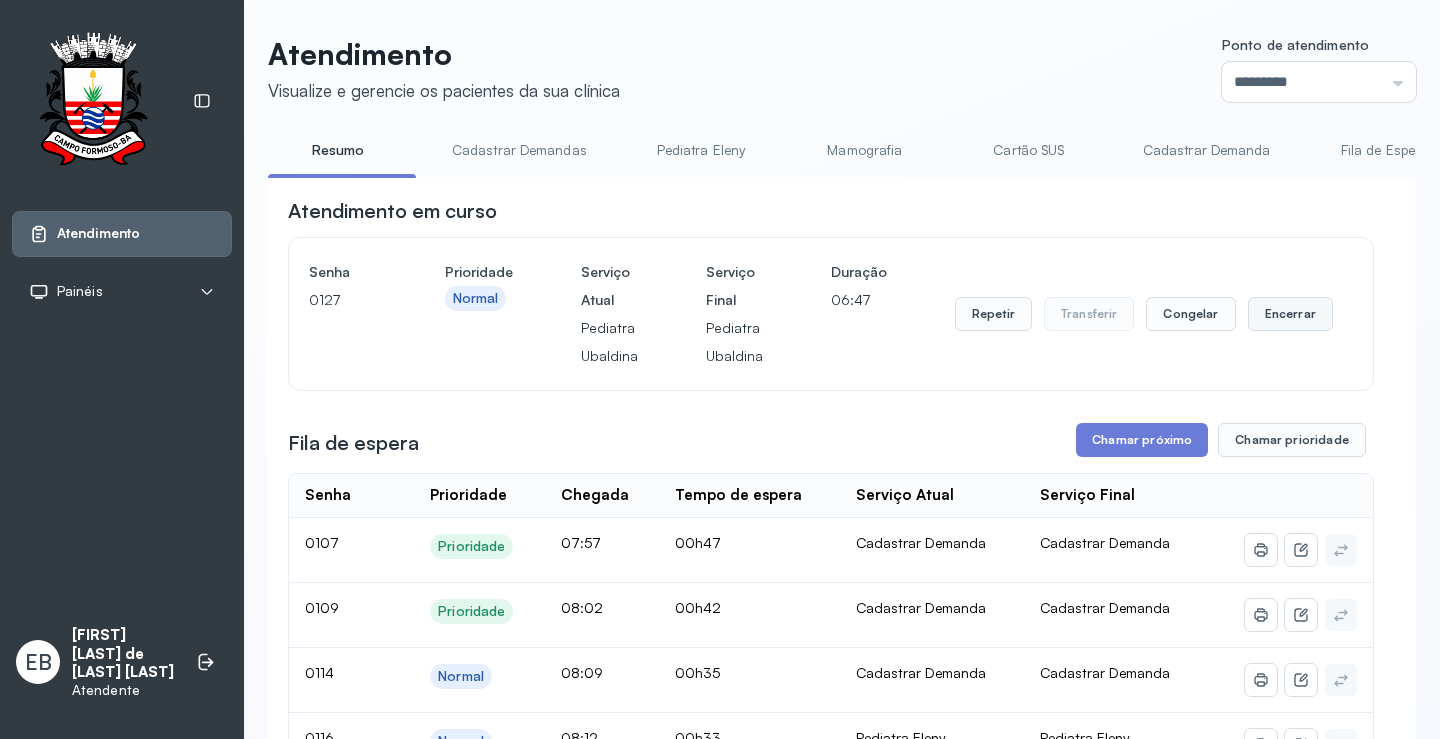 click on "Encerrar" at bounding box center (1290, 314) 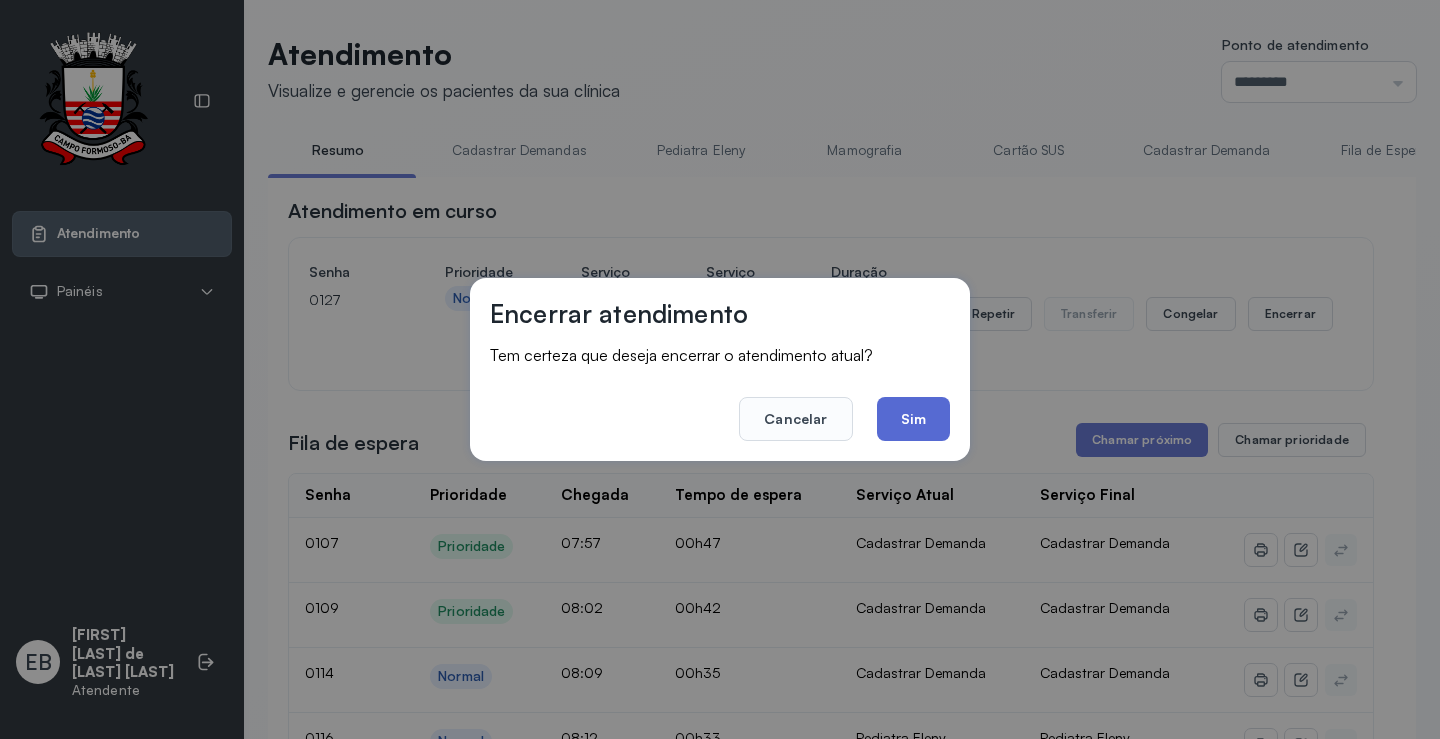 click on "Sim" 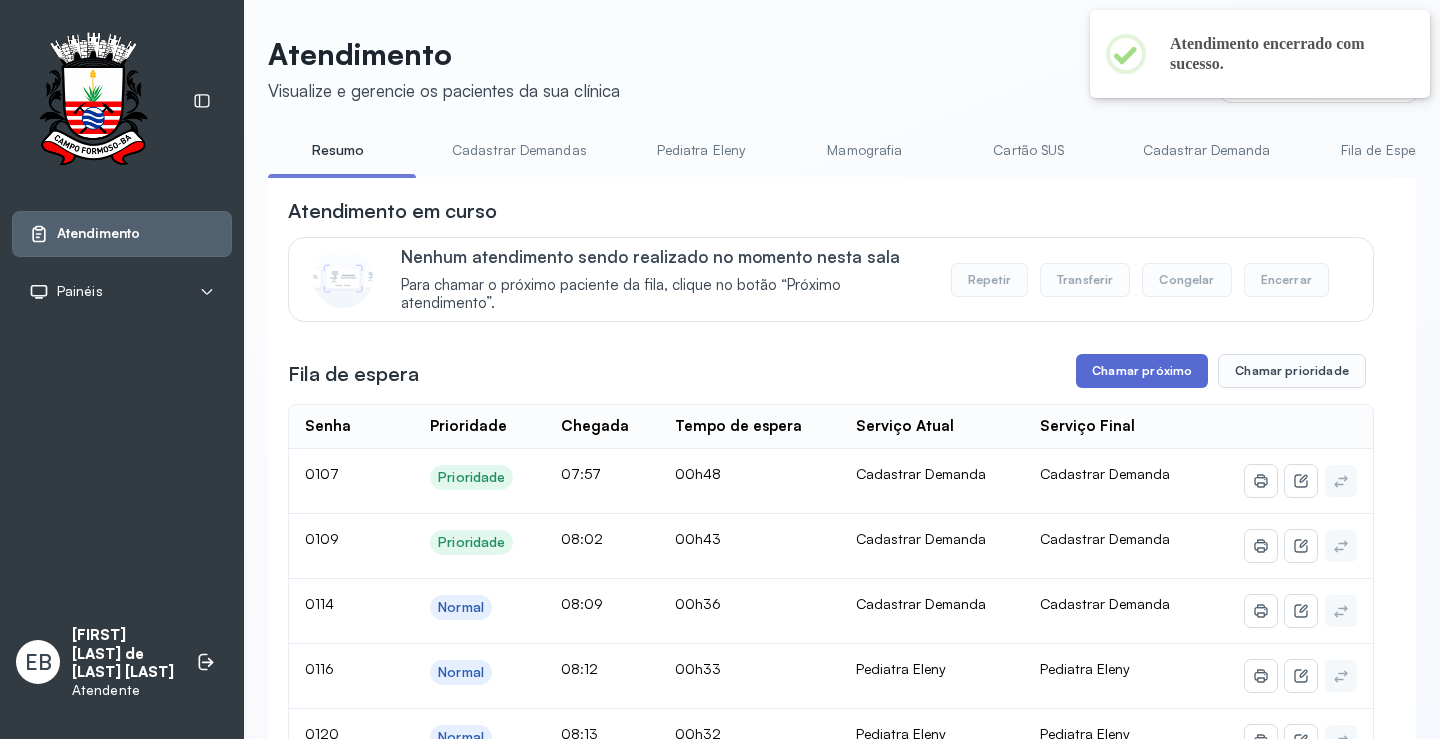 click on "Chamar próximo" at bounding box center (1142, 371) 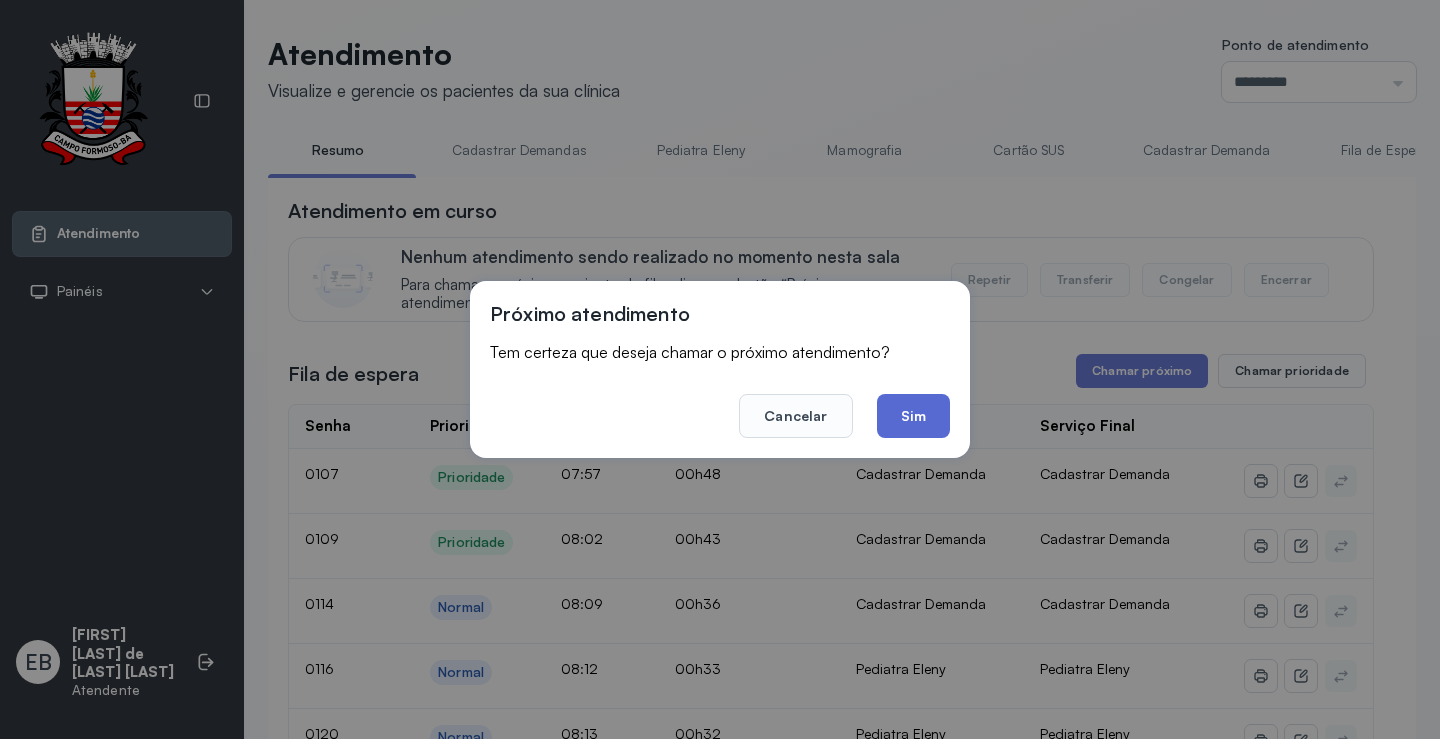 click on "Sim" 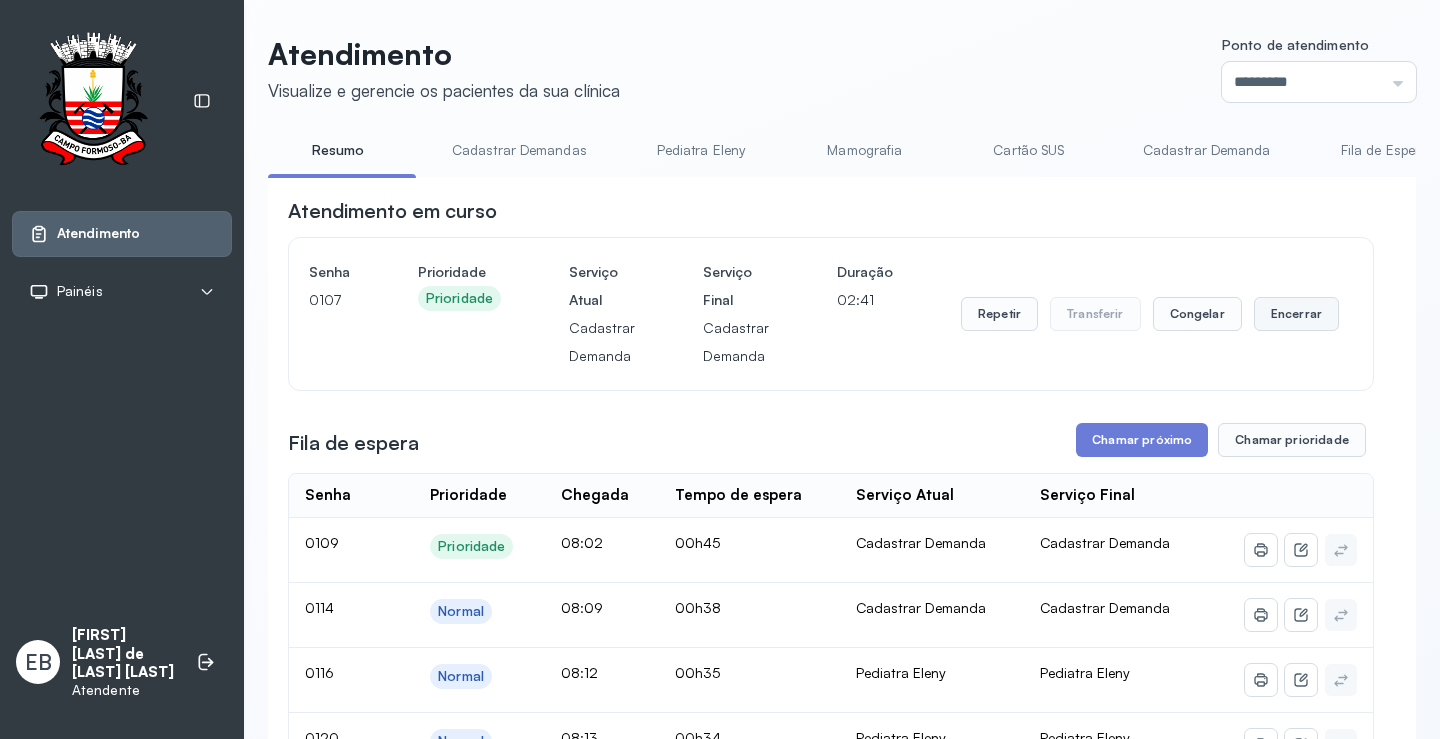 click on "Encerrar" at bounding box center (1296, 314) 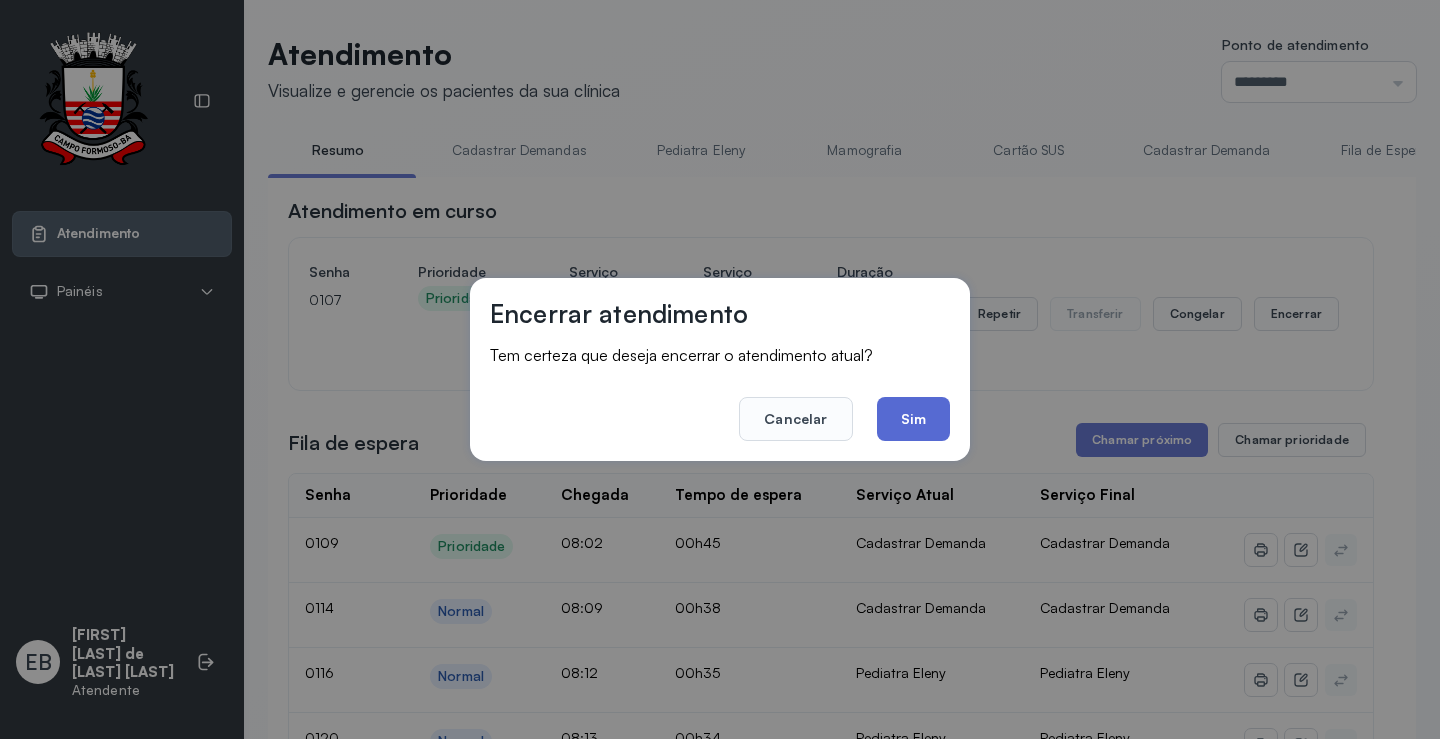 click on "Sim" 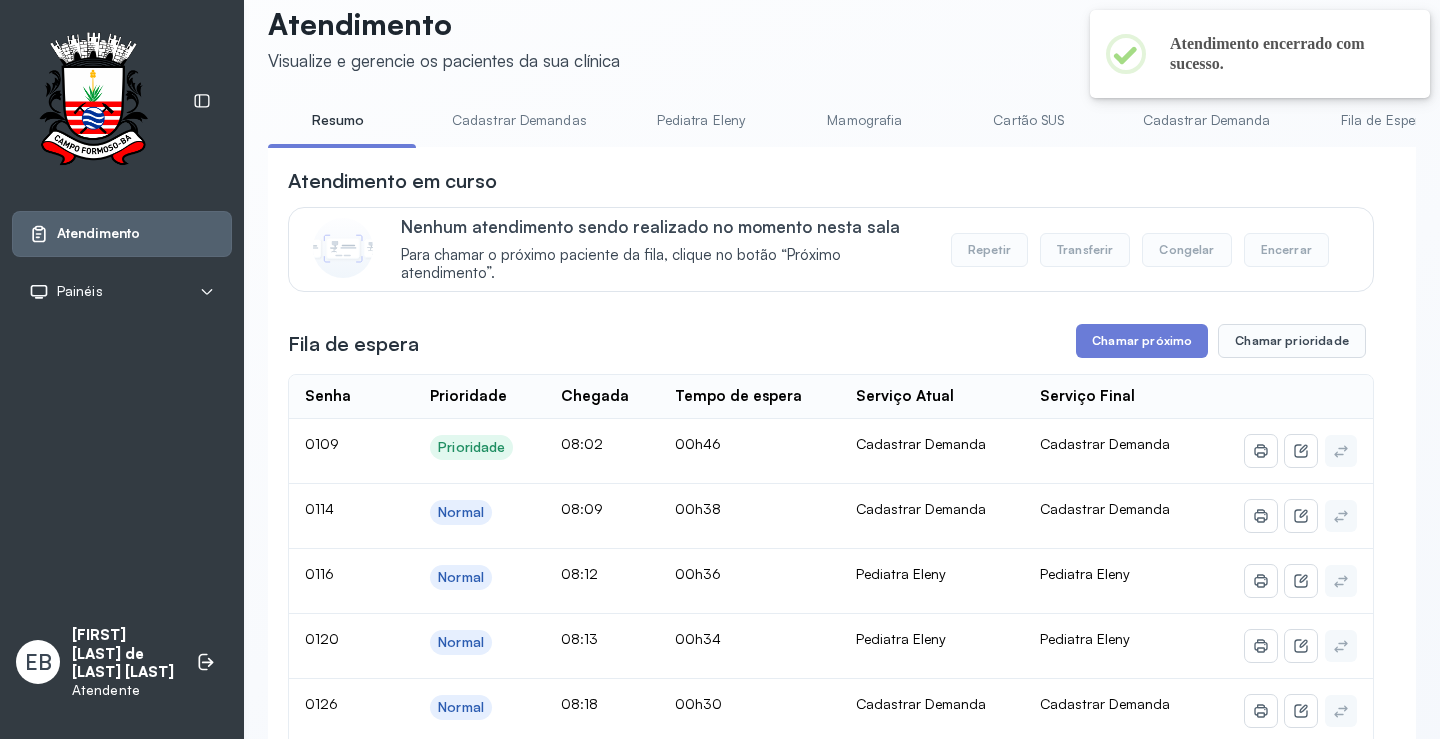 scroll, scrollTop: 1, scrollLeft: 0, axis: vertical 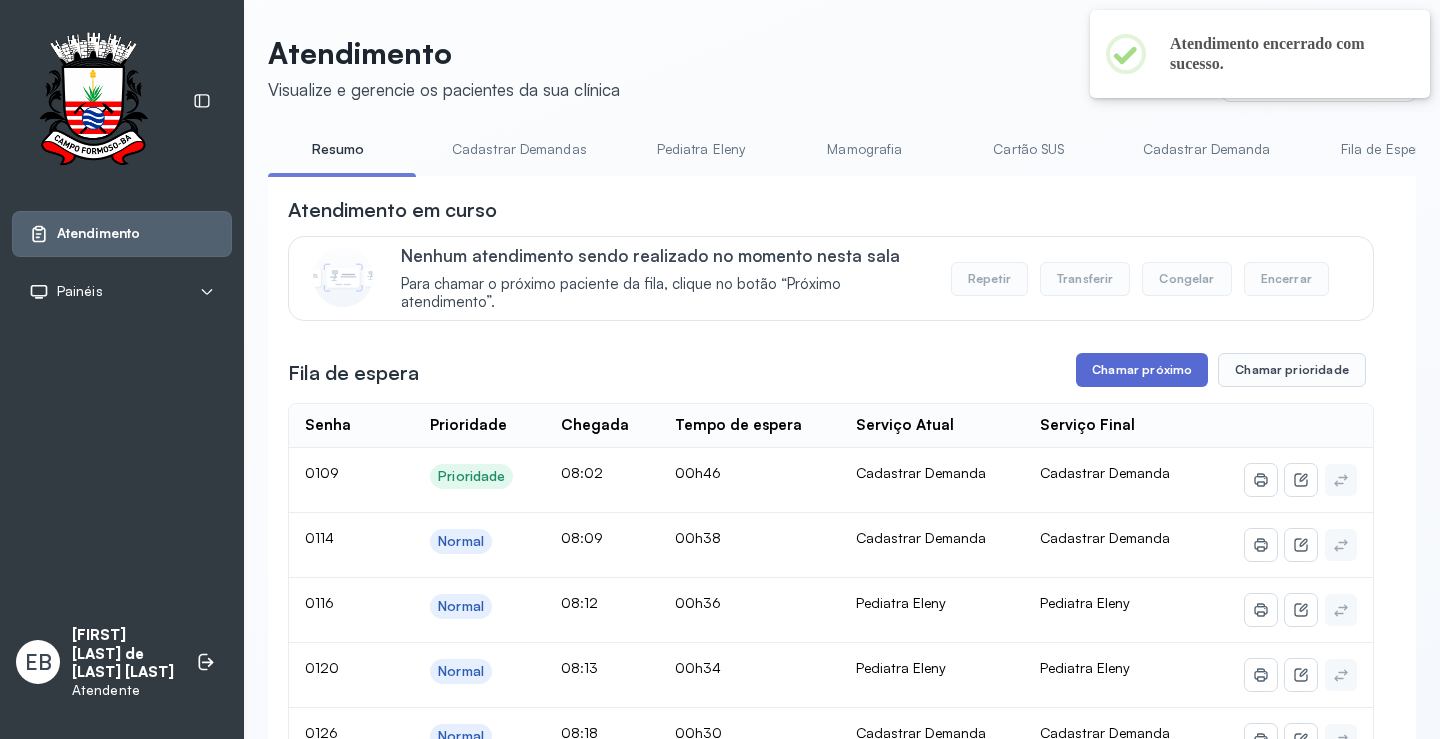 click on "Chamar próximo" at bounding box center [1142, 370] 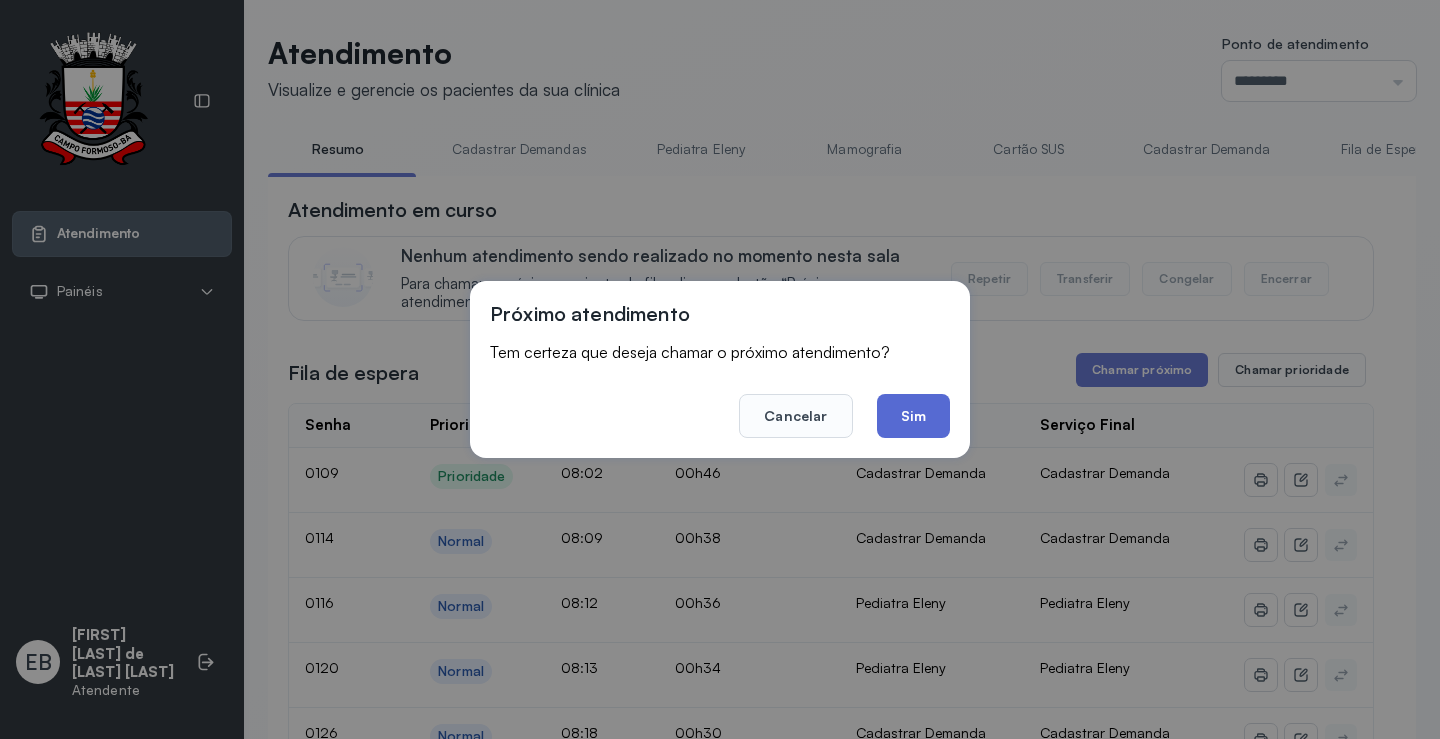 click on "Sim" 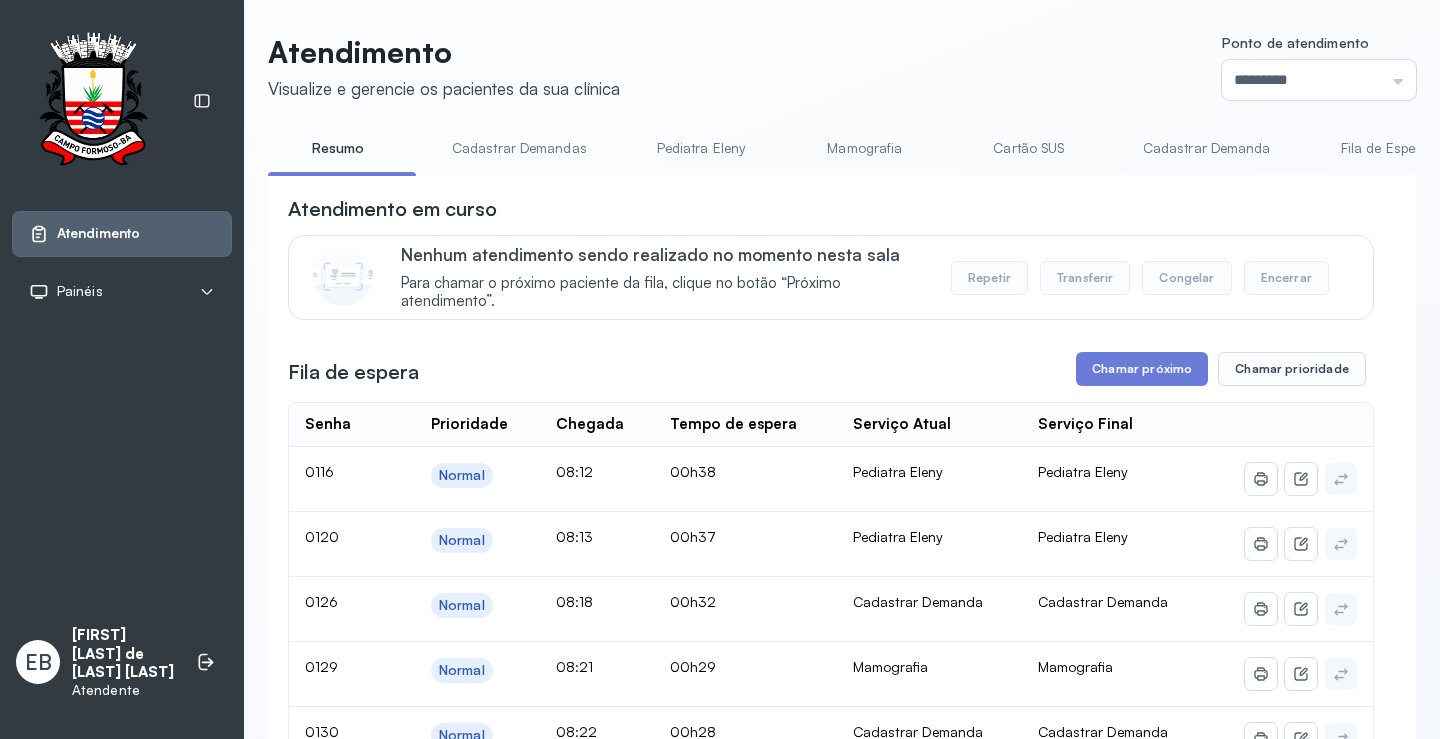 scroll, scrollTop: 0, scrollLeft: 0, axis: both 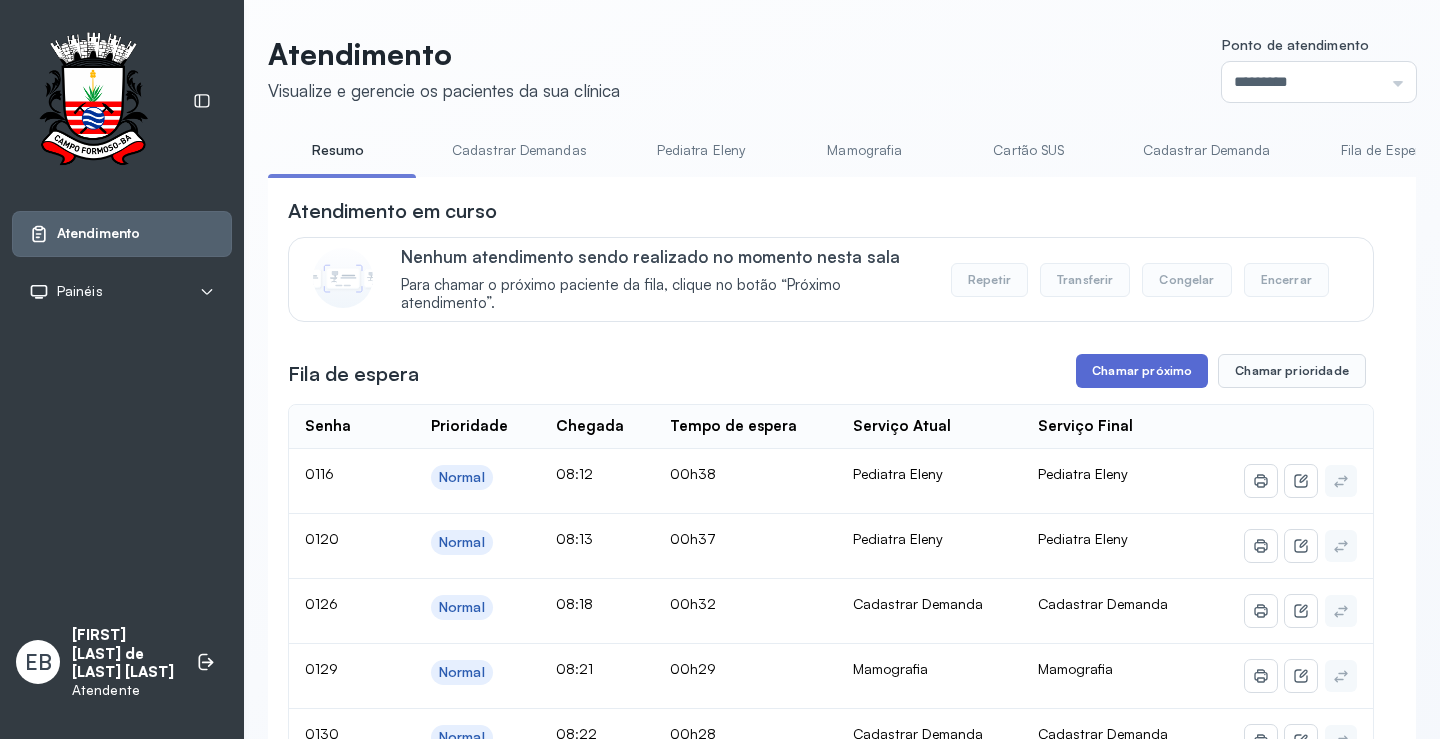 click on "Chamar próximo" at bounding box center (1142, 371) 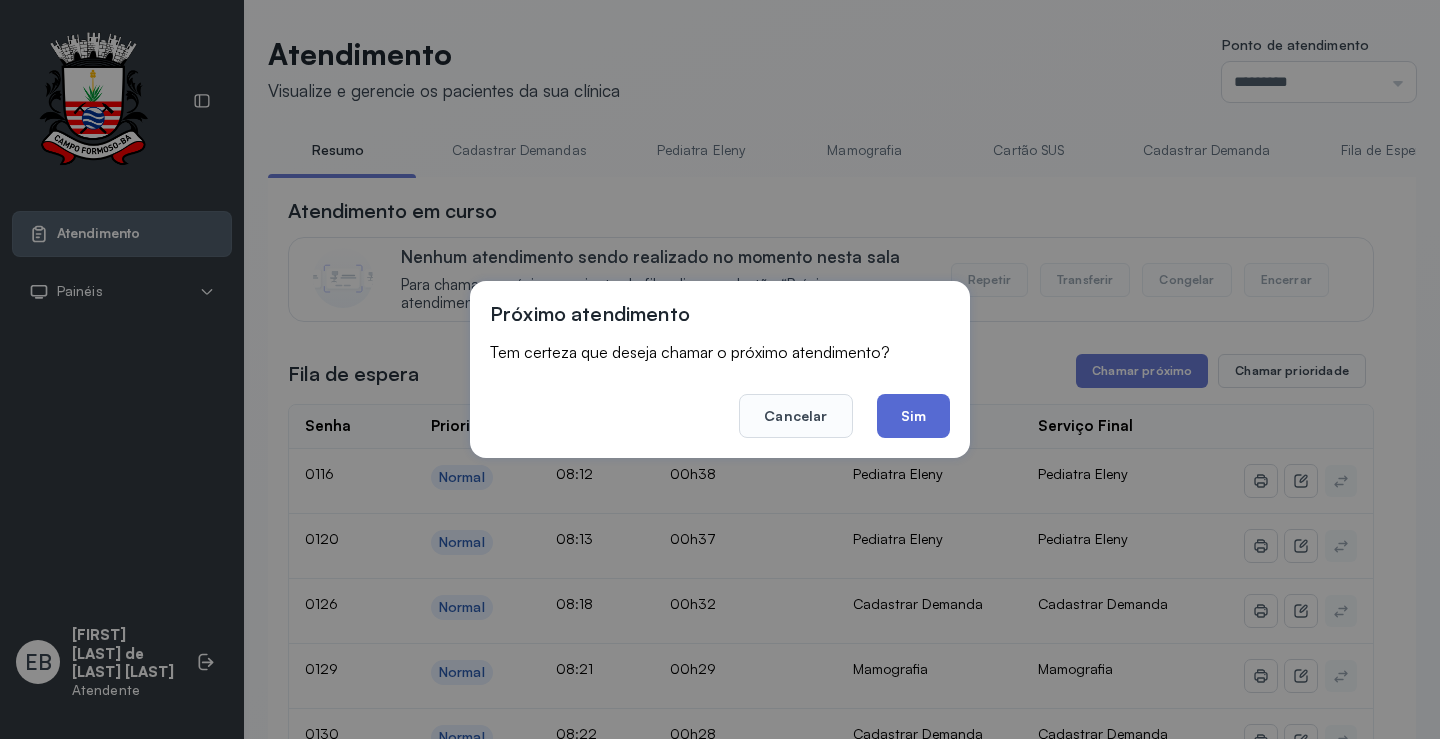 click on "Sim" 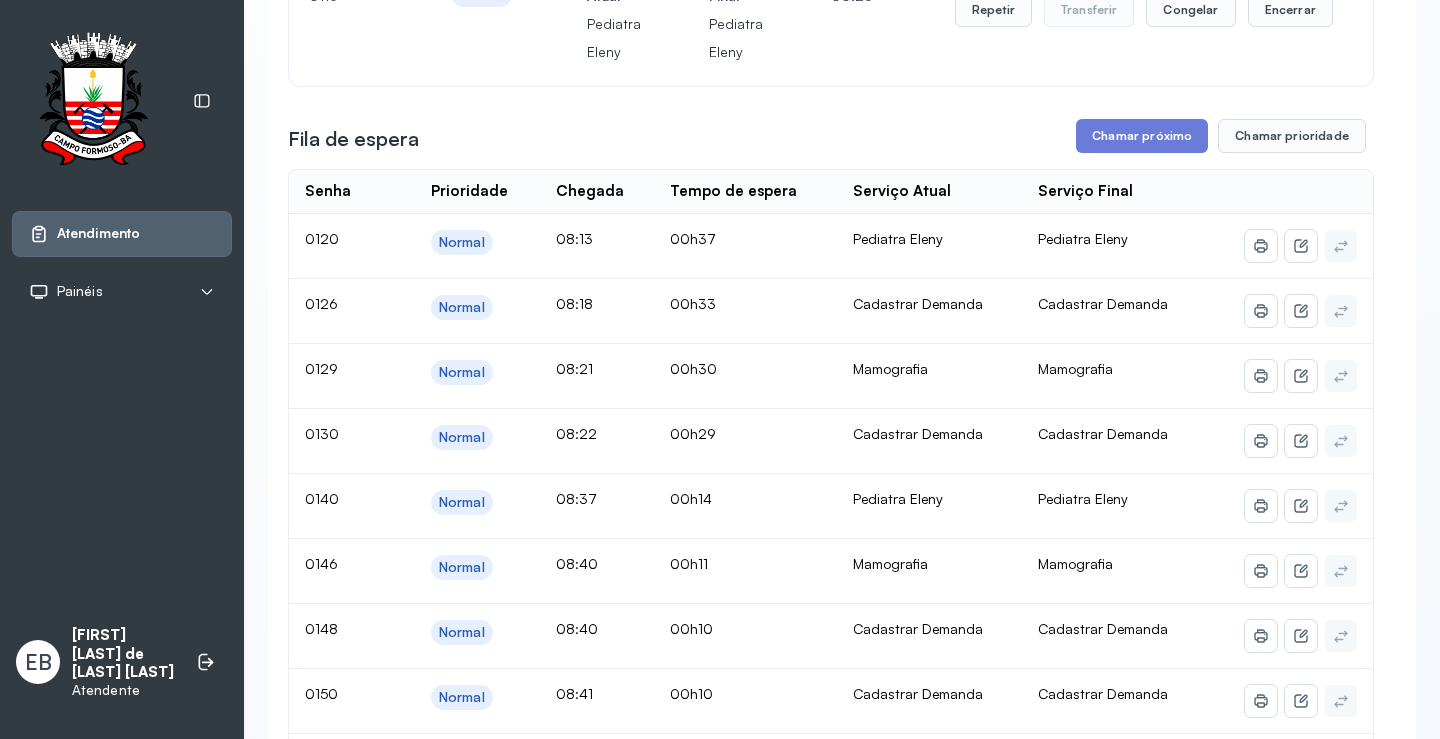 scroll, scrollTop: 300, scrollLeft: 0, axis: vertical 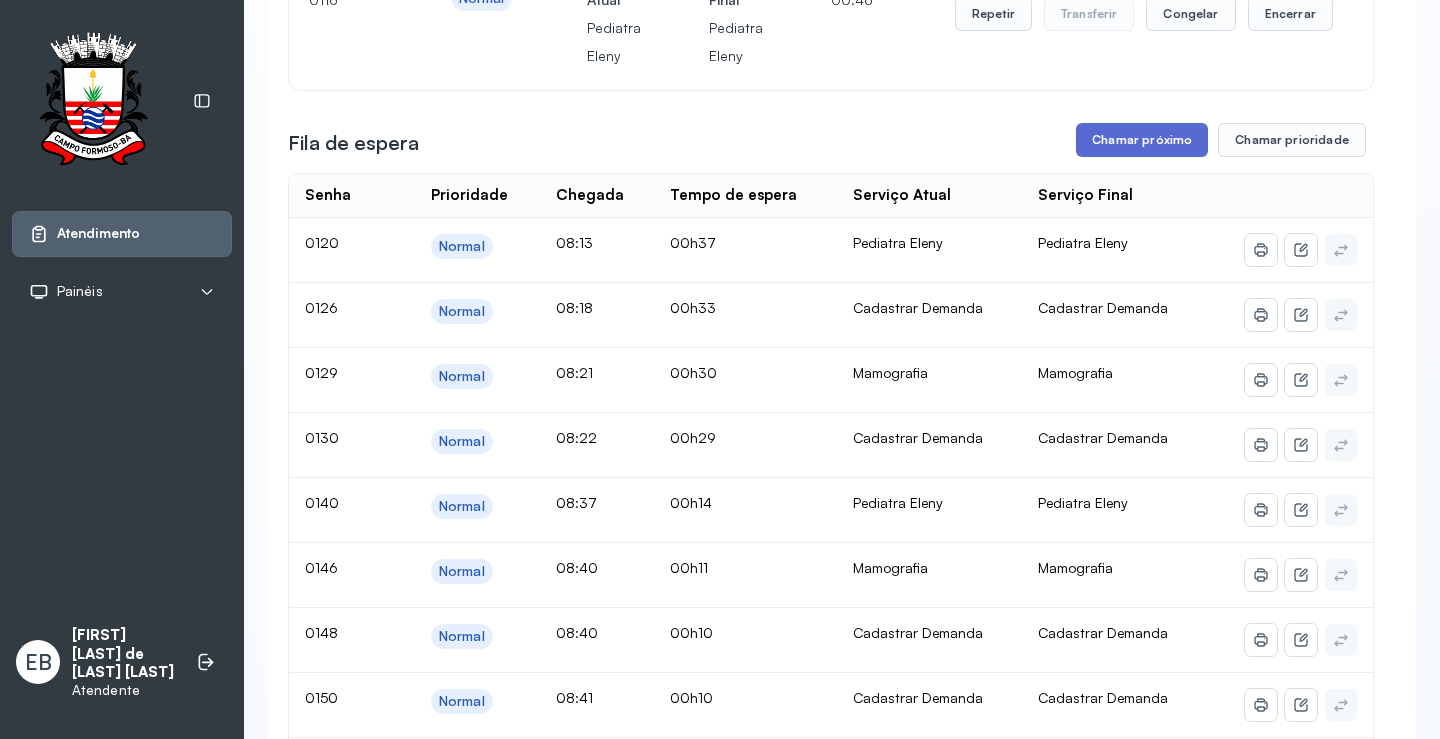click on "Chamar próximo" at bounding box center [1142, 140] 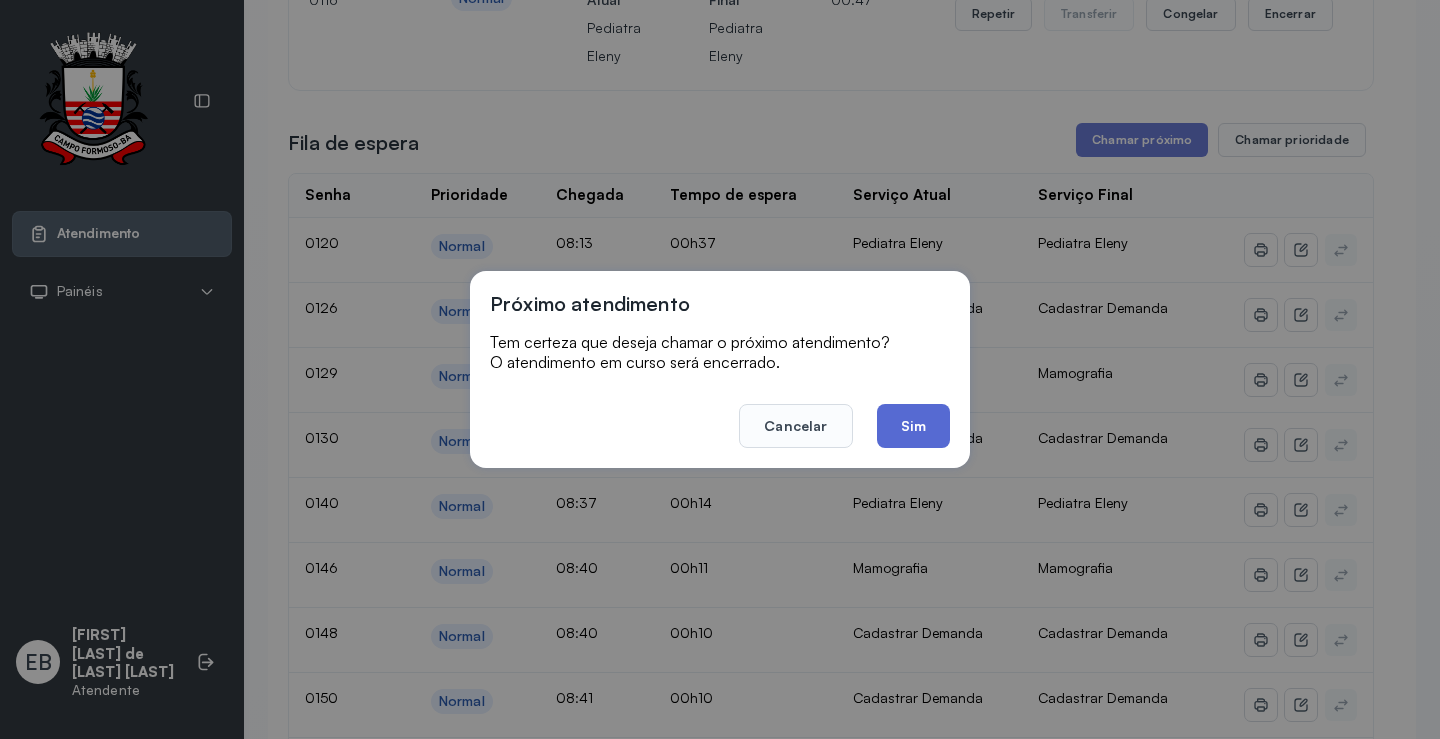 click on "Sim" 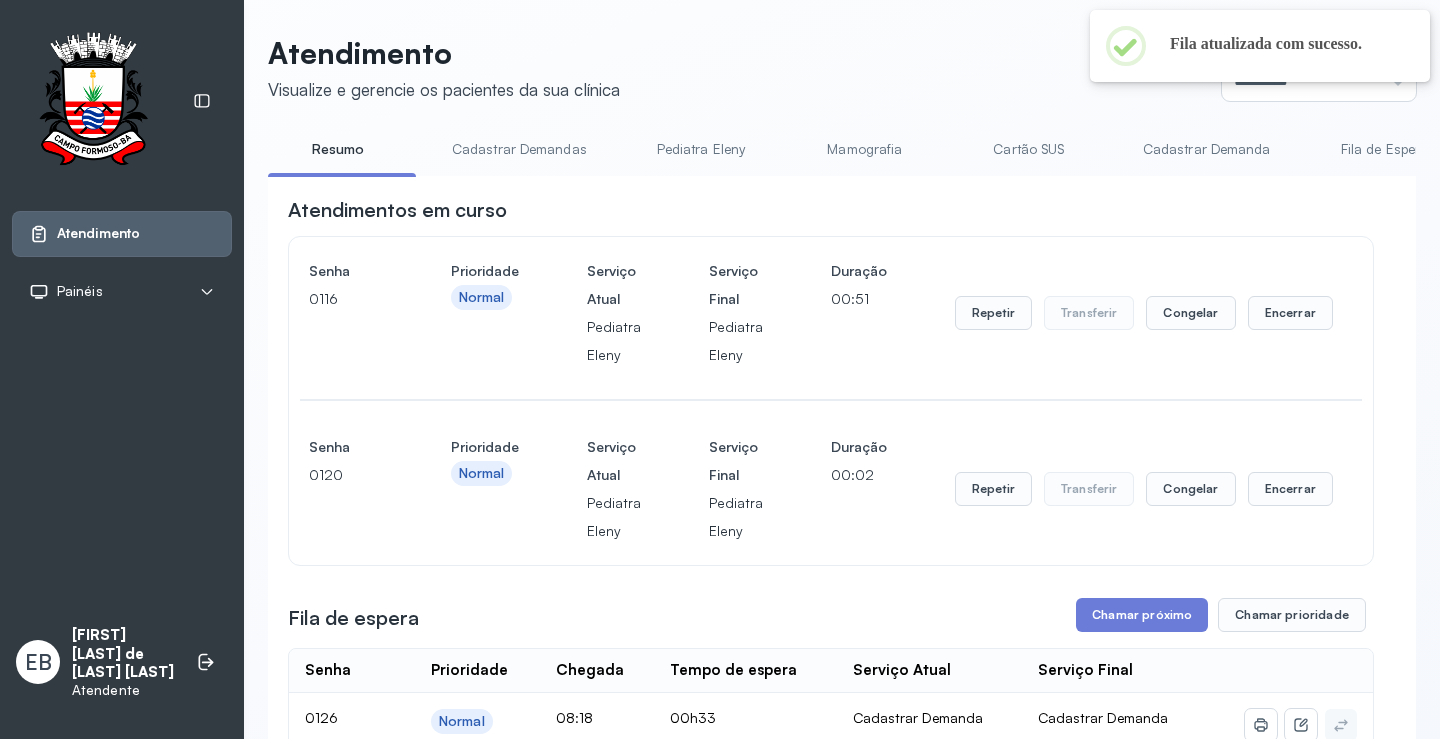 scroll, scrollTop: 300, scrollLeft: 0, axis: vertical 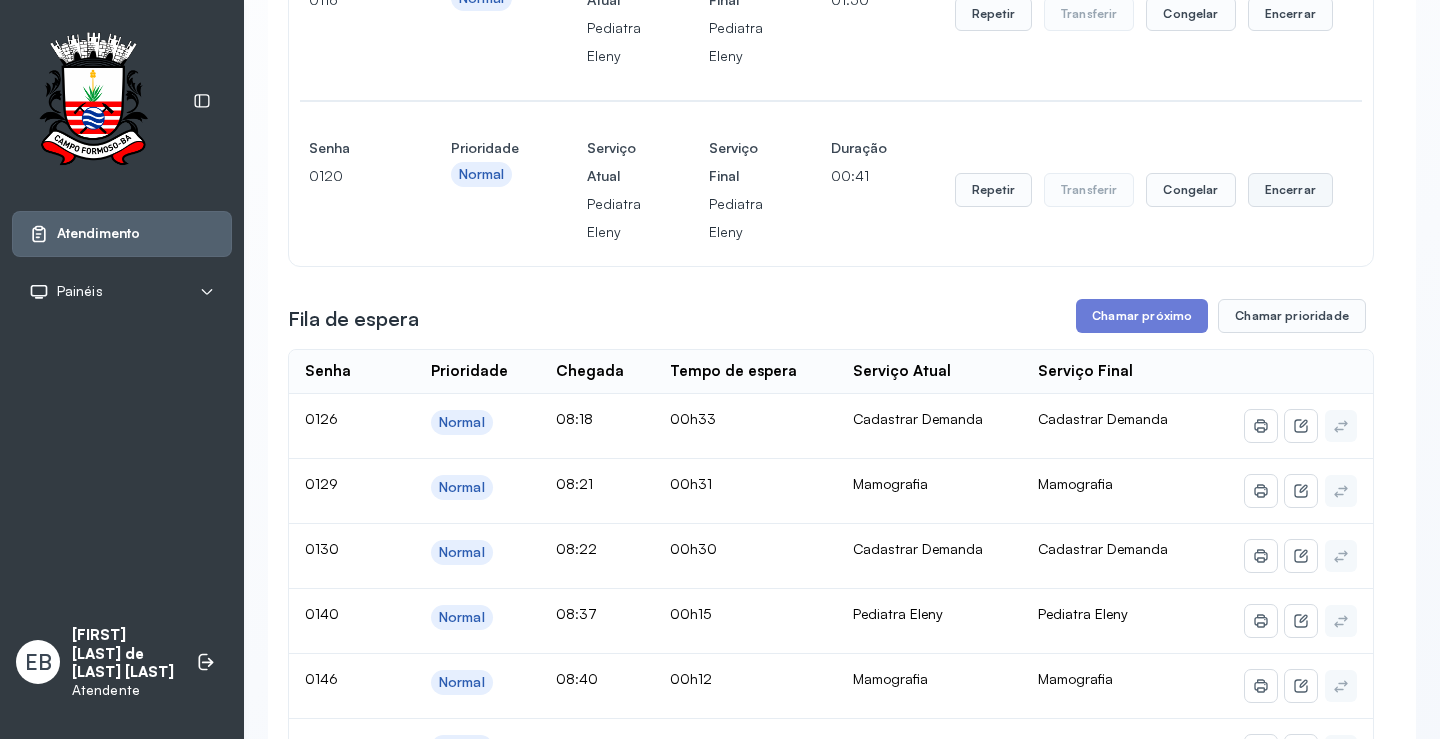 click on "Encerrar" at bounding box center [1290, 14] 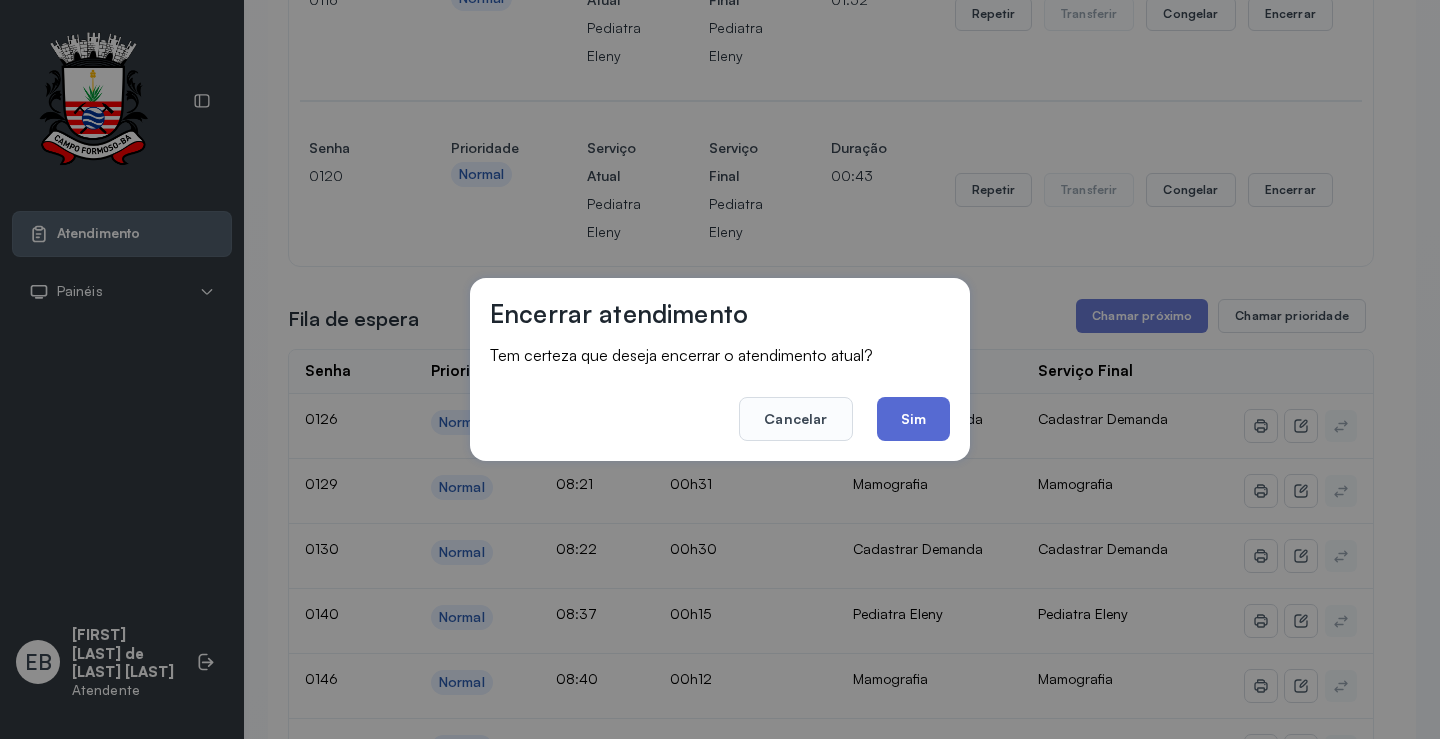 click on "Sim" 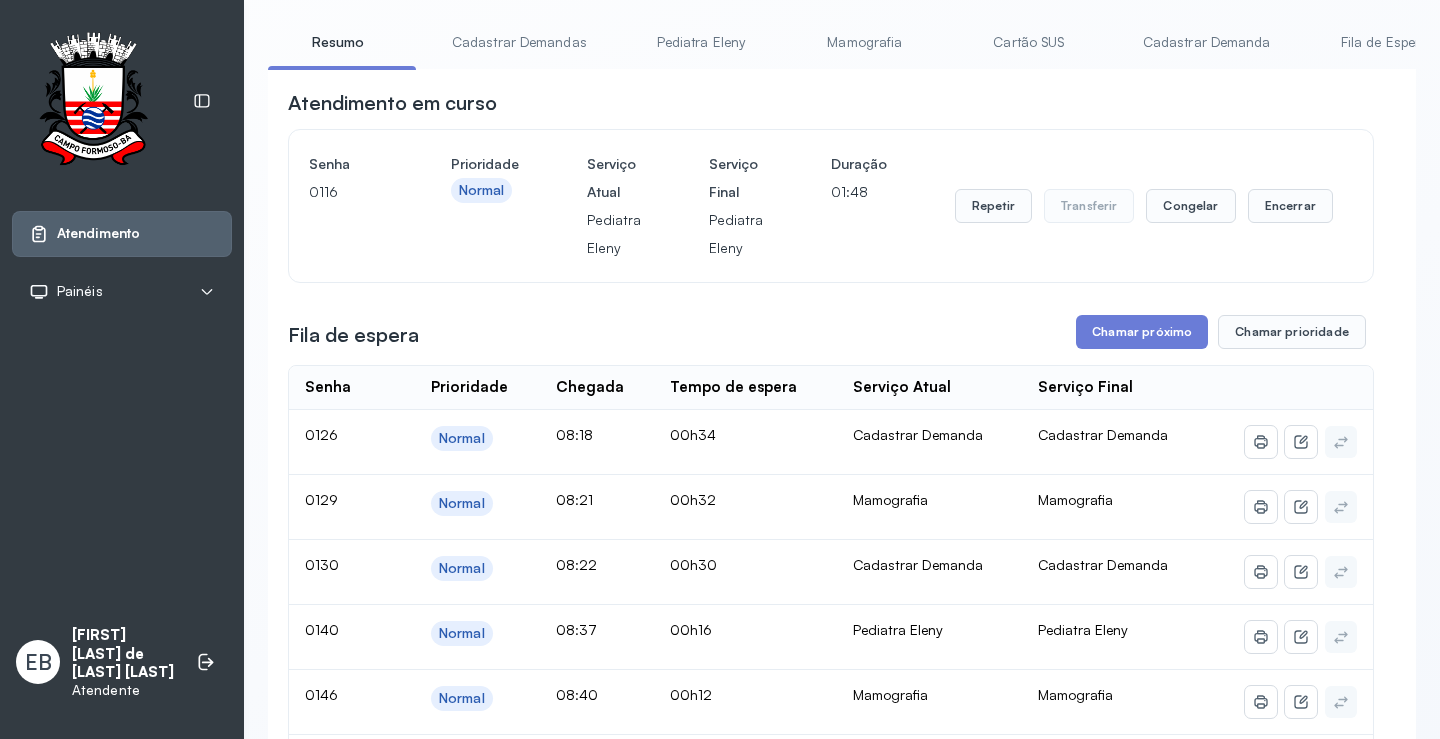 scroll, scrollTop: 100, scrollLeft: 0, axis: vertical 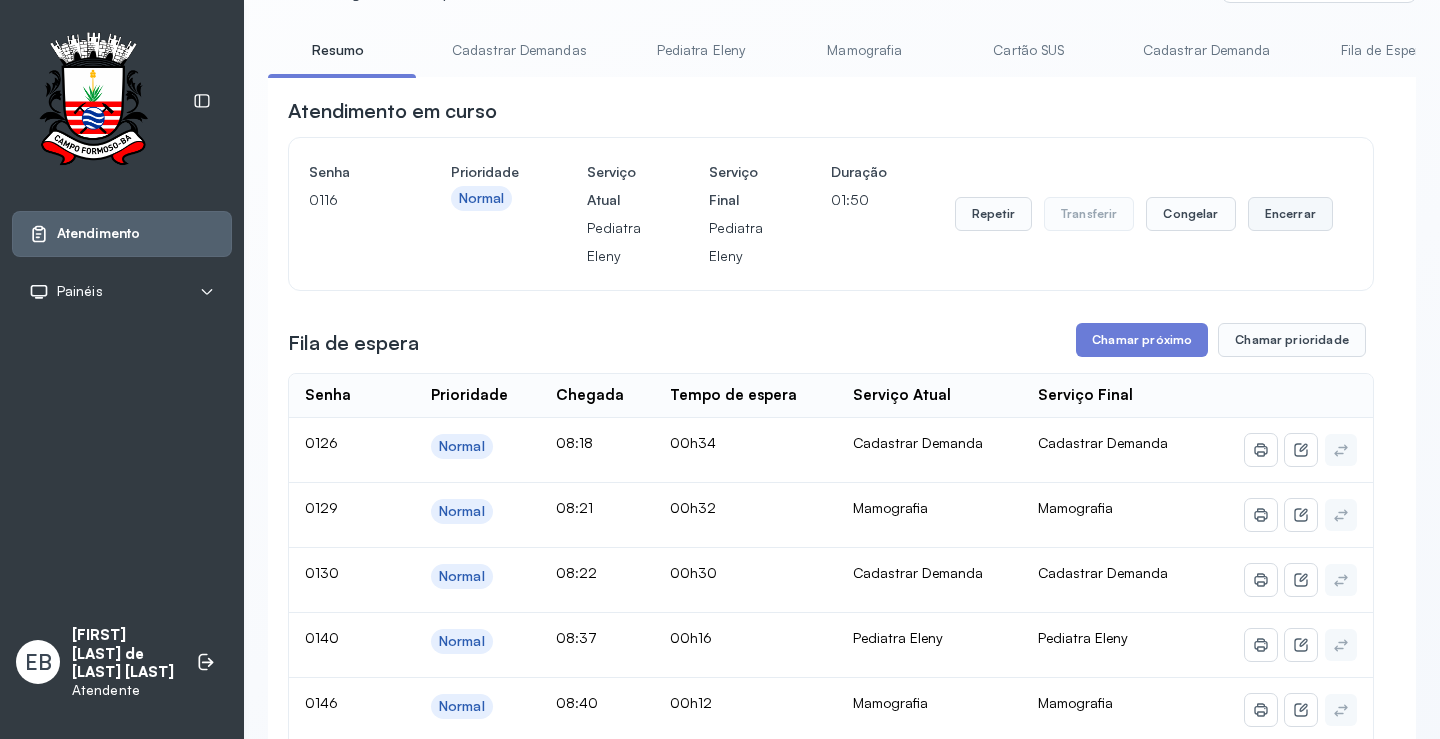 click on "Encerrar" at bounding box center [1290, 214] 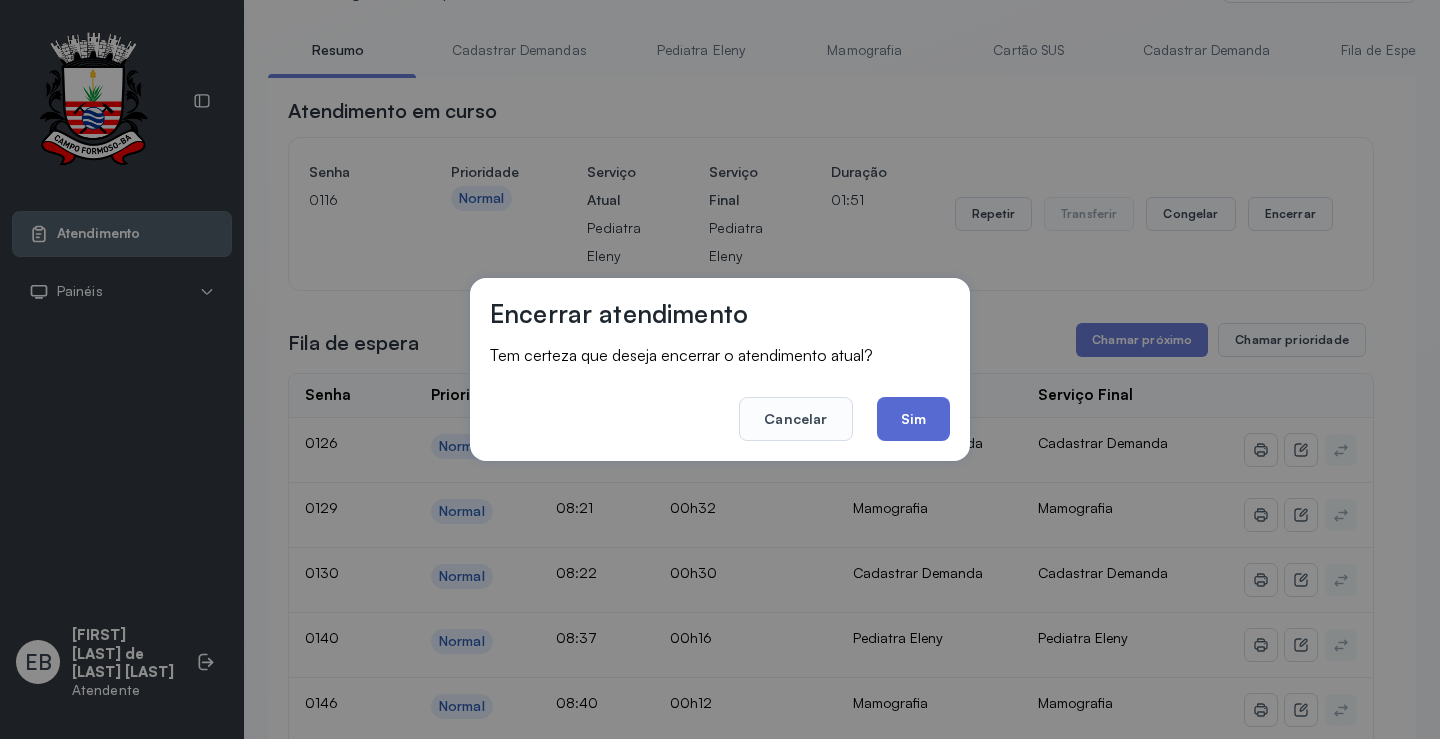 click on "Sim" 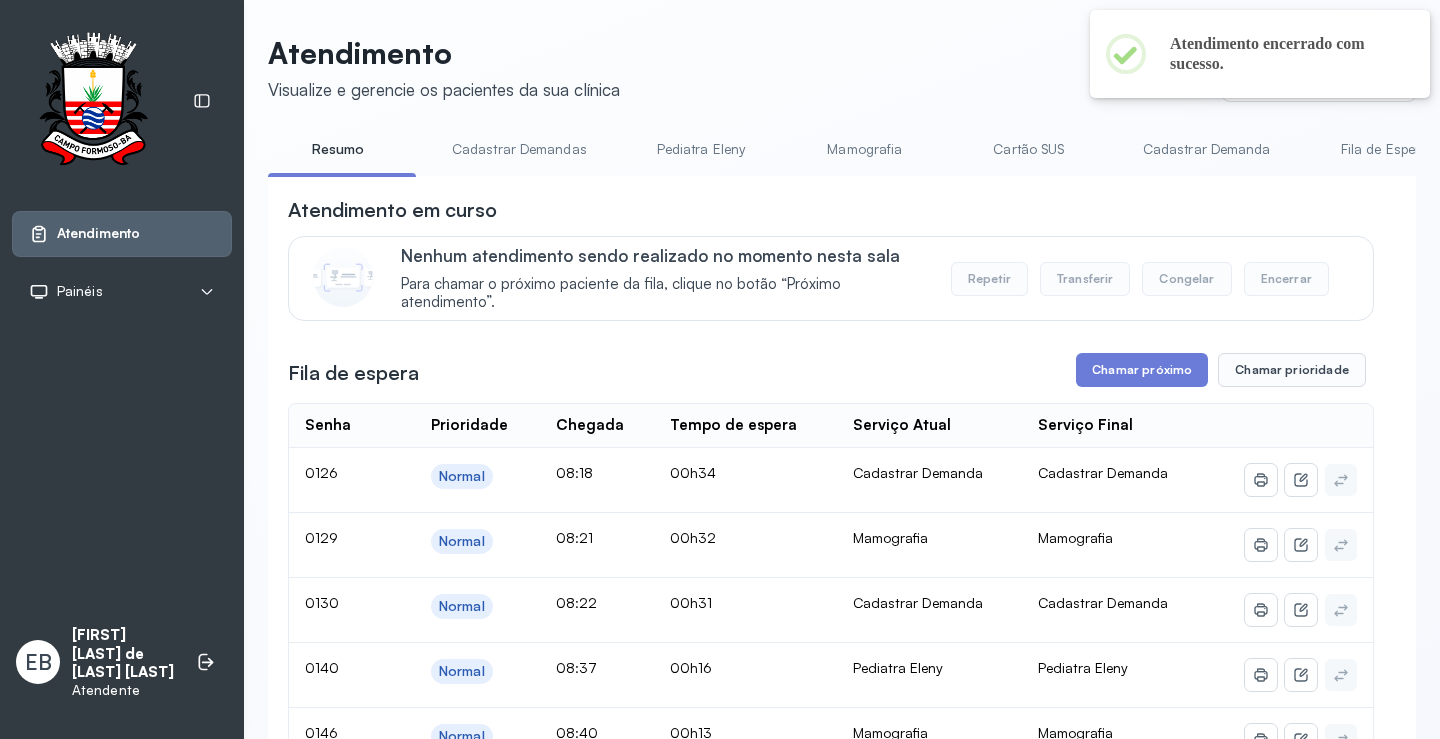 scroll, scrollTop: 100, scrollLeft: 0, axis: vertical 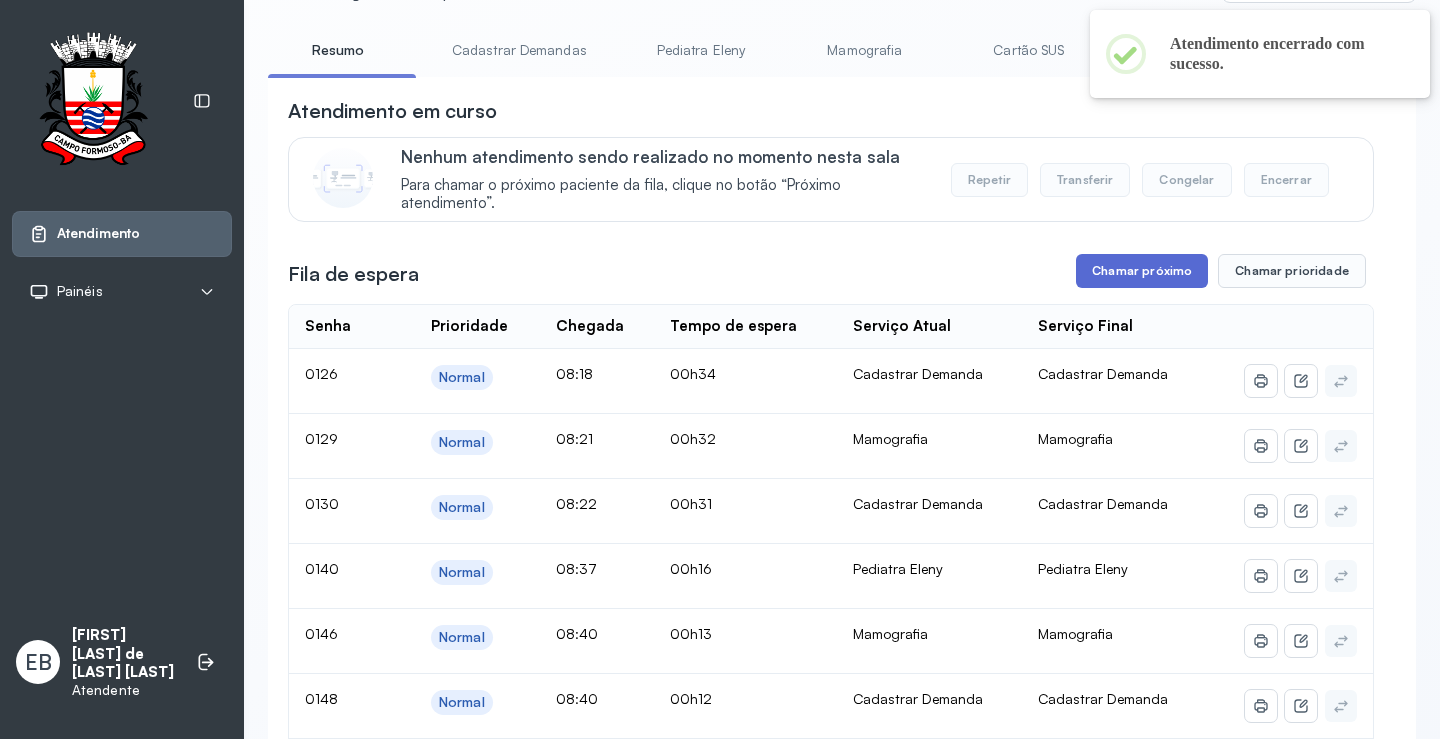 click on "Chamar próximo" at bounding box center (1142, 271) 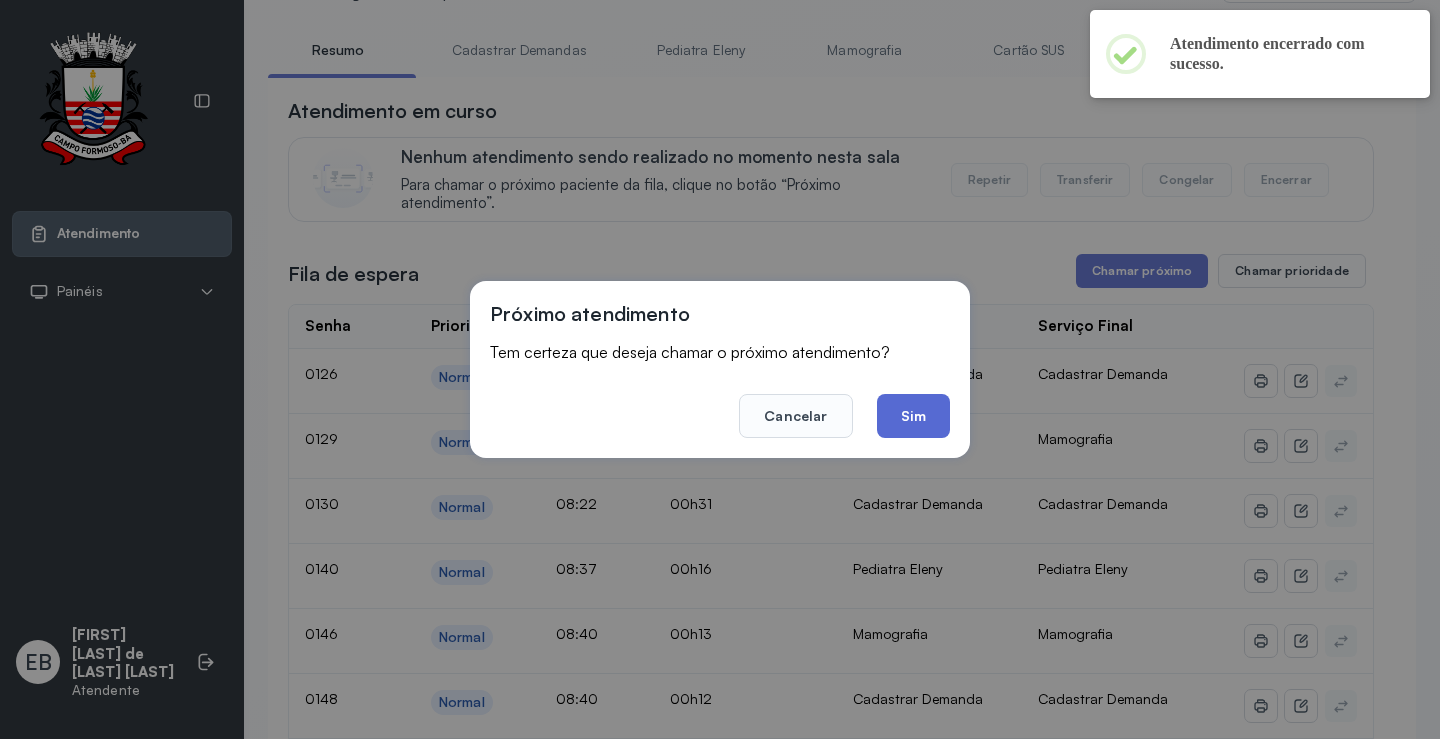 click on "Sim" 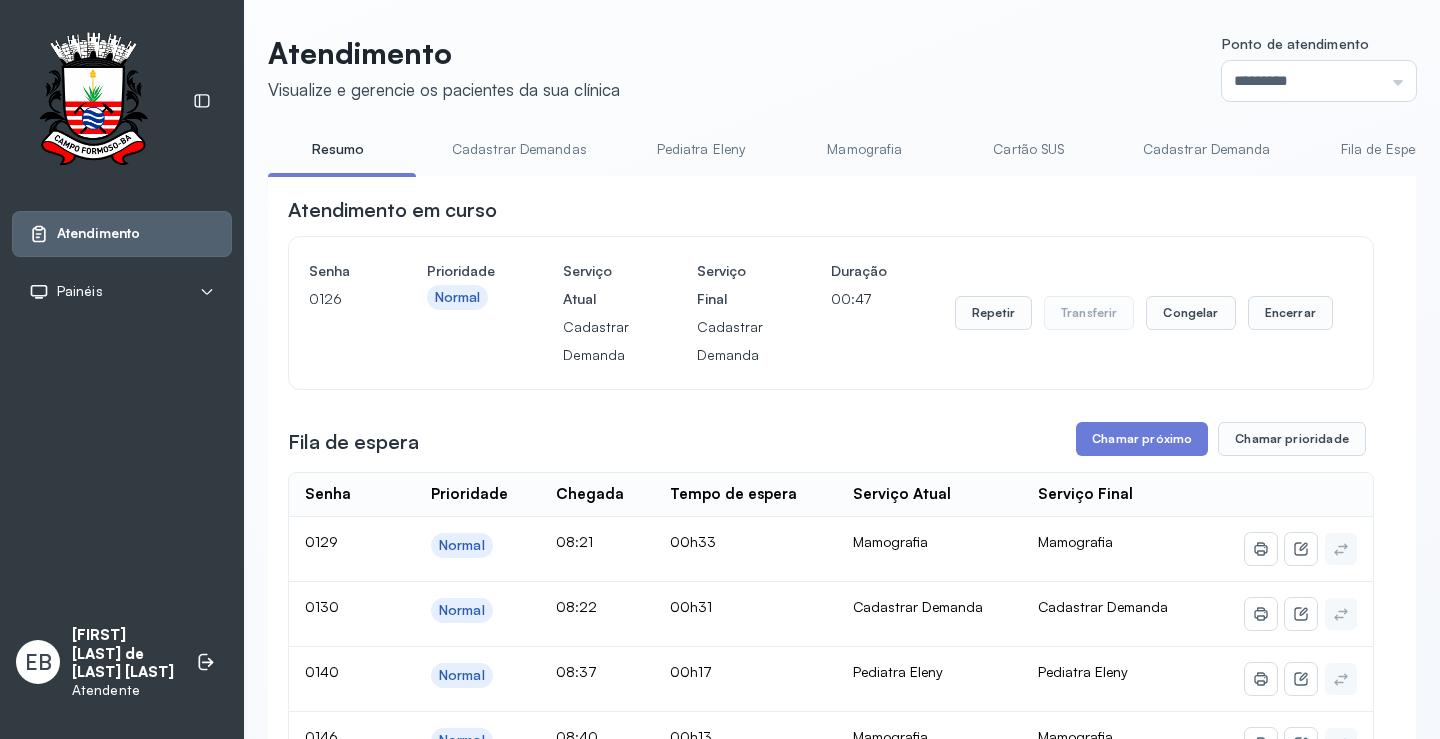 scroll, scrollTop: 100, scrollLeft: 0, axis: vertical 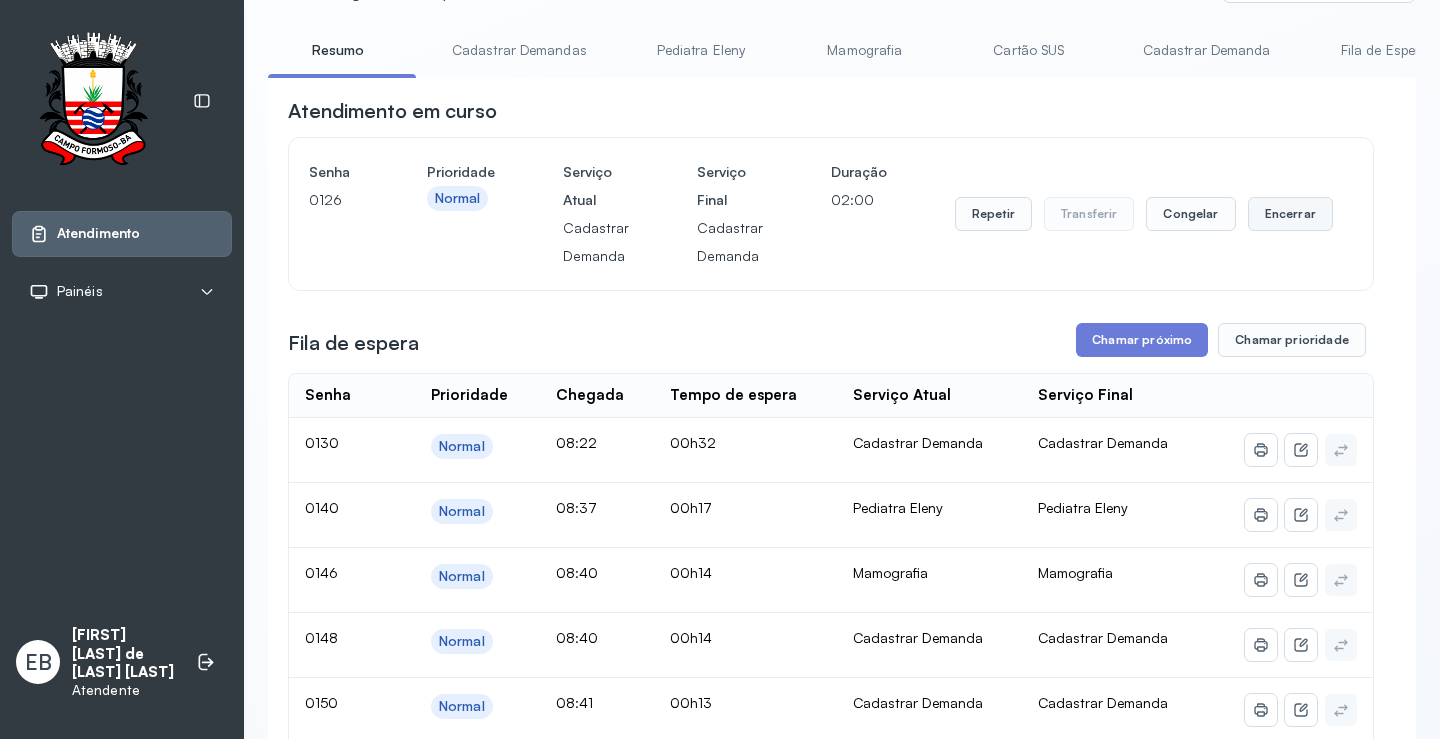 click on "Encerrar" at bounding box center [1290, 214] 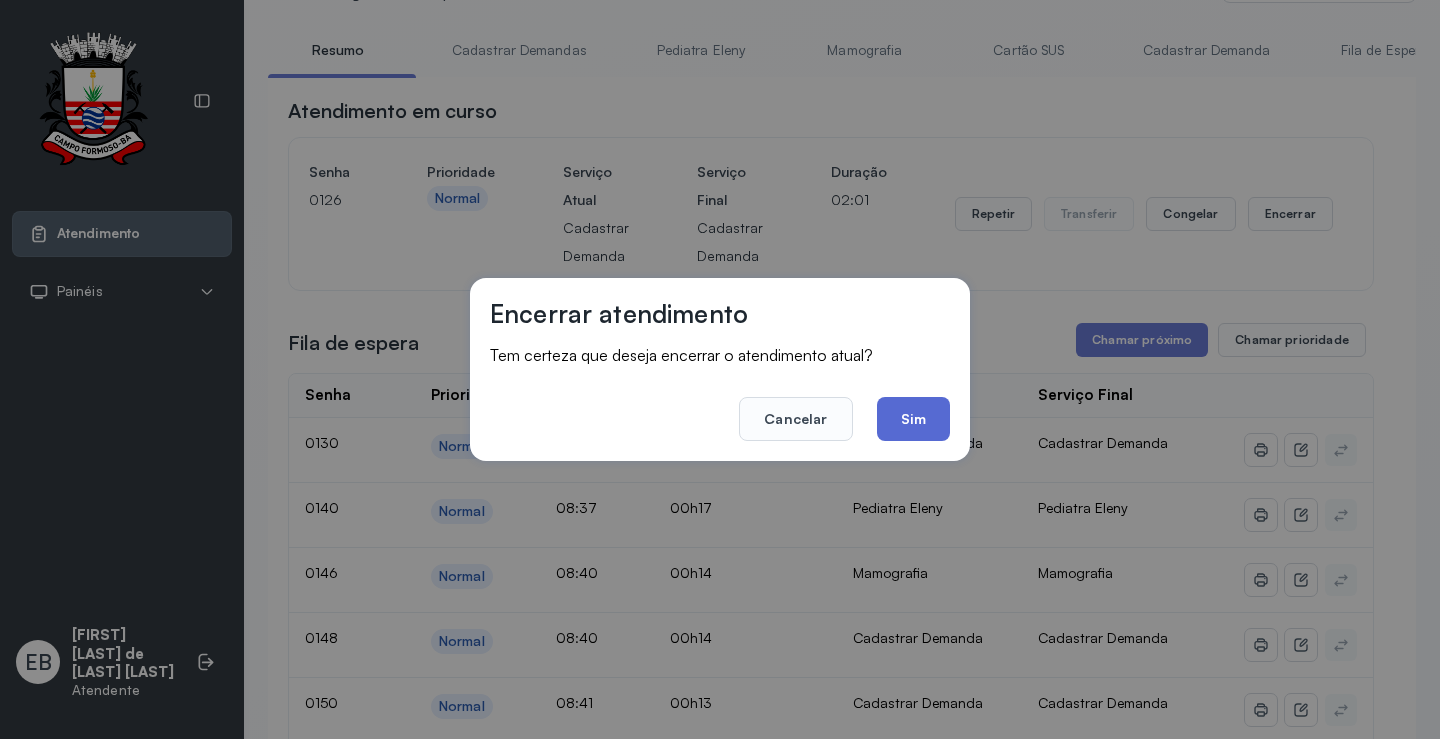 click on "Sim" 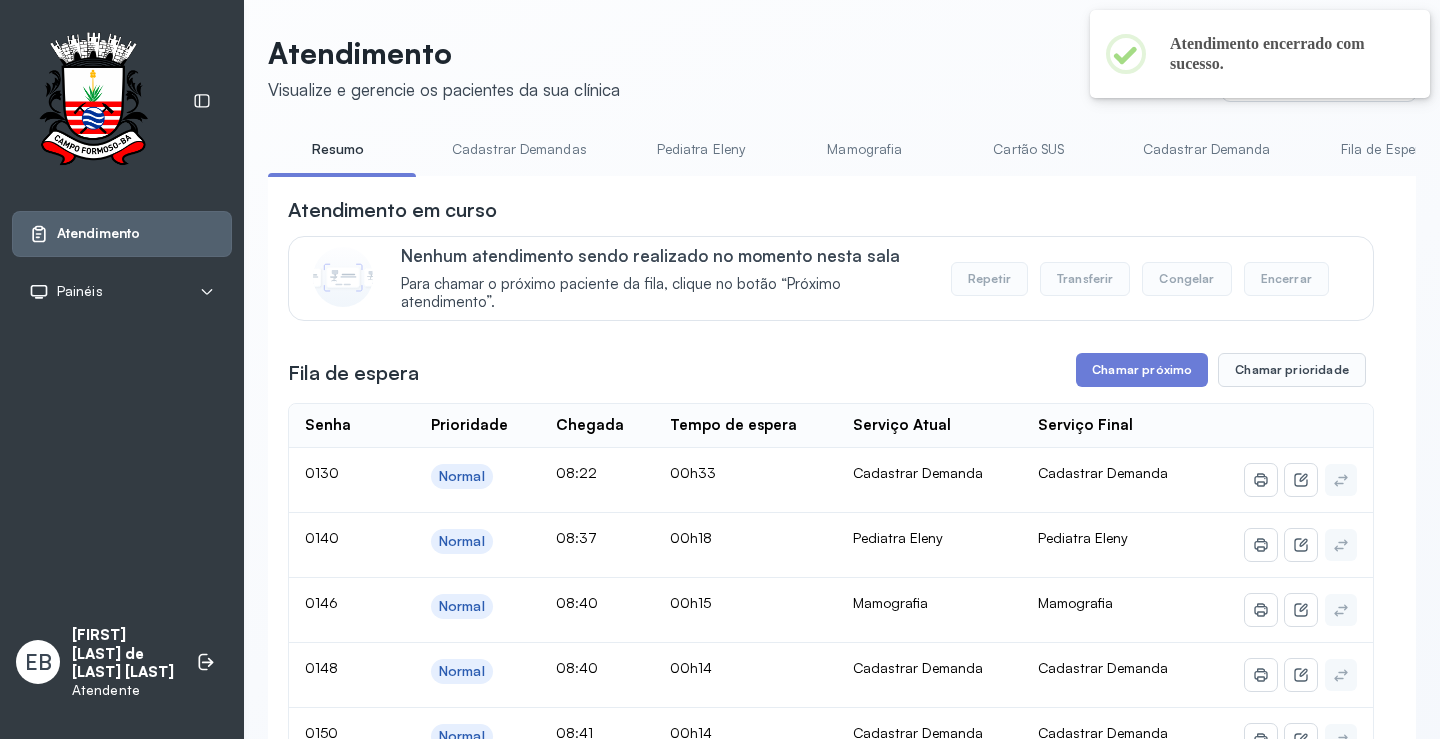 scroll, scrollTop: 100, scrollLeft: 0, axis: vertical 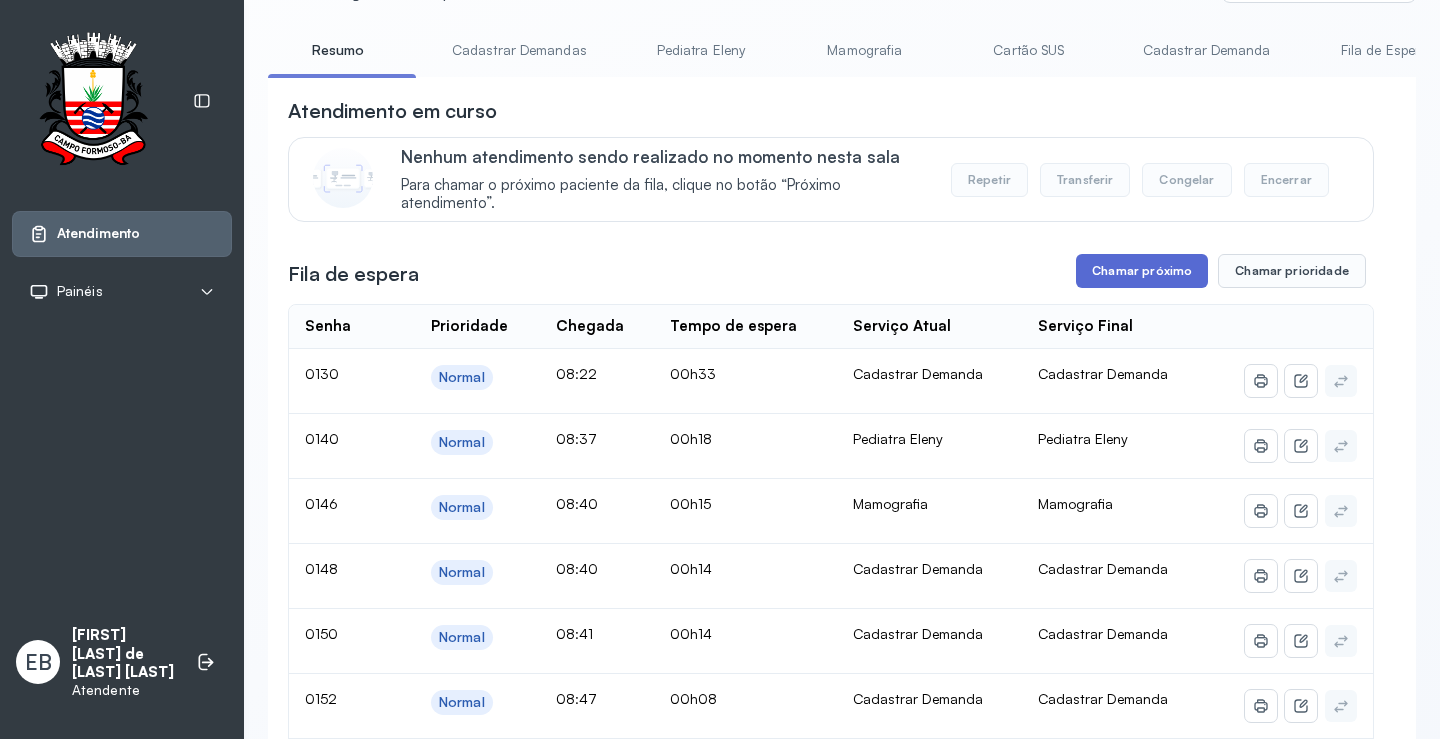 click on "Chamar próximo" at bounding box center [1142, 271] 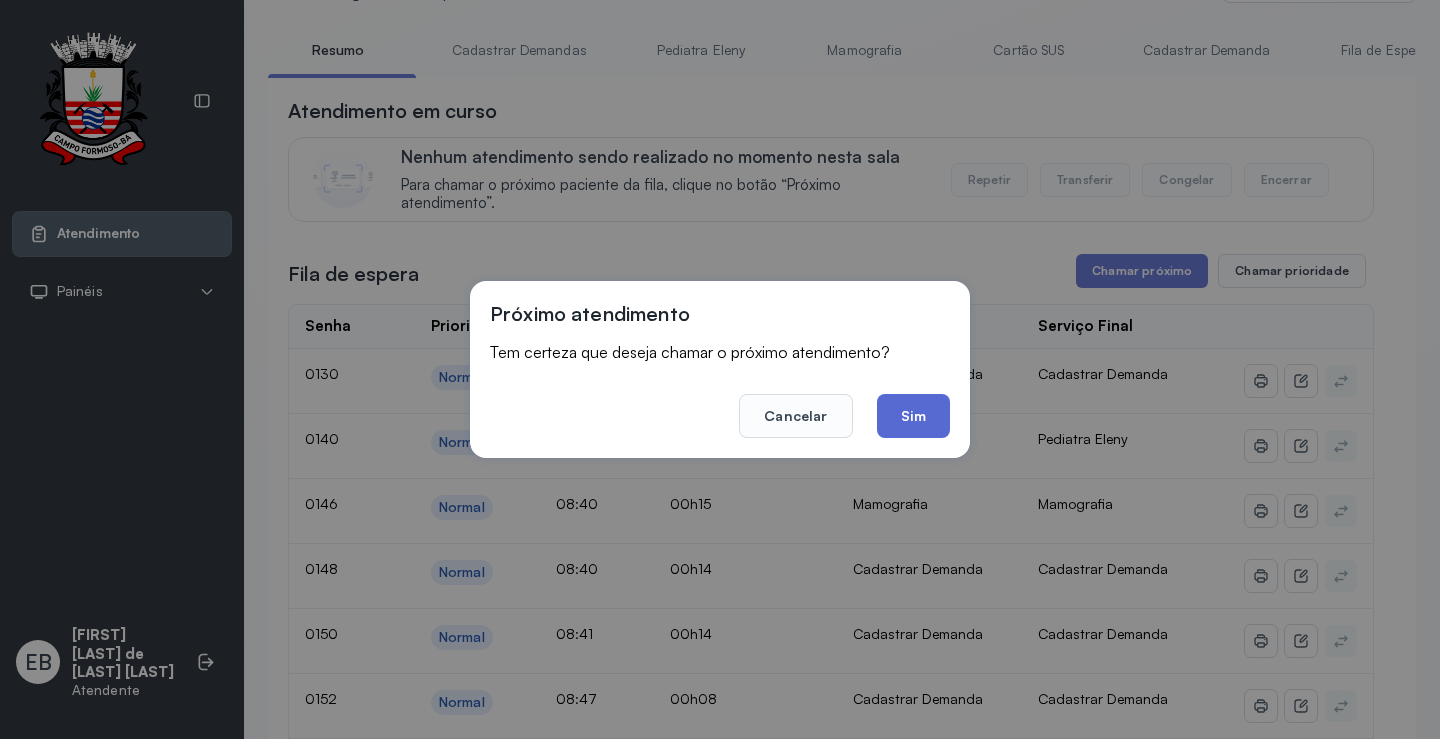 click on "Sim" 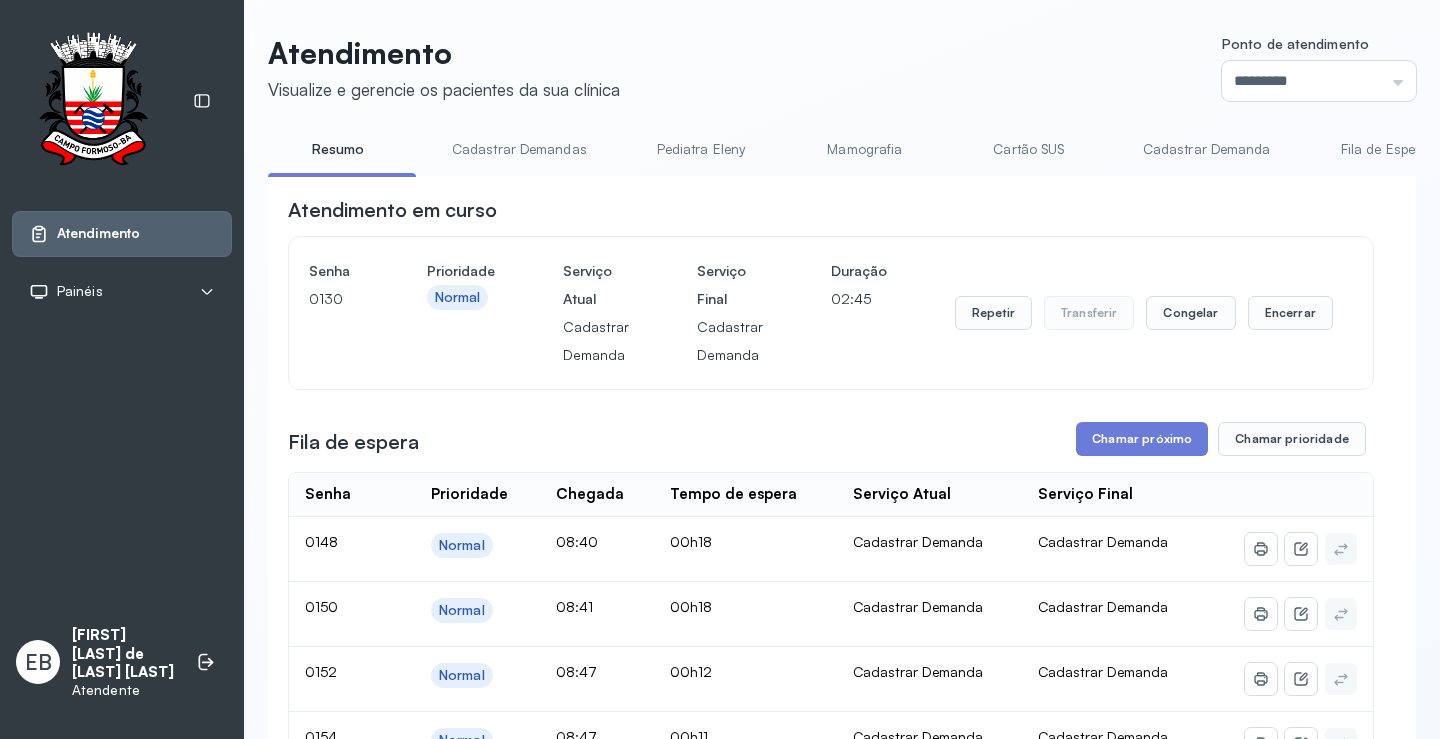 scroll, scrollTop: 100, scrollLeft: 0, axis: vertical 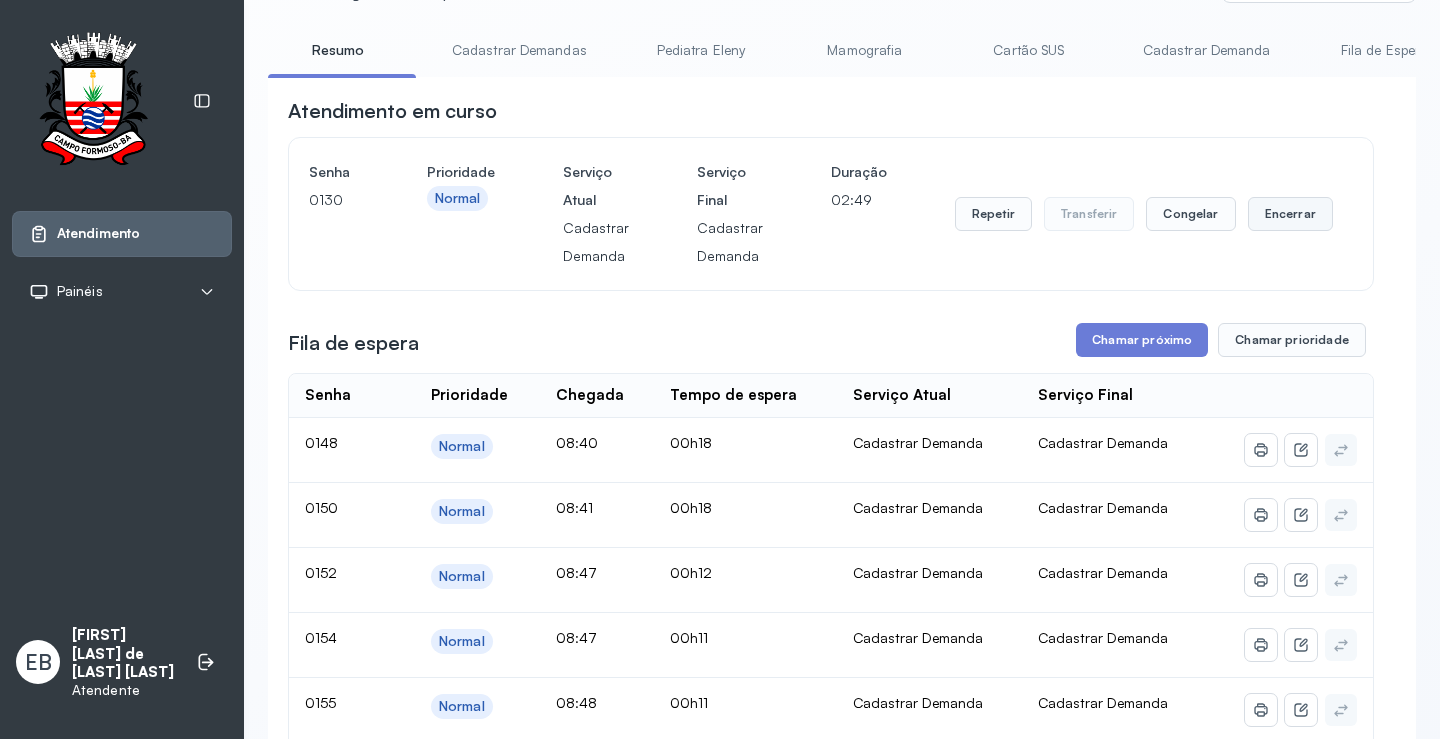 click on "Encerrar" at bounding box center [1290, 214] 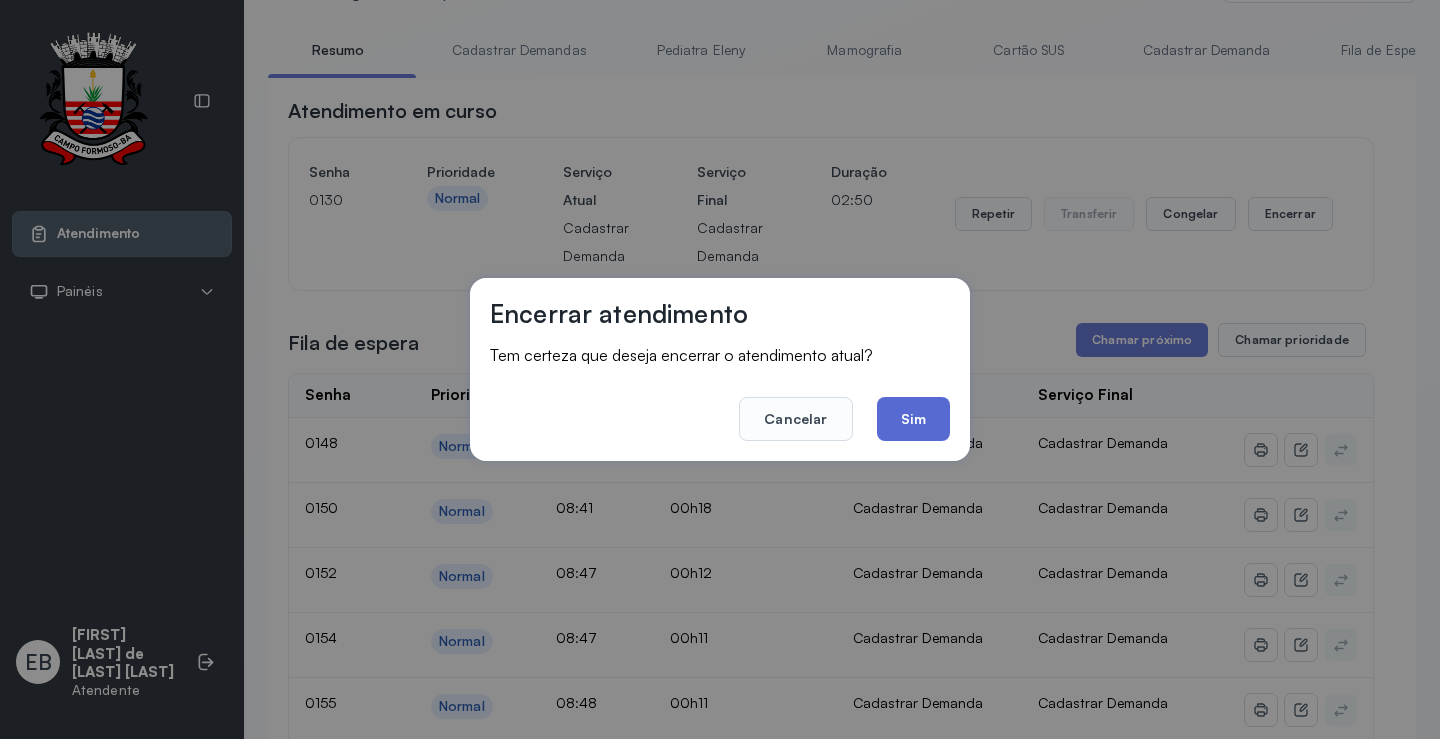 click on "Sim" 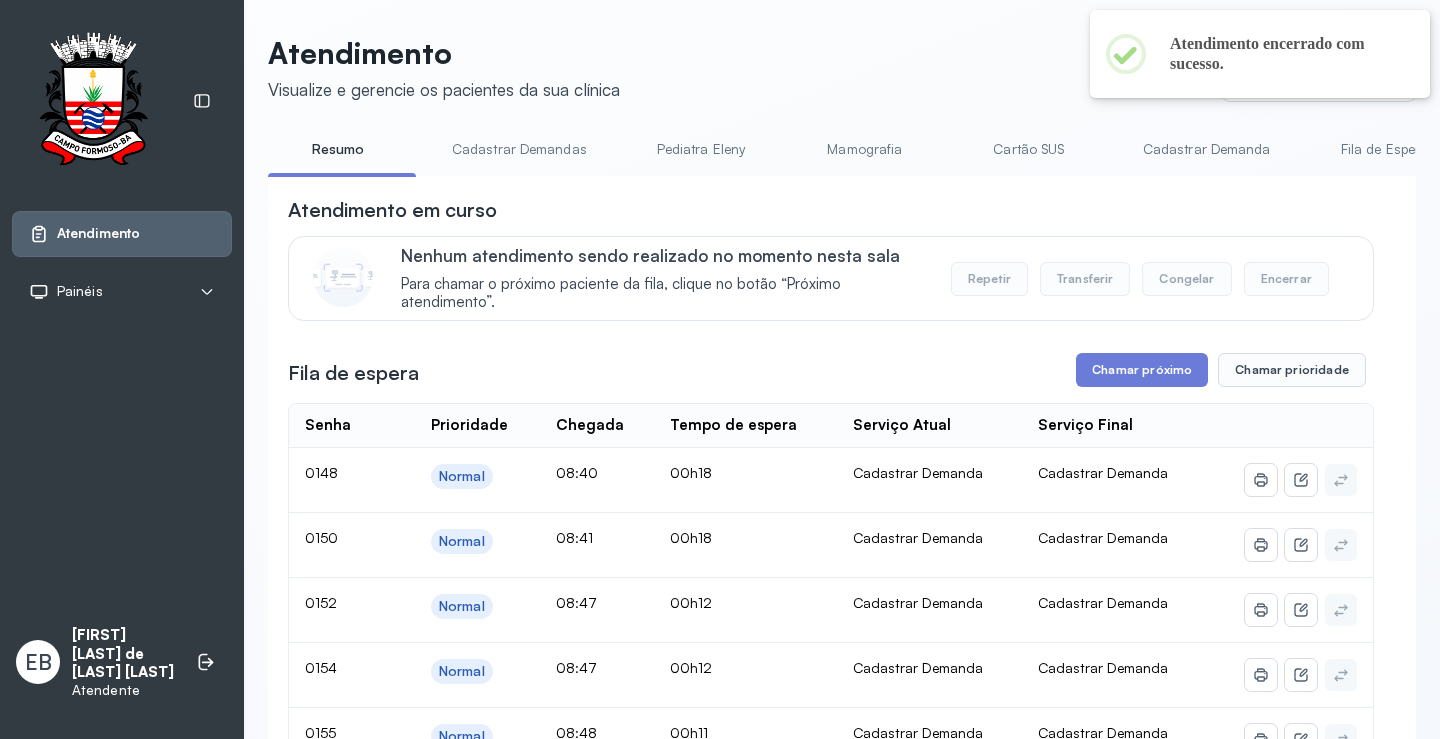 scroll, scrollTop: 100, scrollLeft: 0, axis: vertical 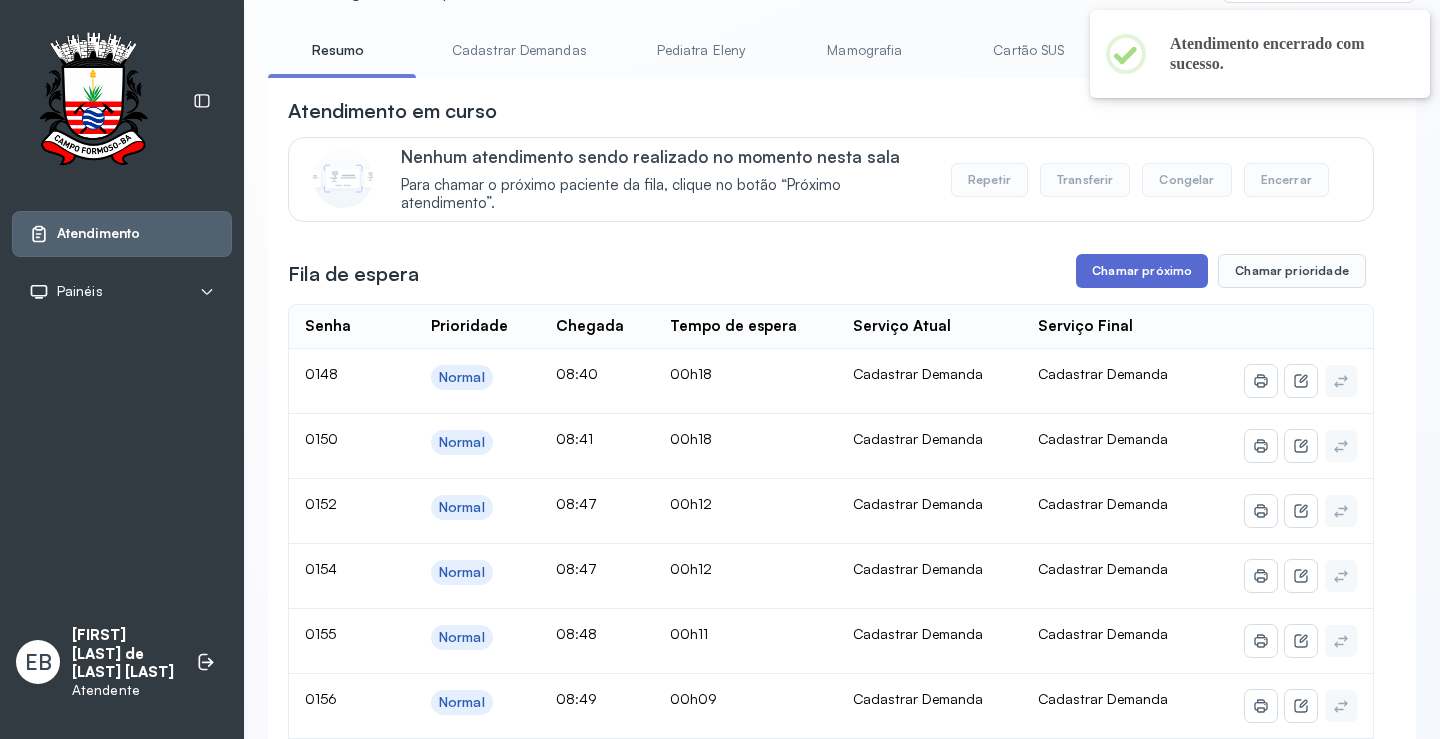 click on "Chamar próximo" at bounding box center [1142, 271] 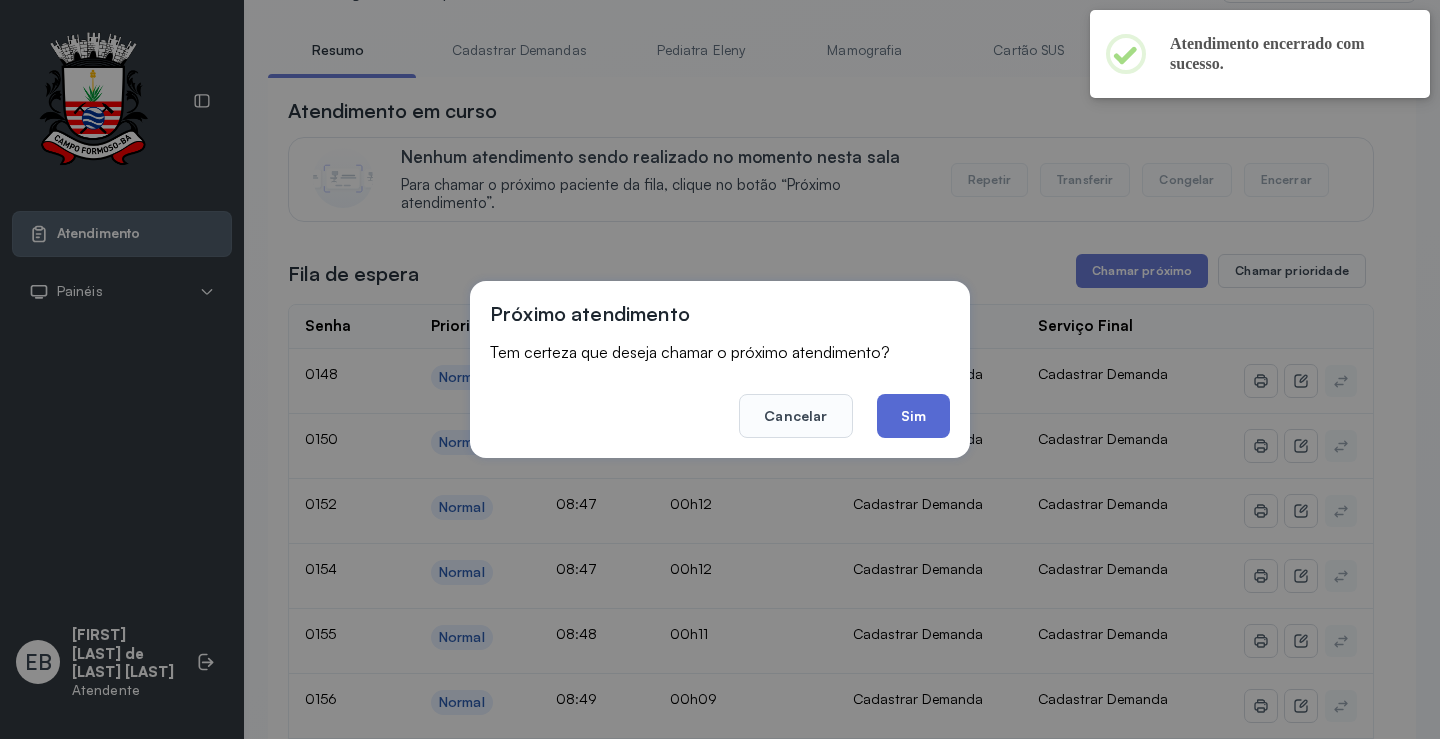 click on "Sim" 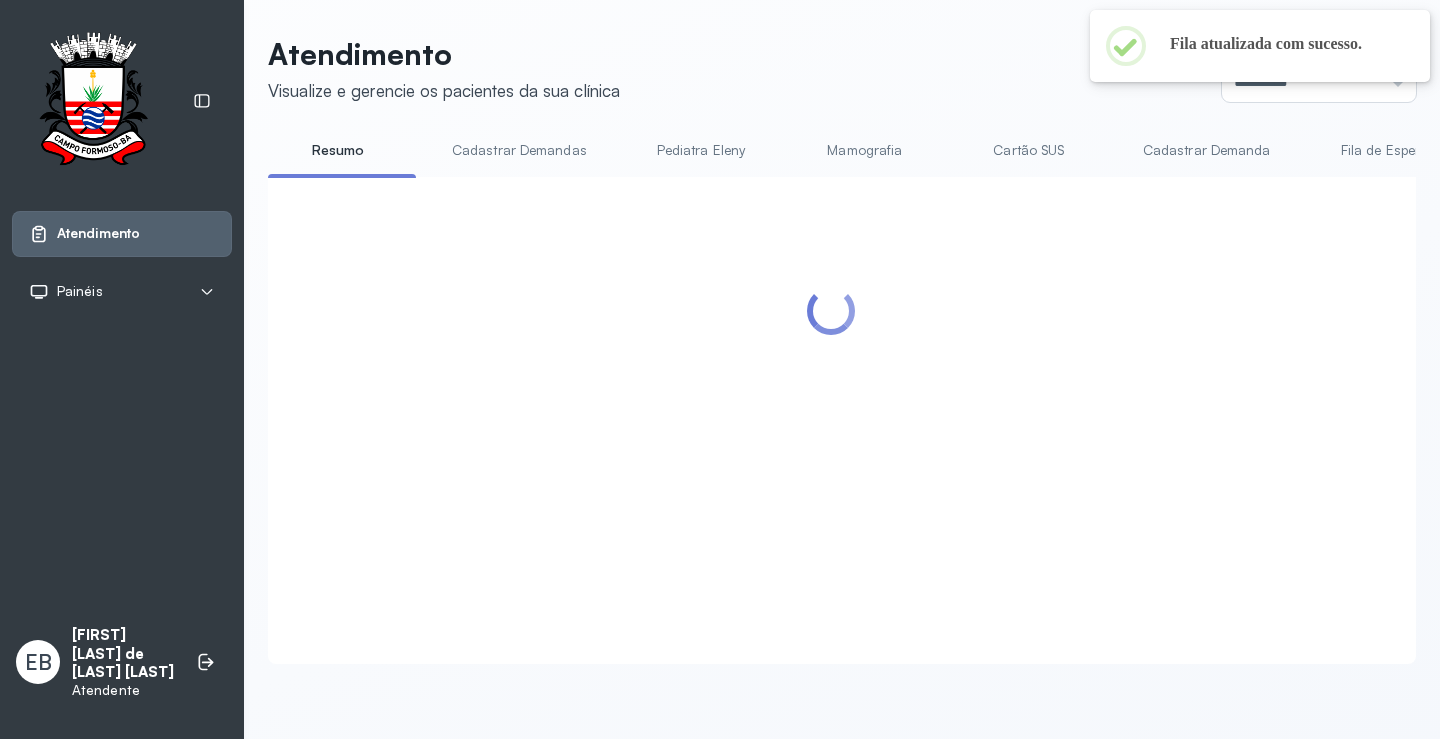 scroll, scrollTop: 100, scrollLeft: 0, axis: vertical 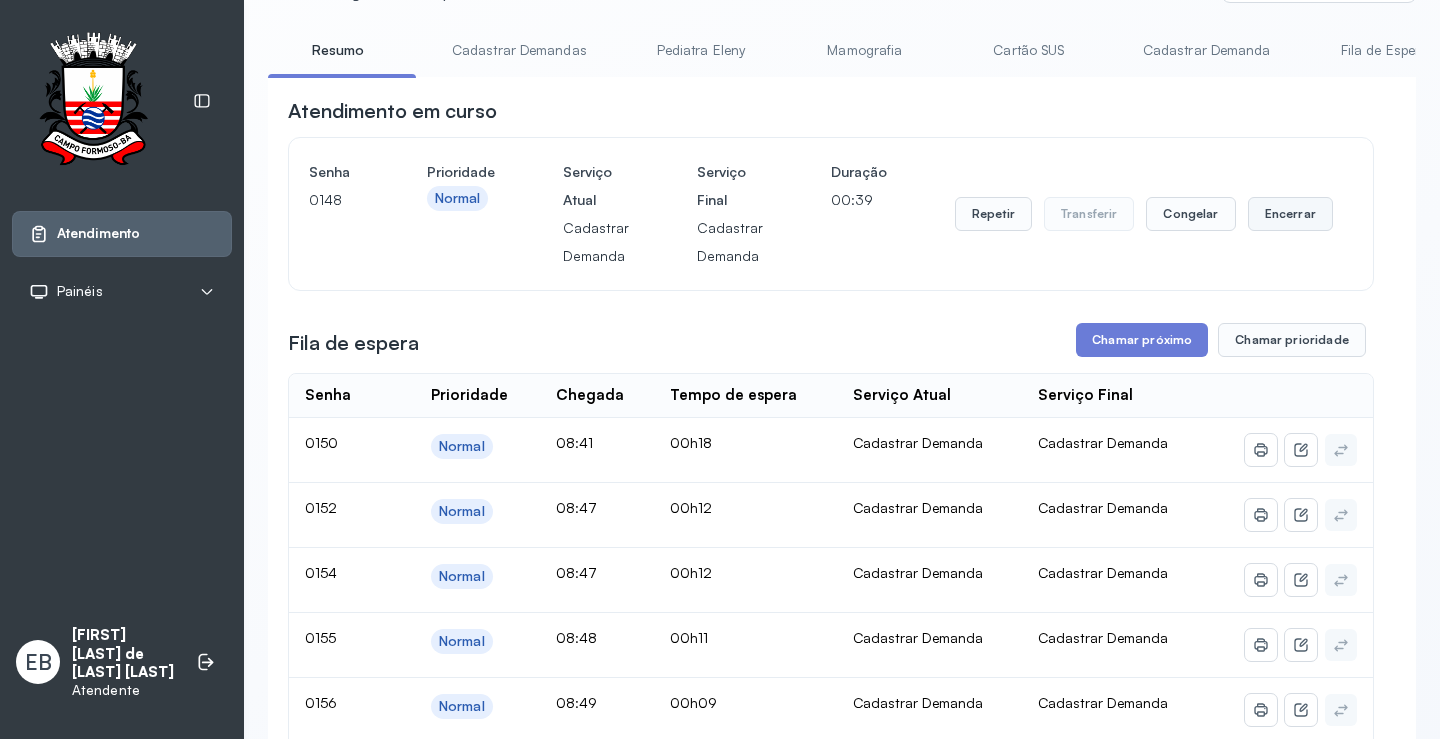 click on "Encerrar" at bounding box center (1290, 214) 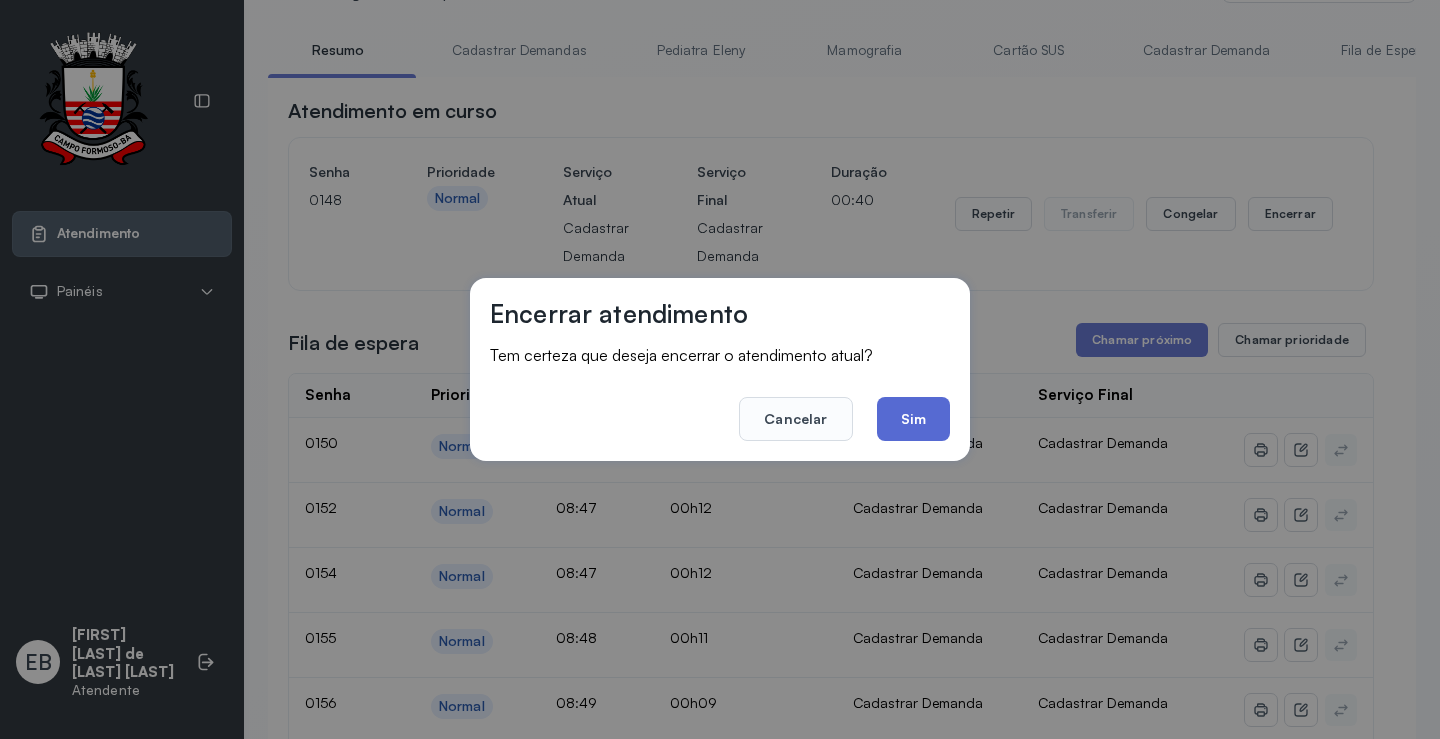 click on "Sim" 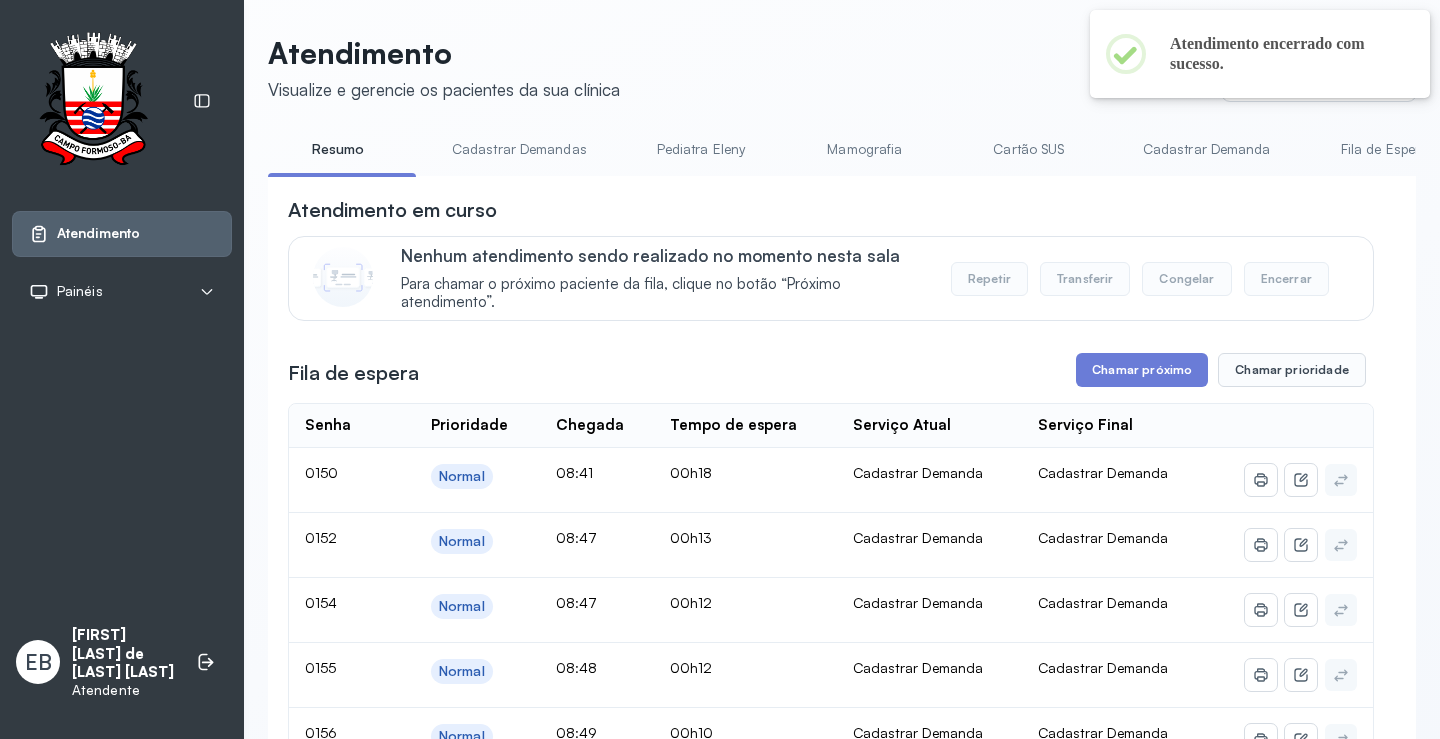 scroll, scrollTop: 100, scrollLeft: 0, axis: vertical 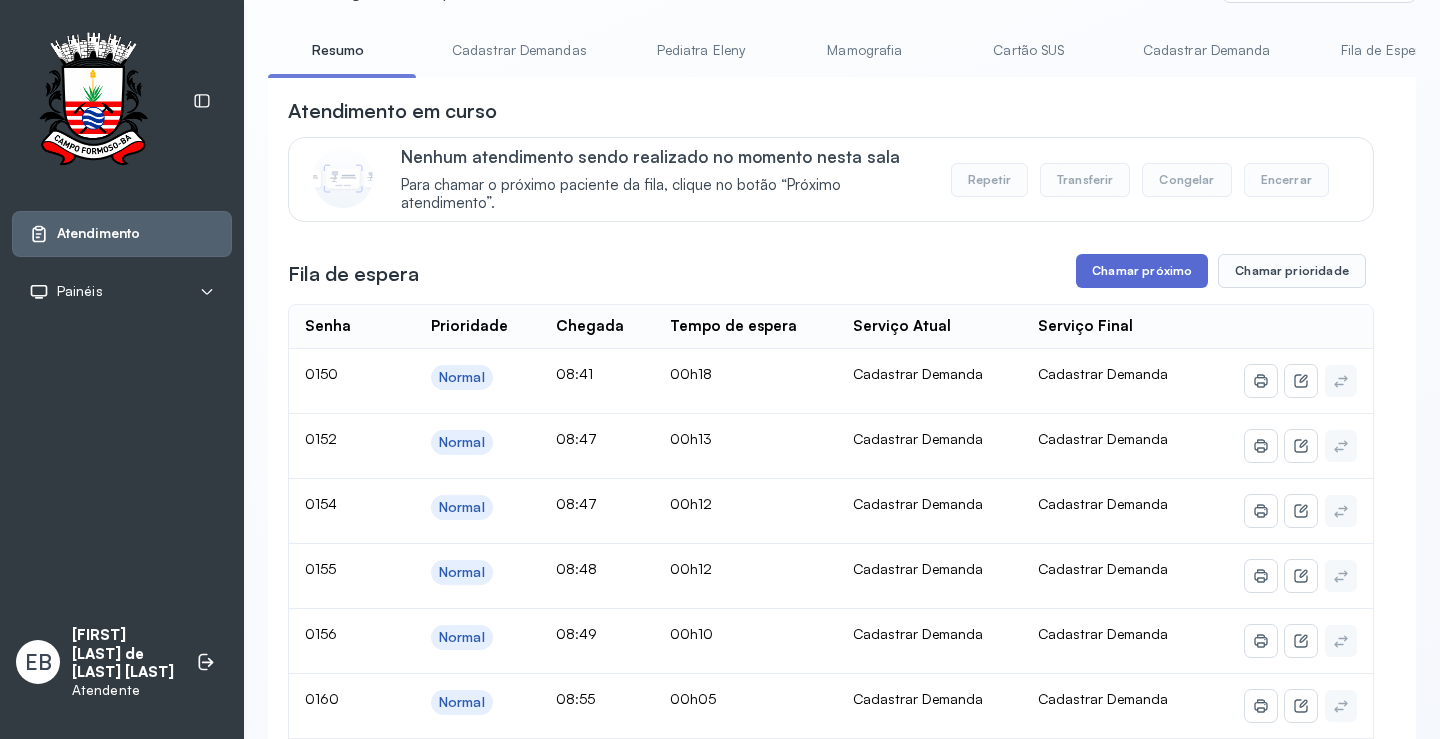 click on "Chamar próximo" at bounding box center [1142, 271] 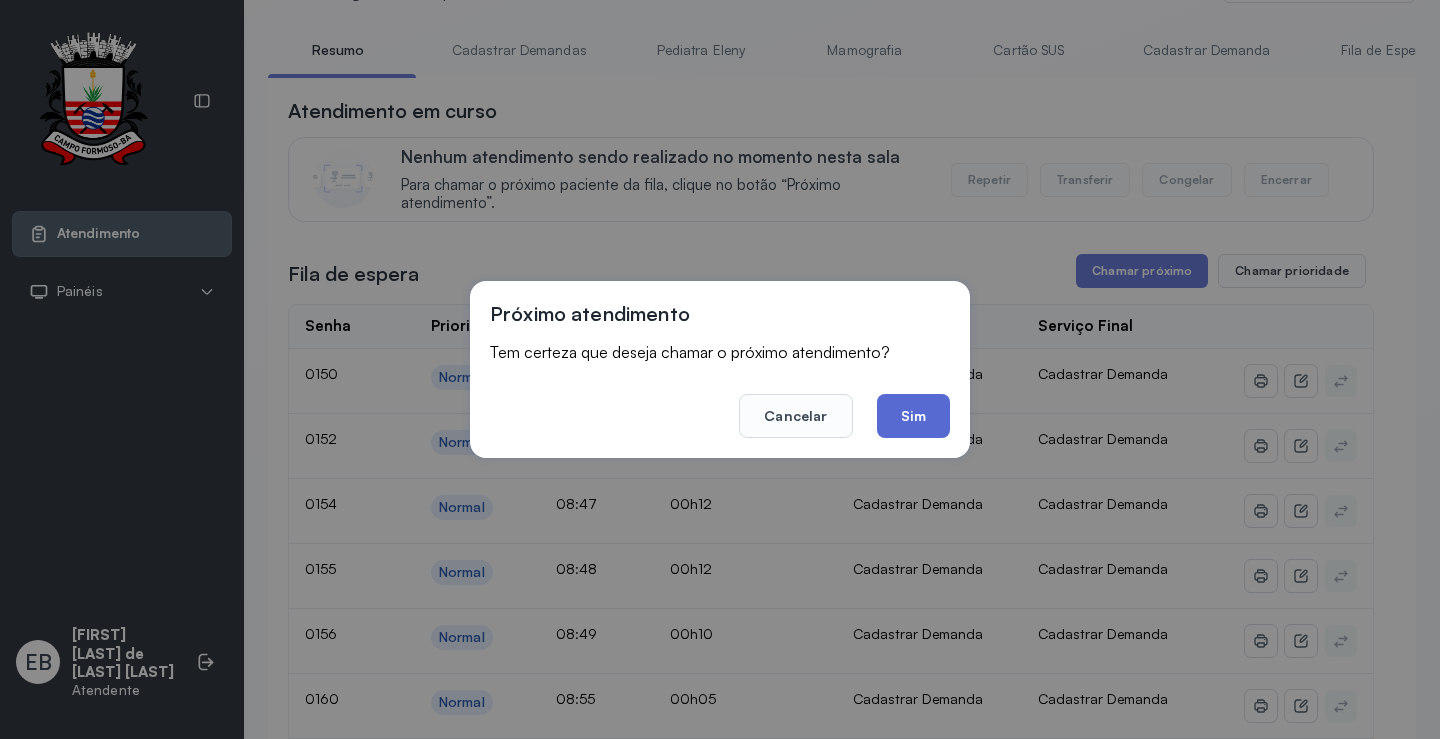 click on "Sim" 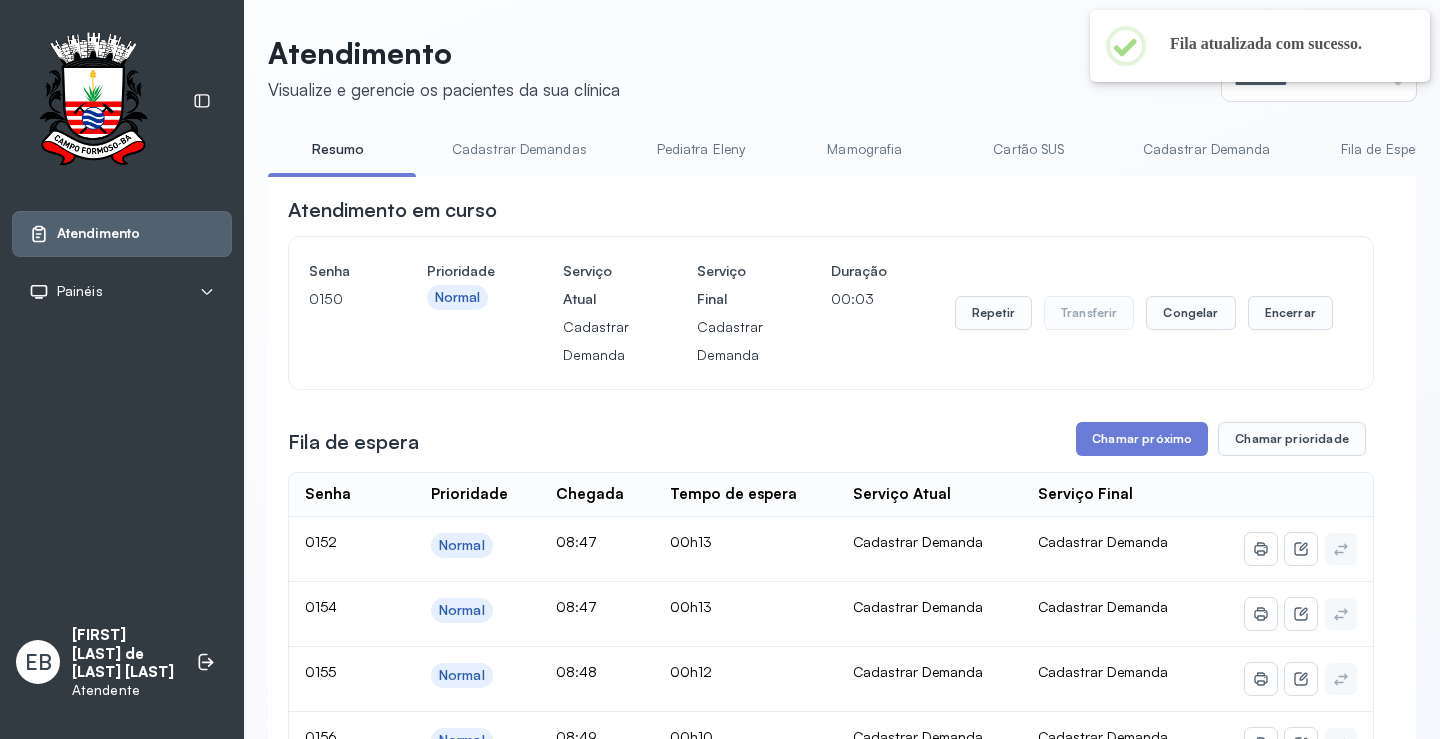 scroll, scrollTop: 100, scrollLeft: 0, axis: vertical 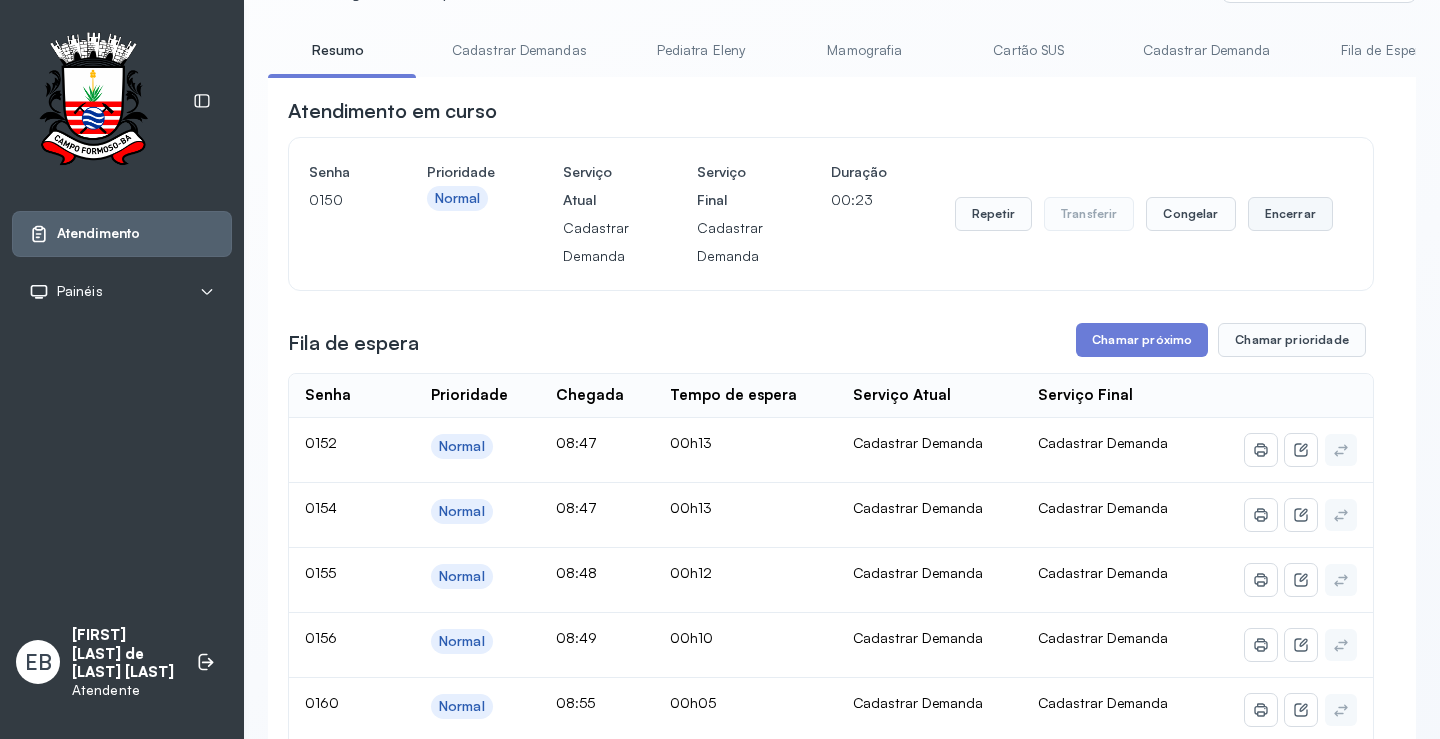 click on "Encerrar" at bounding box center [1290, 214] 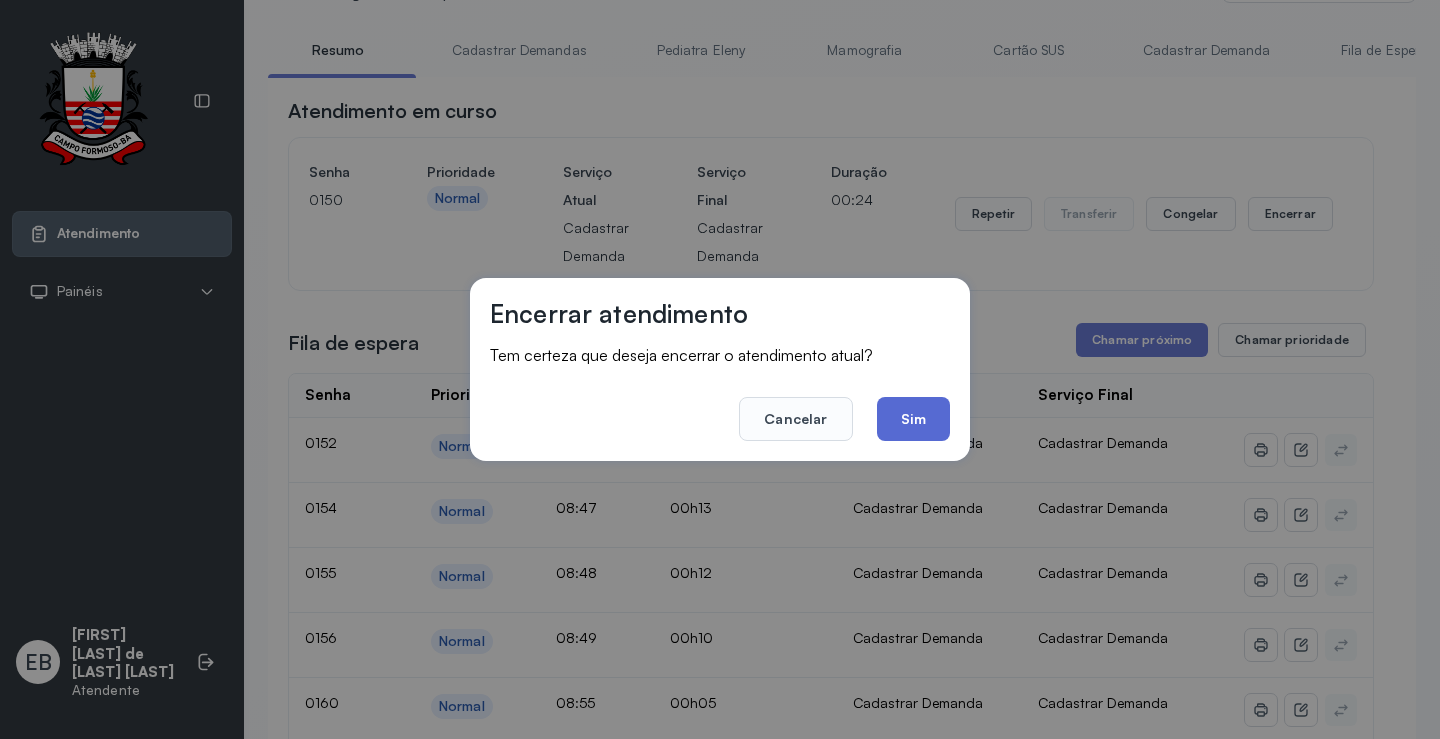 click on "Sim" 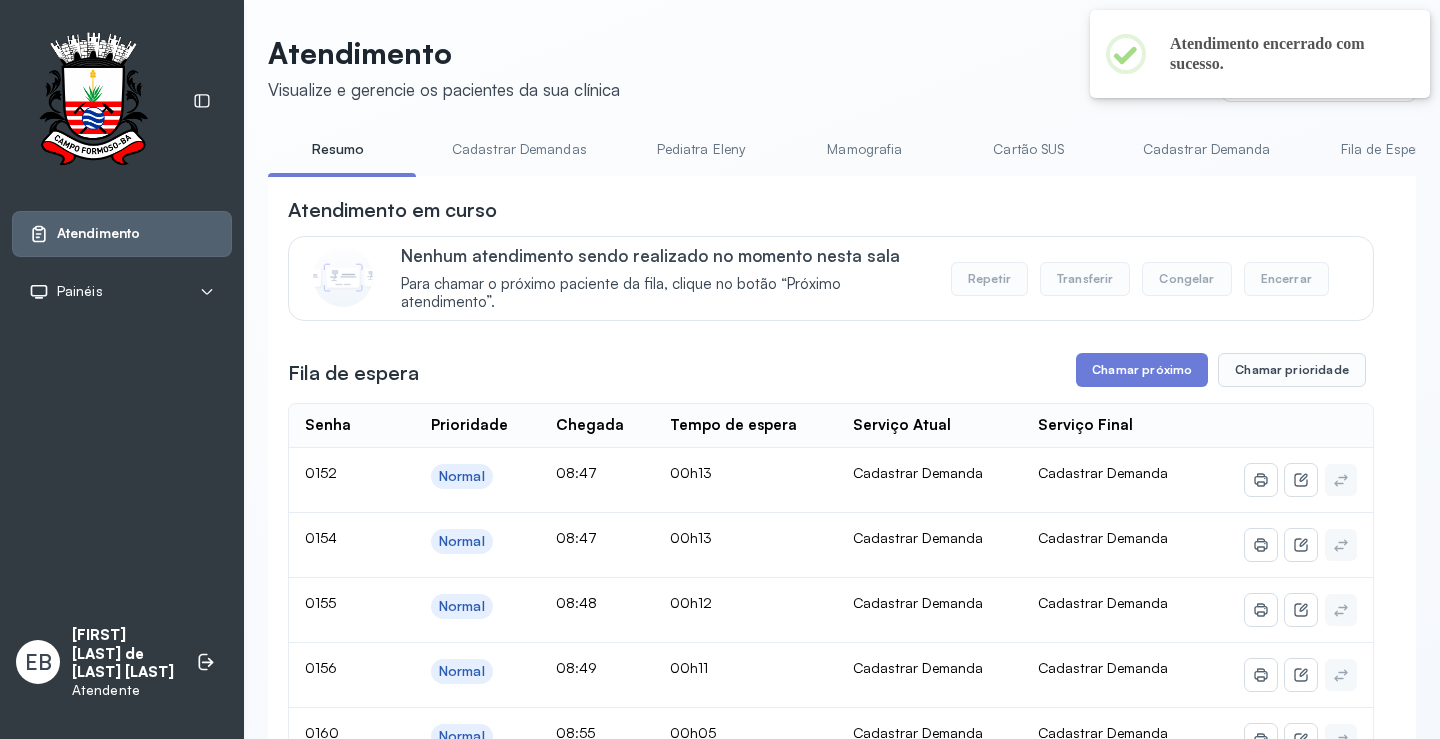scroll, scrollTop: 100, scrollLeft: 0, axis: vertical 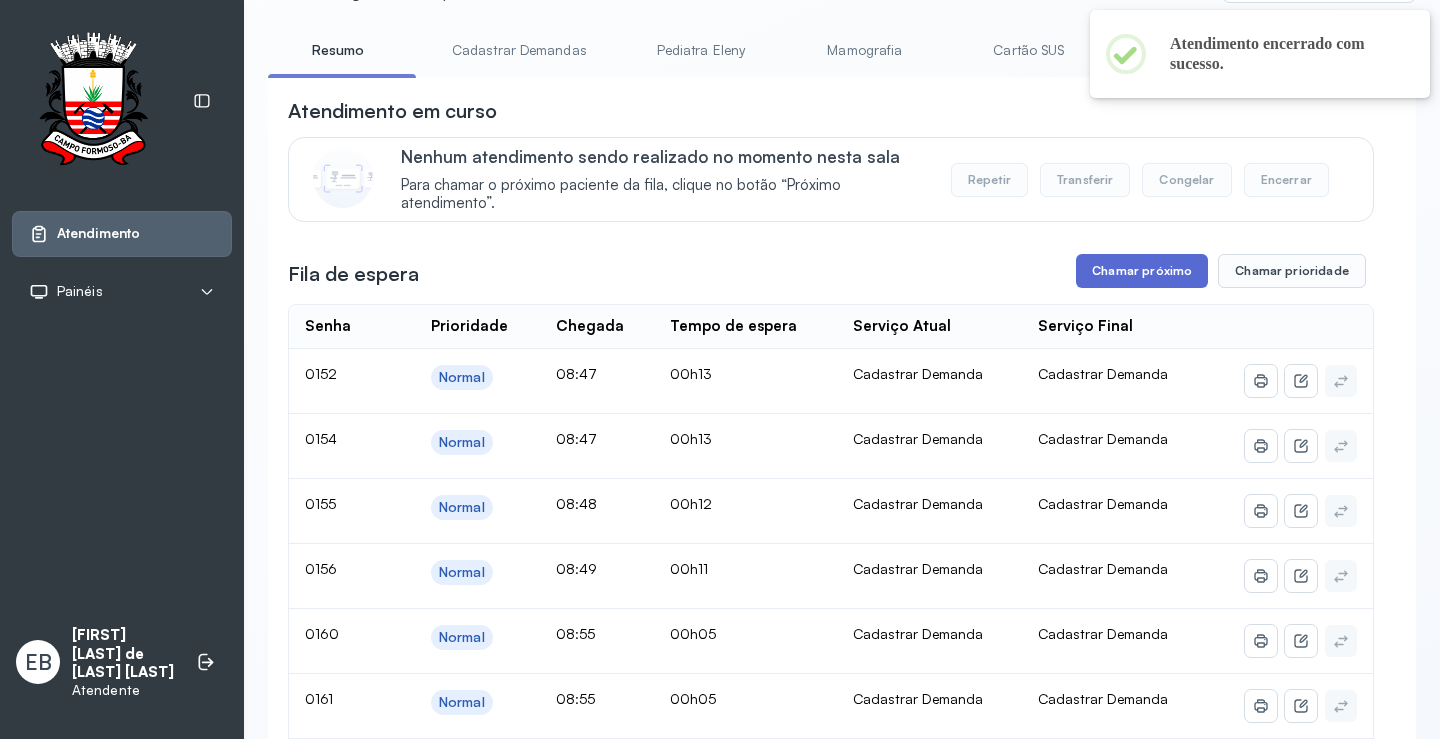 click on "Chamar próximo" at bounding box center (1142, 271) 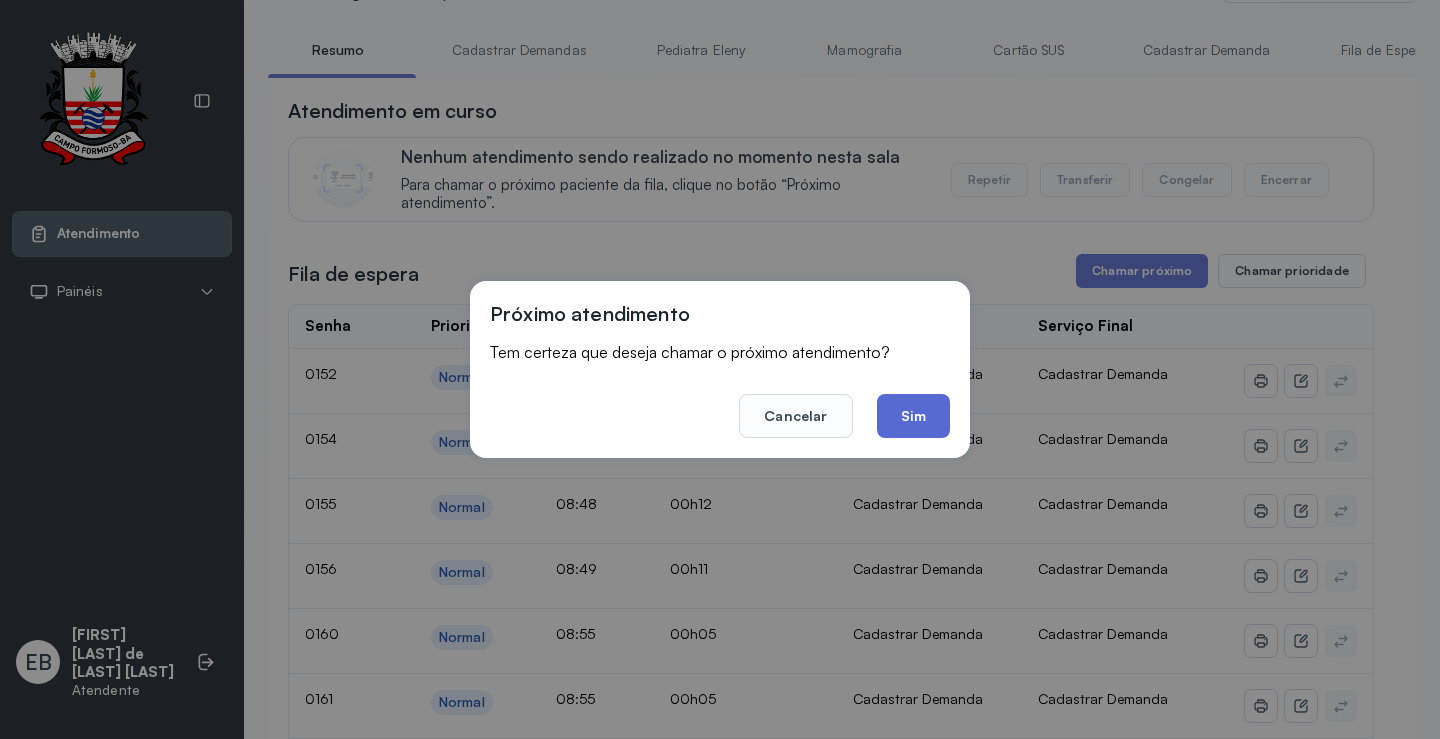 click on "Sim" 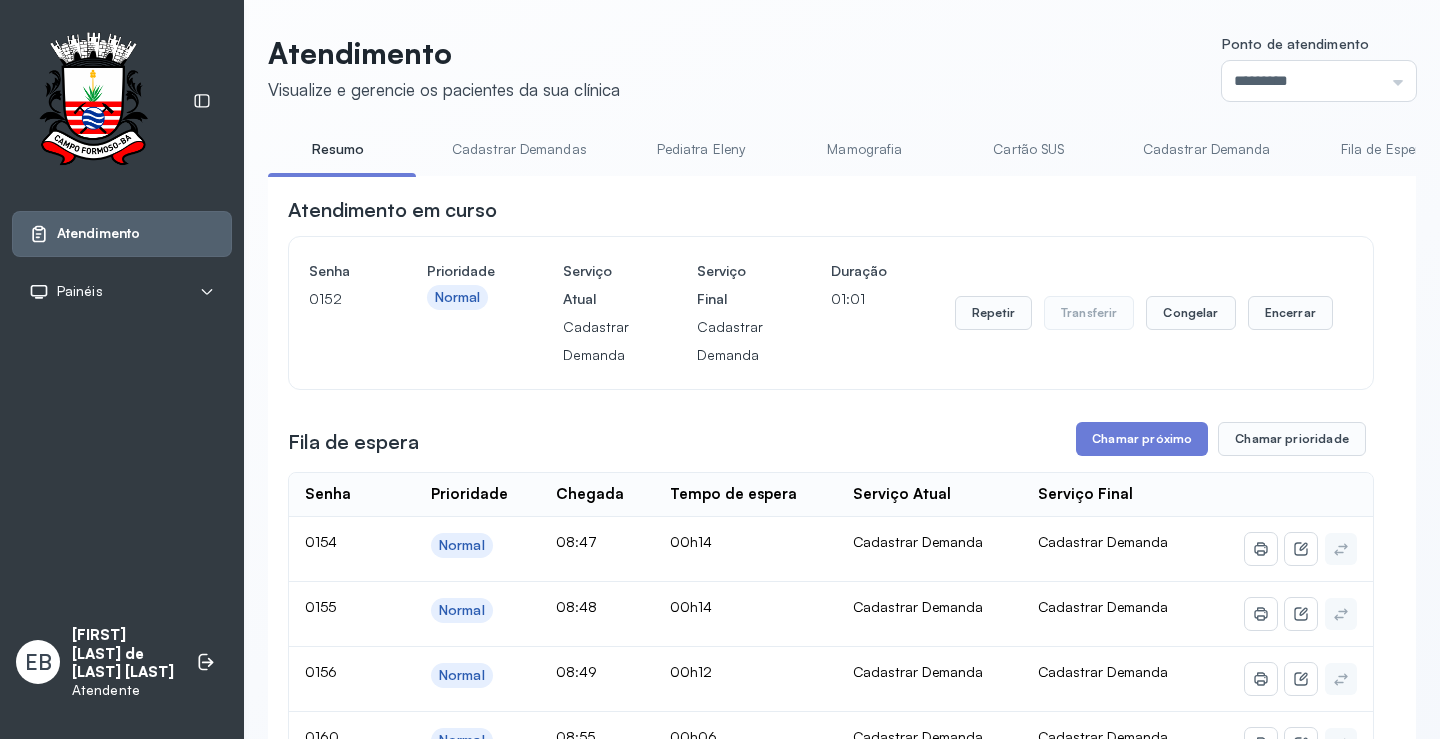 scroll, scrollTop: 100, scrollLeft: 0, axis: vertical 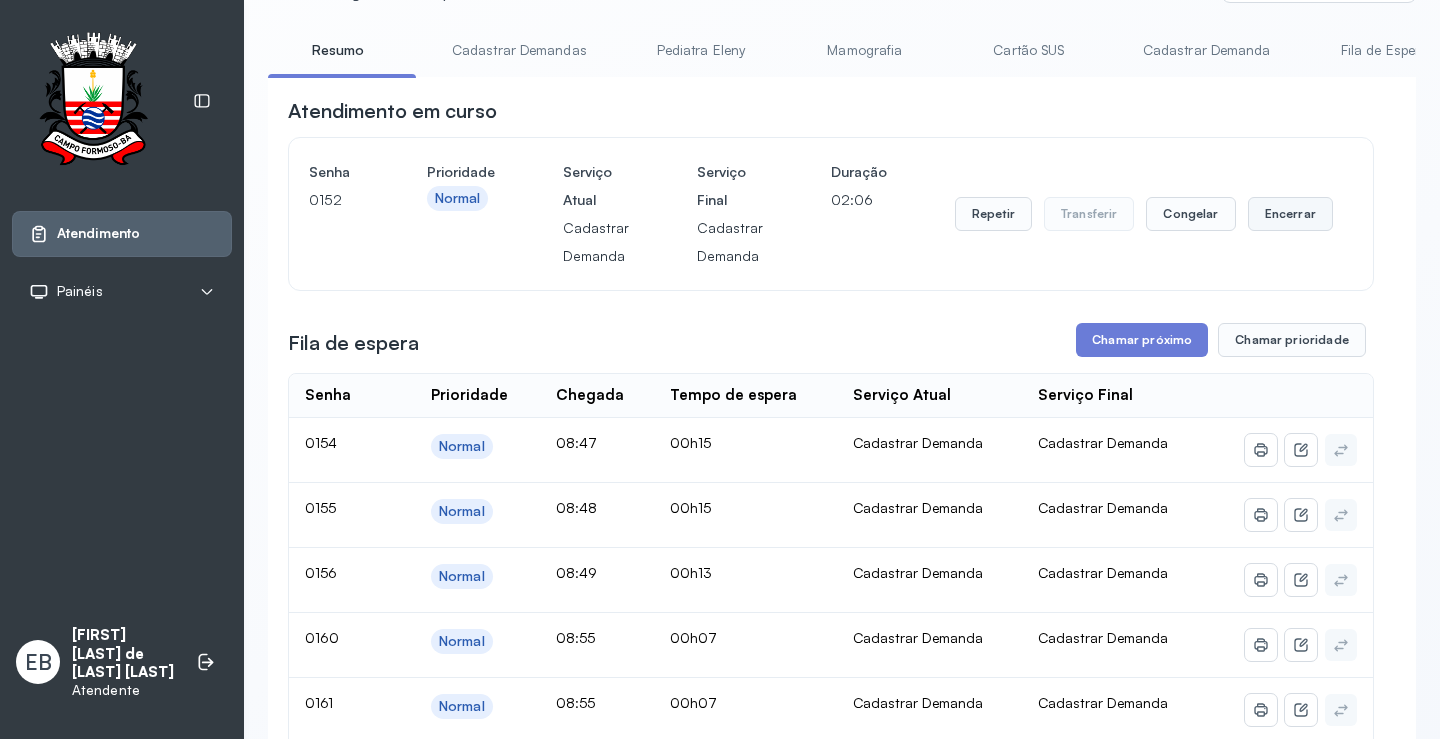 click on "Encerrar" at bounding box center (1290, 214) 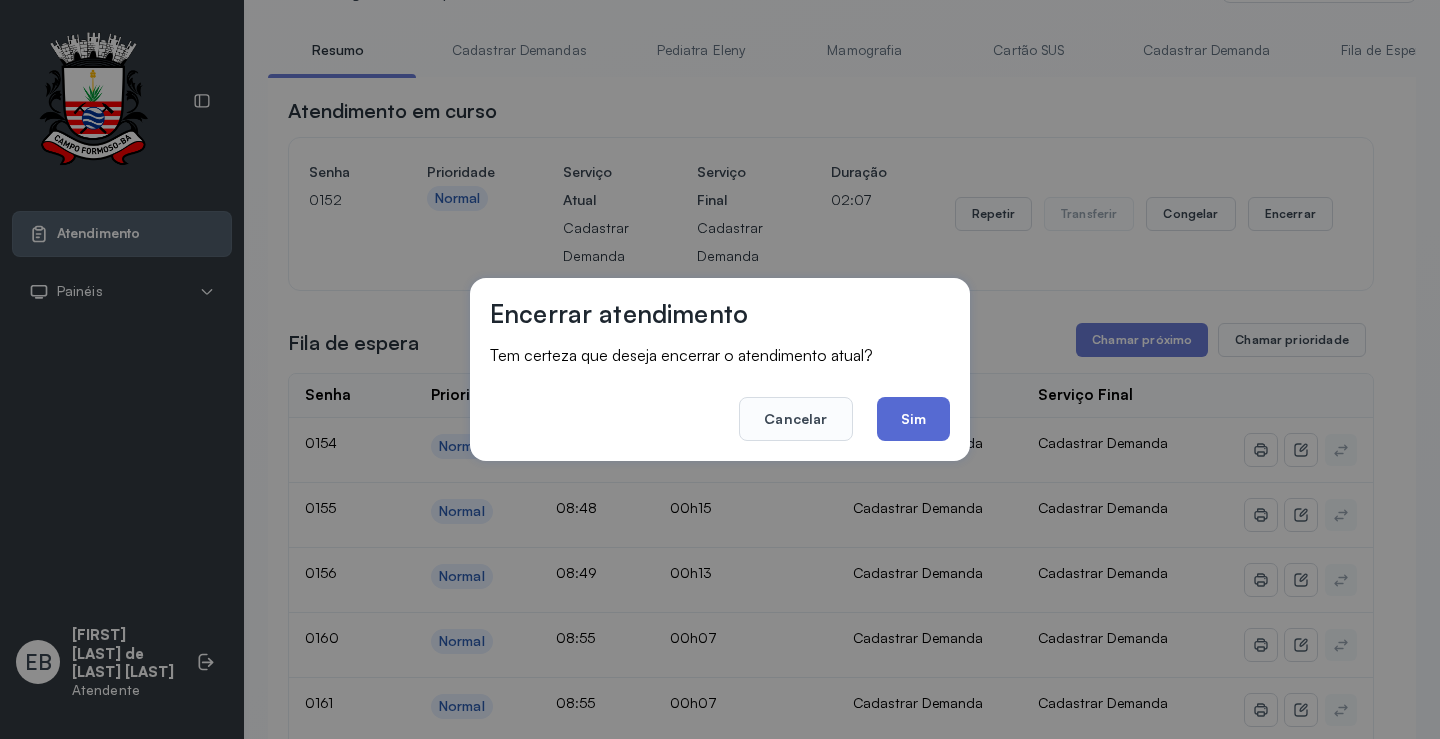 click on "Sim" 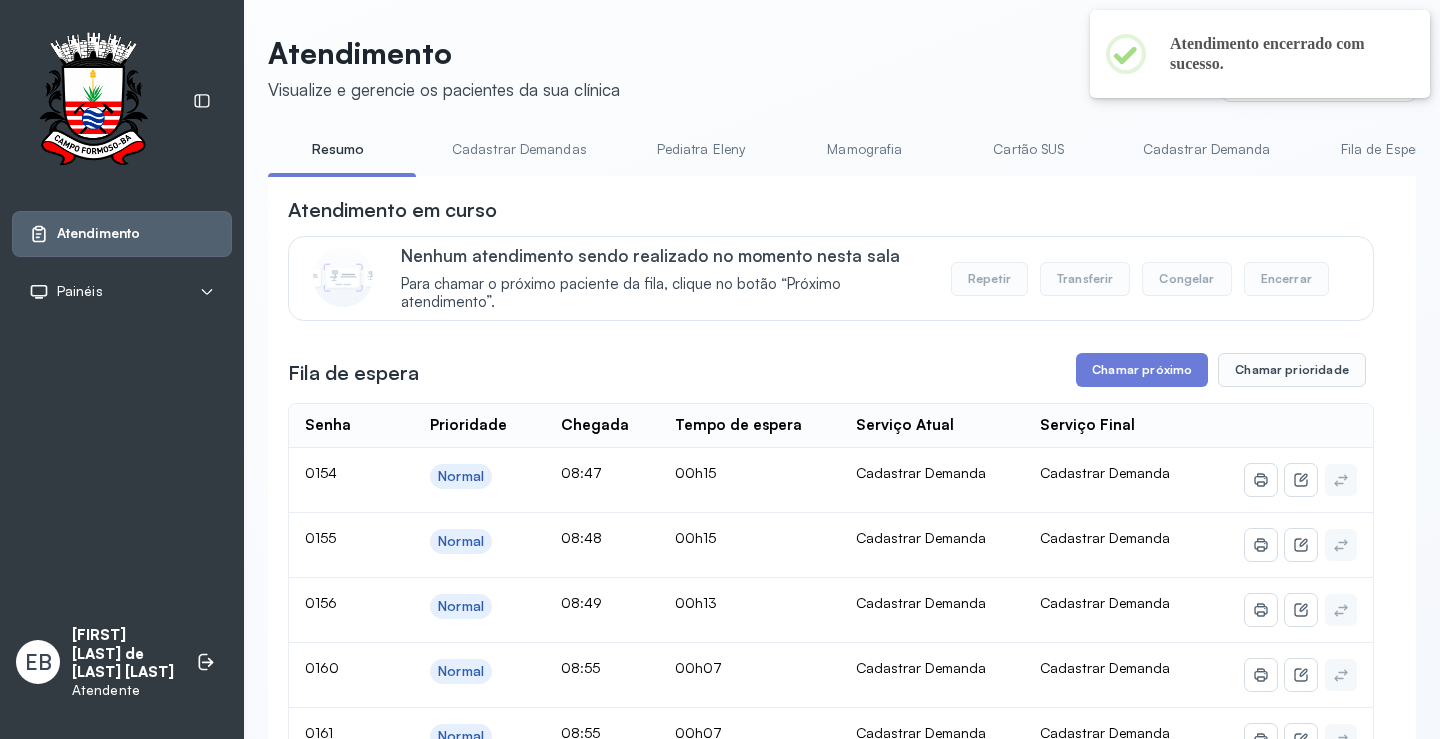 scroll, scrollTop: 100, scrollLeft: 0, axis: vertical 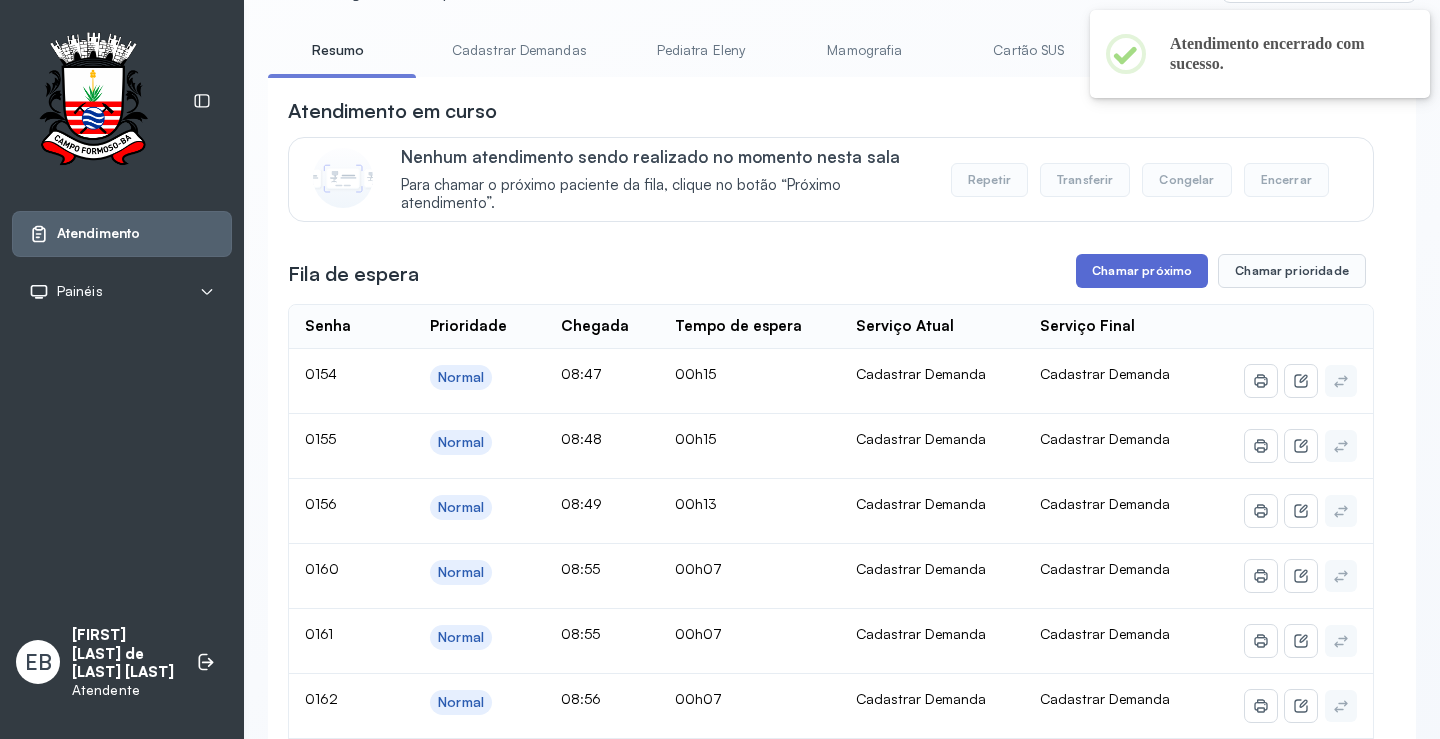 click on "Chamar próximo" at bounding box center [1142, 271] 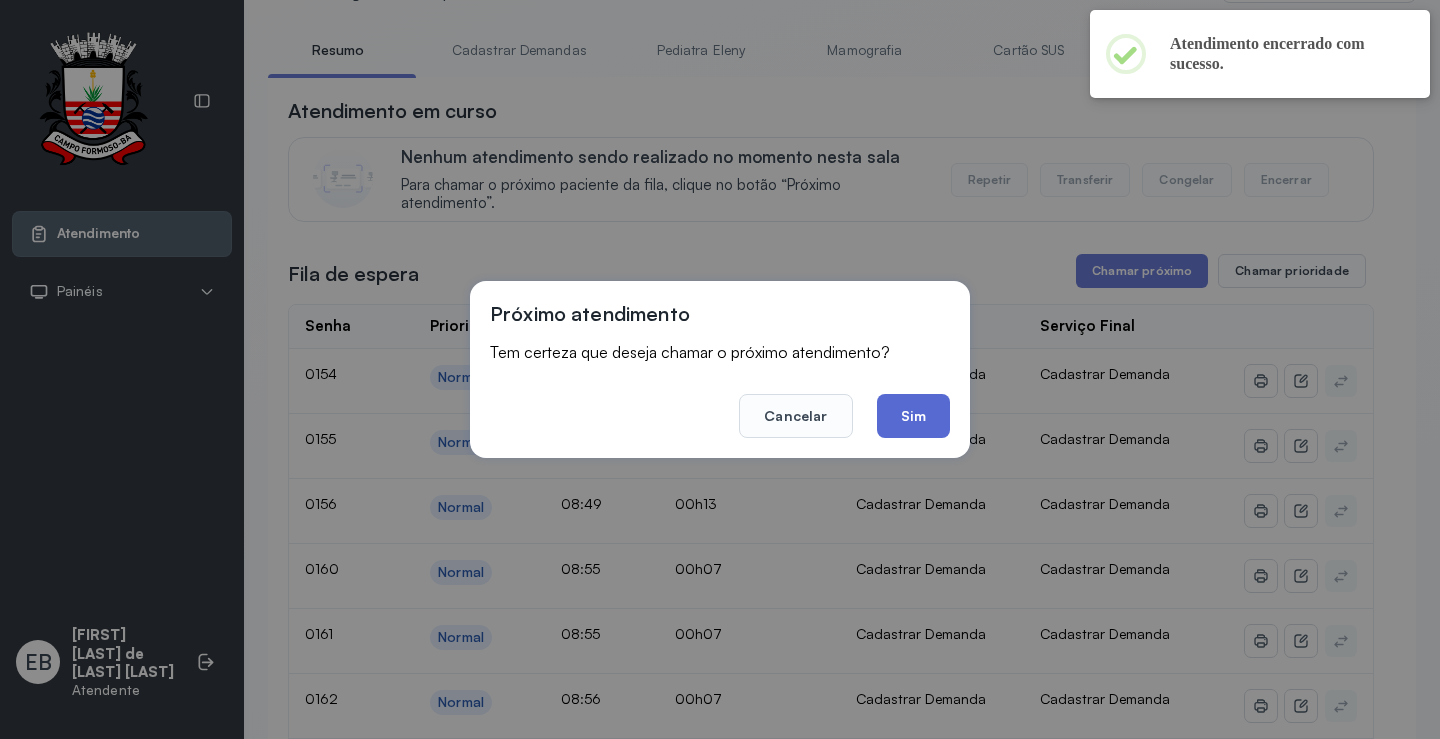 click on "Sim" 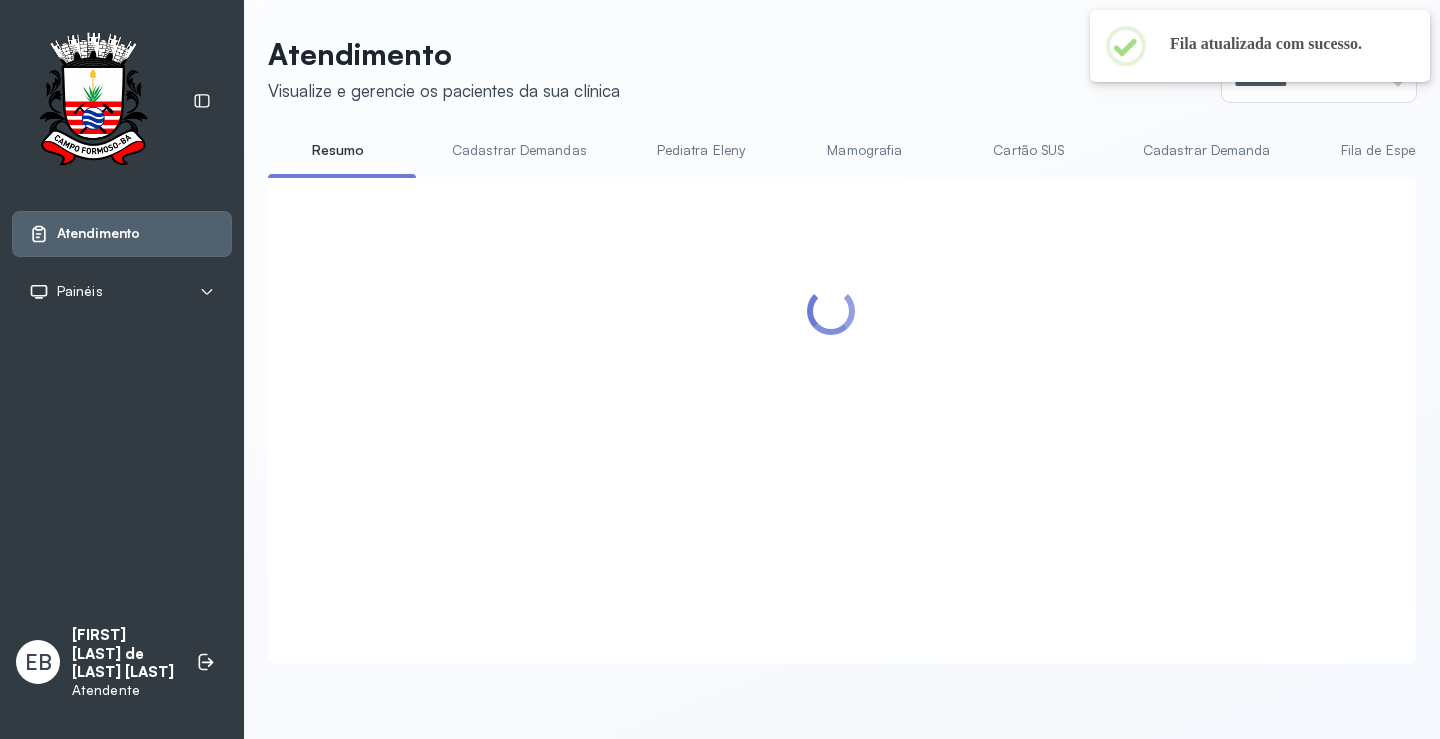 scroll, scrollTop: 100, scrollLeft: 0, axis: vertical 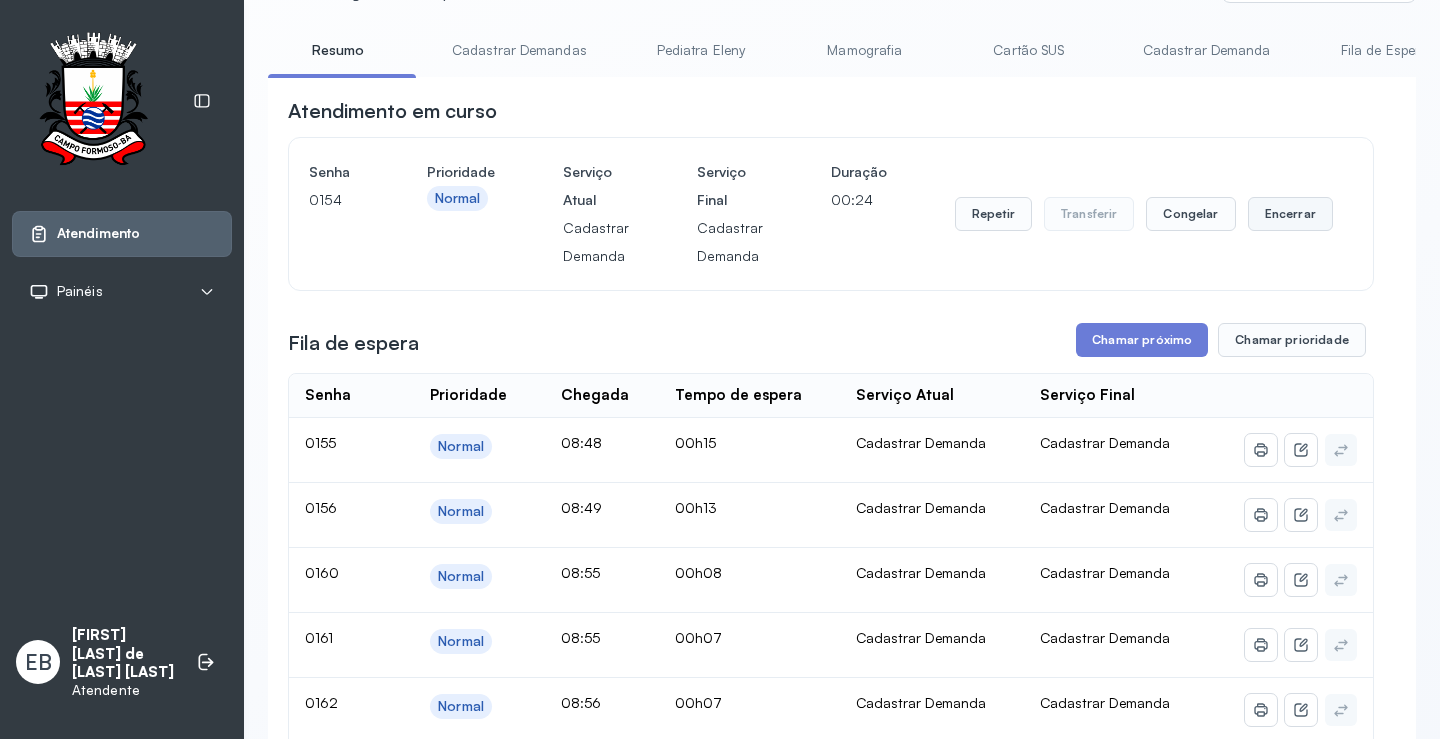 click on "Encerrar" at bounding box center (1290, 214) 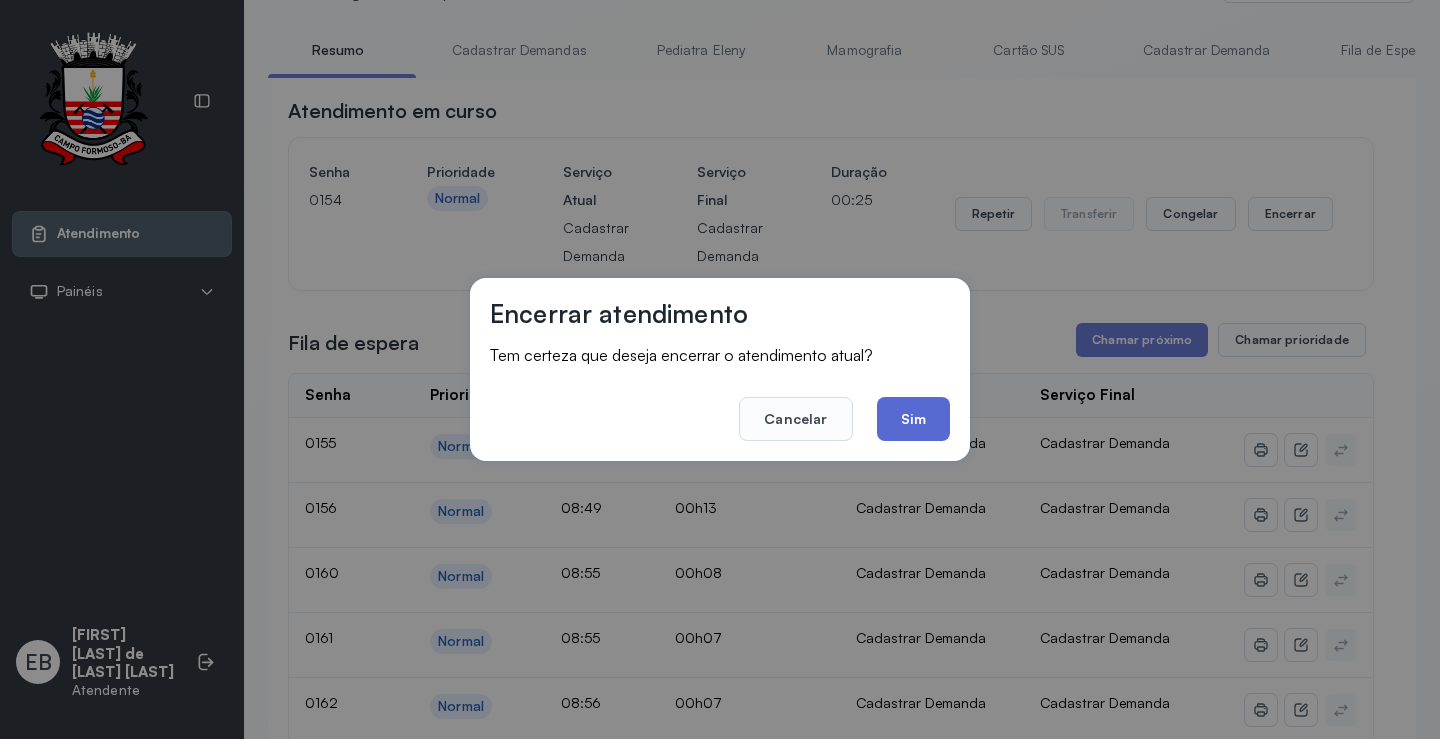 click on "Sim" 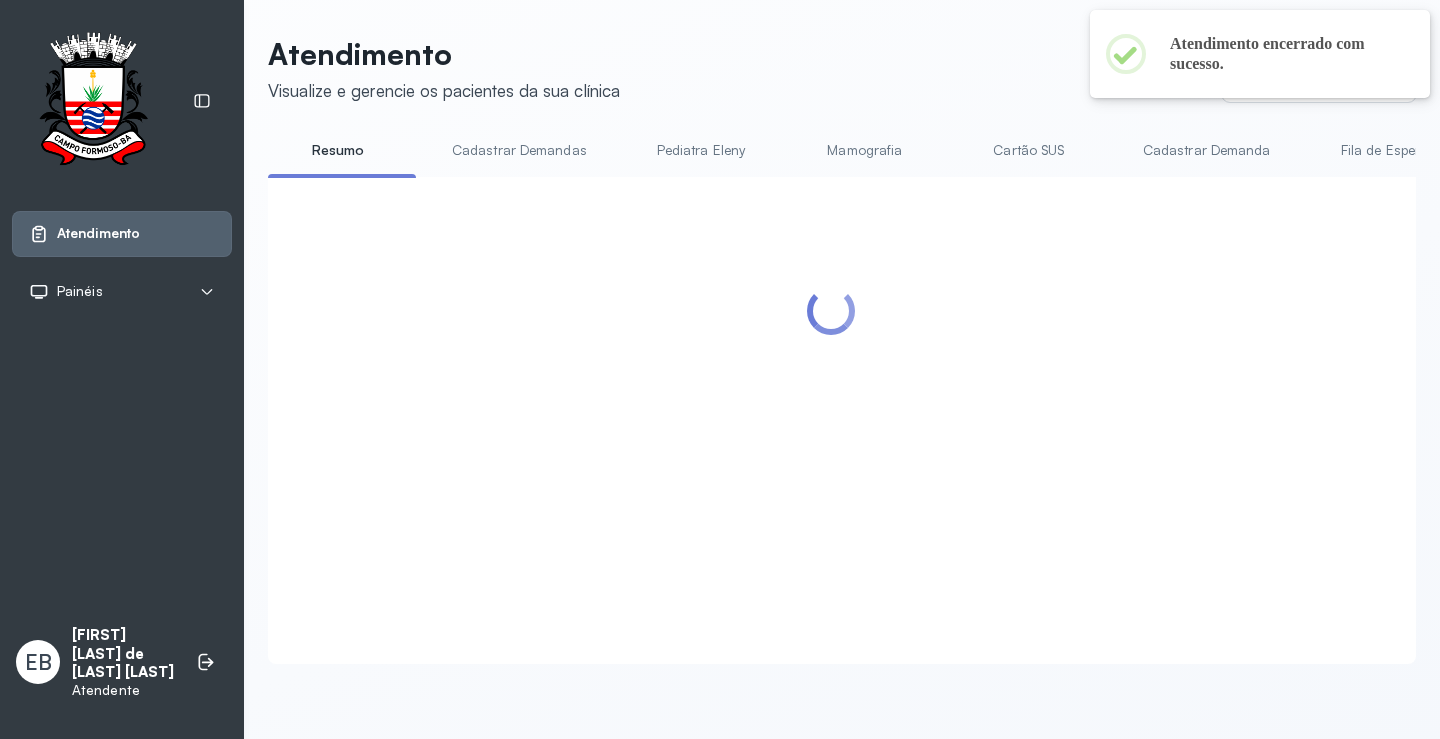 scroll, scrollTop: 100, scrollLeft: 0, axis: vertical 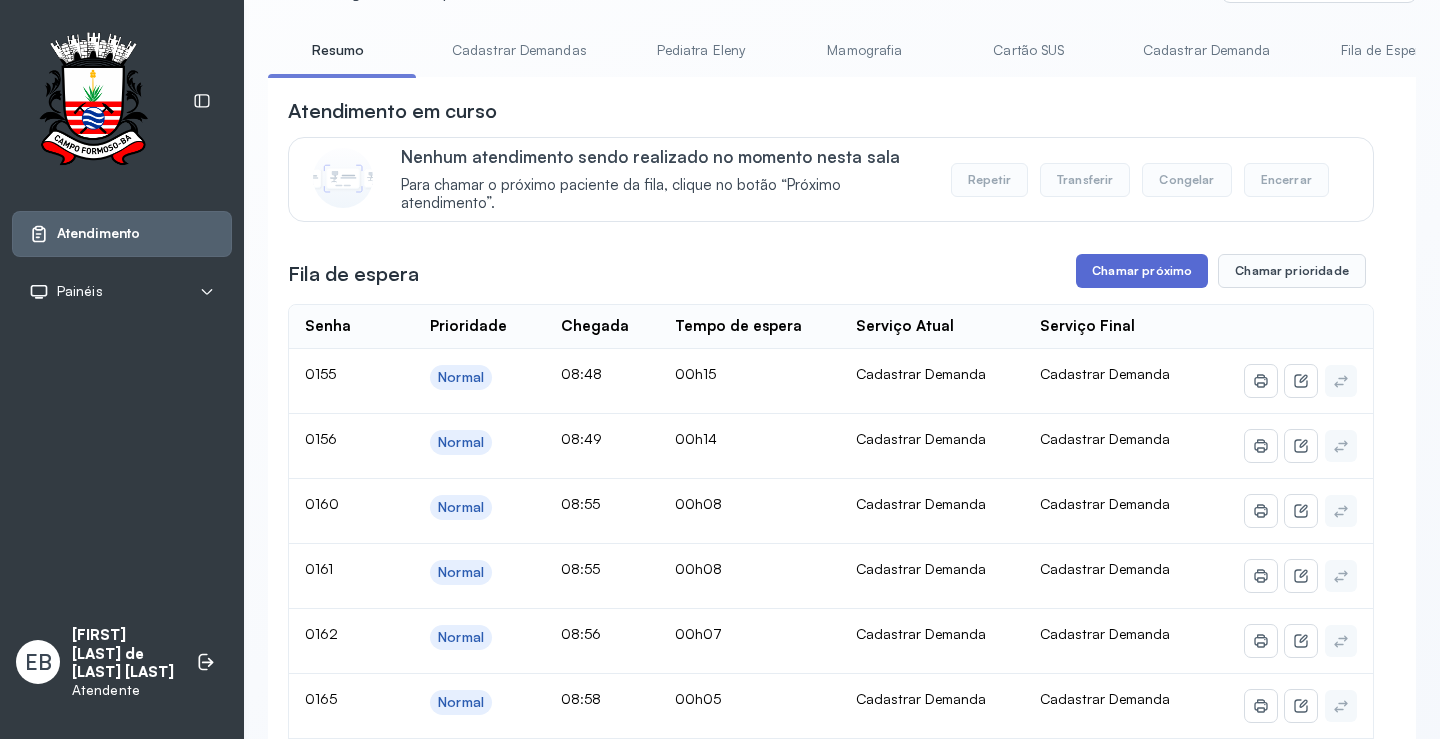 click on "Chamar próximo" at bounding box center (1142, 271) 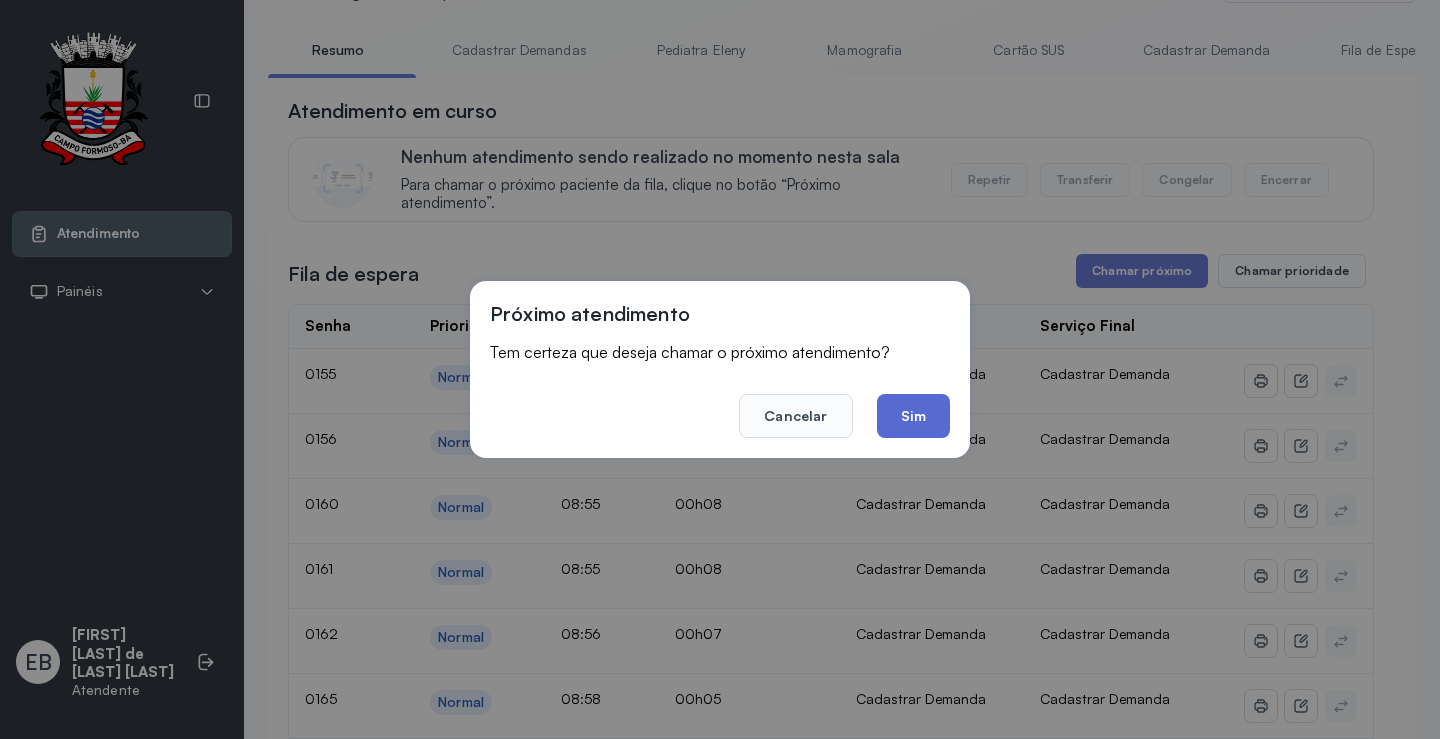 click on "Sim" 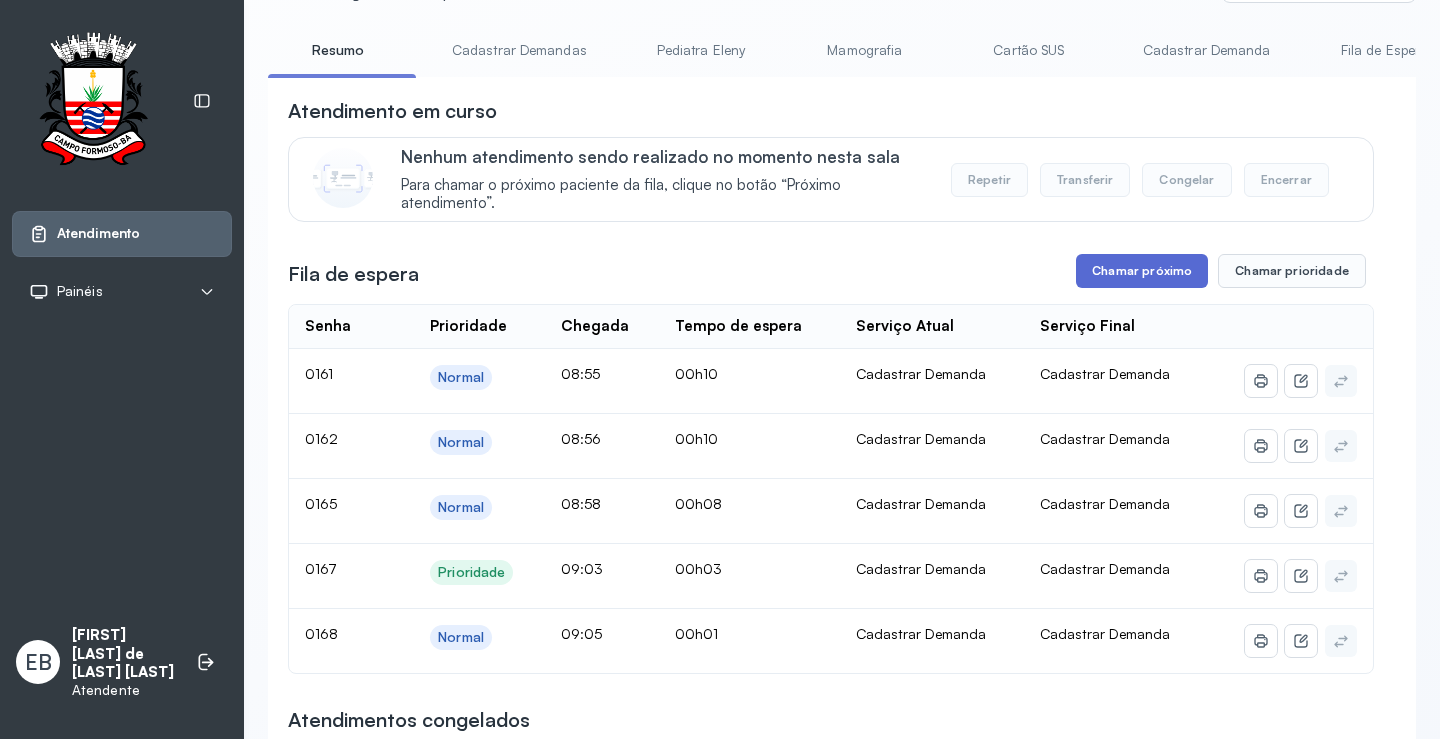 scroll, scrollTop: 200, scrollLeft: 0, axis: vertical 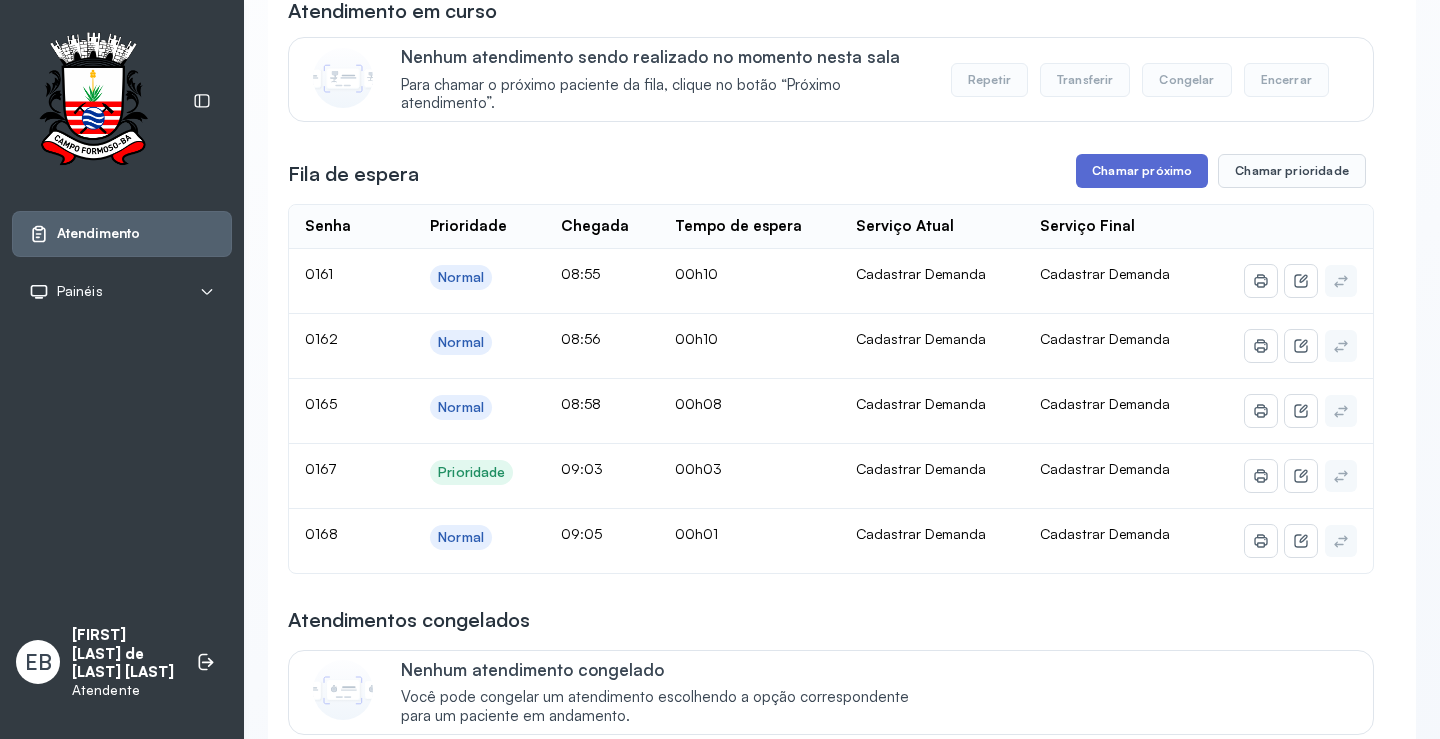 click on "Chamar próximo" at bounding box center [1142, 171] 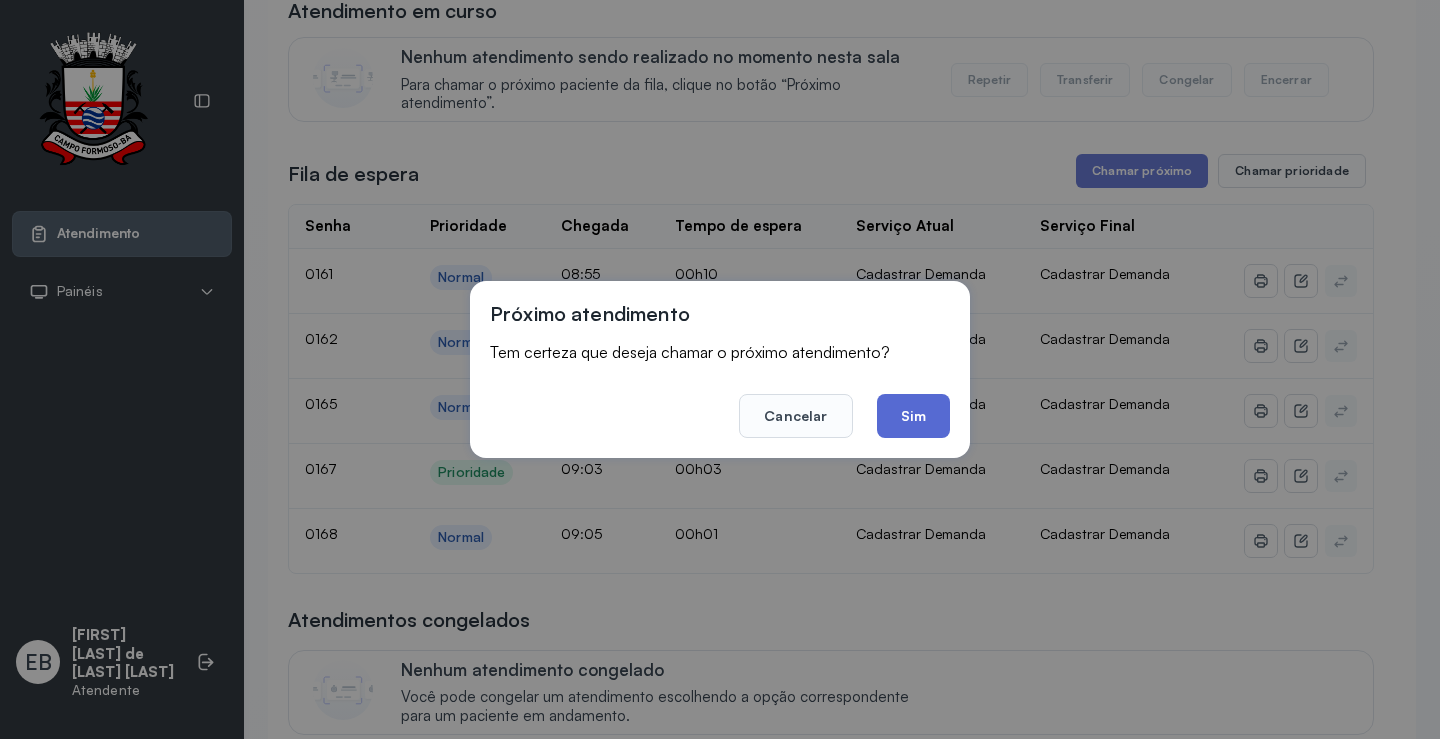 click on "Sim" 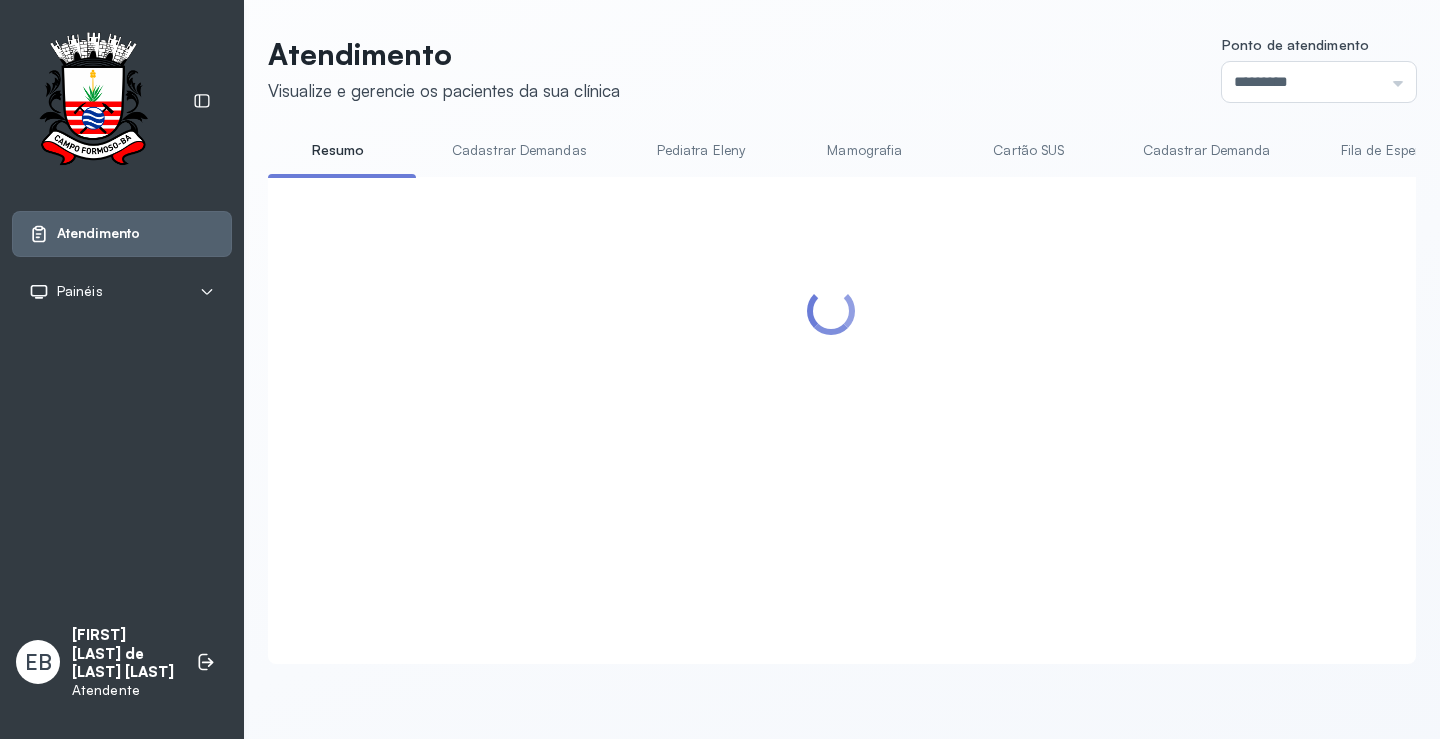 scroll, scrollTop: 200, scrollLeft: 0, axis: vertical 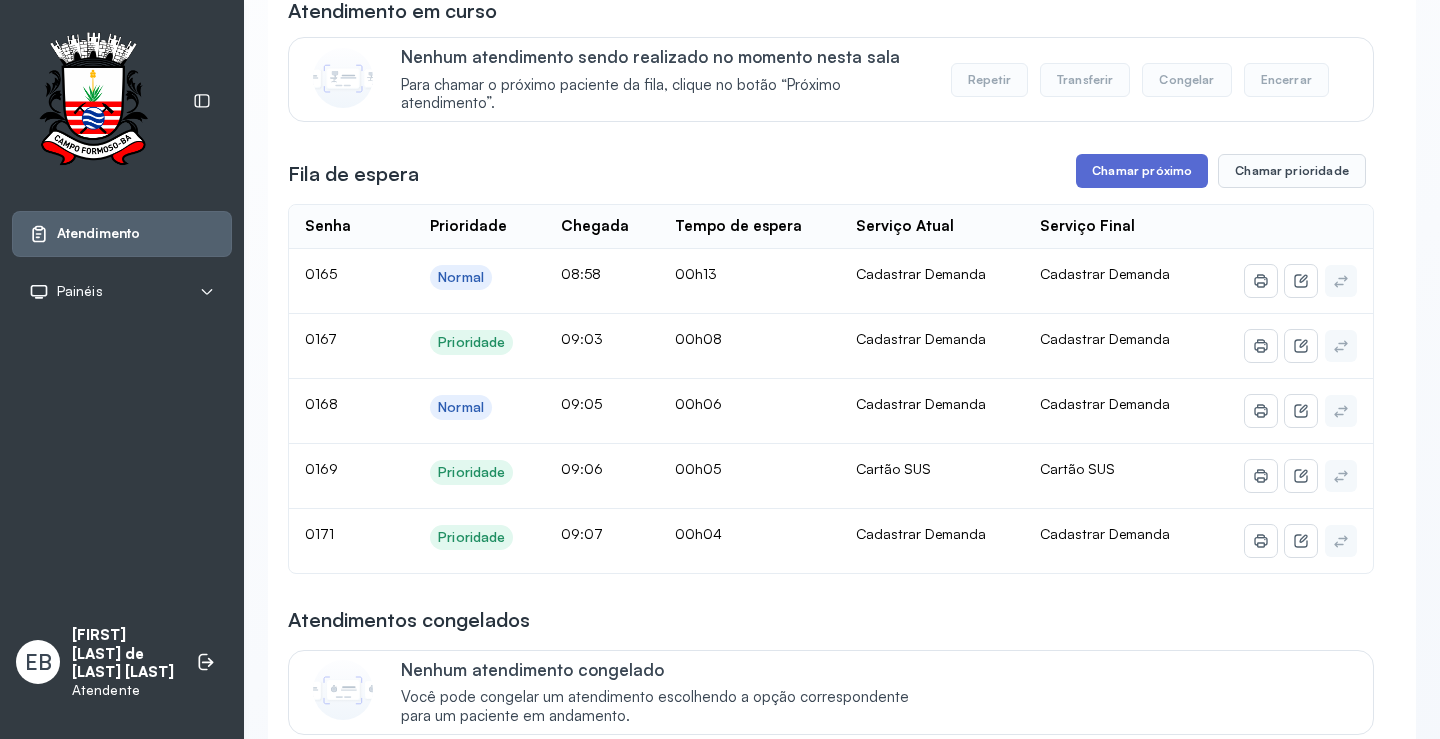 click on "Chamar próximo" at bounding box center [1142, 171] 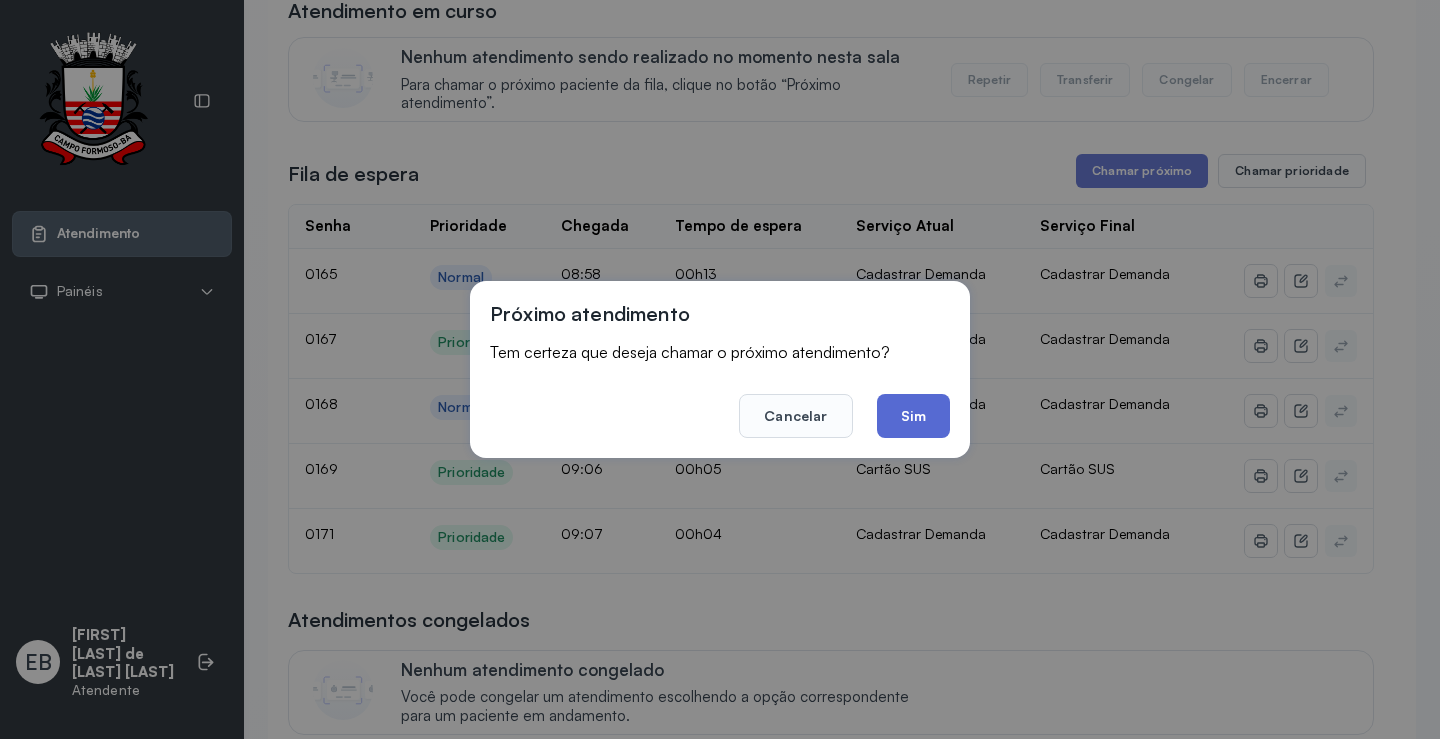 click on "Sim" 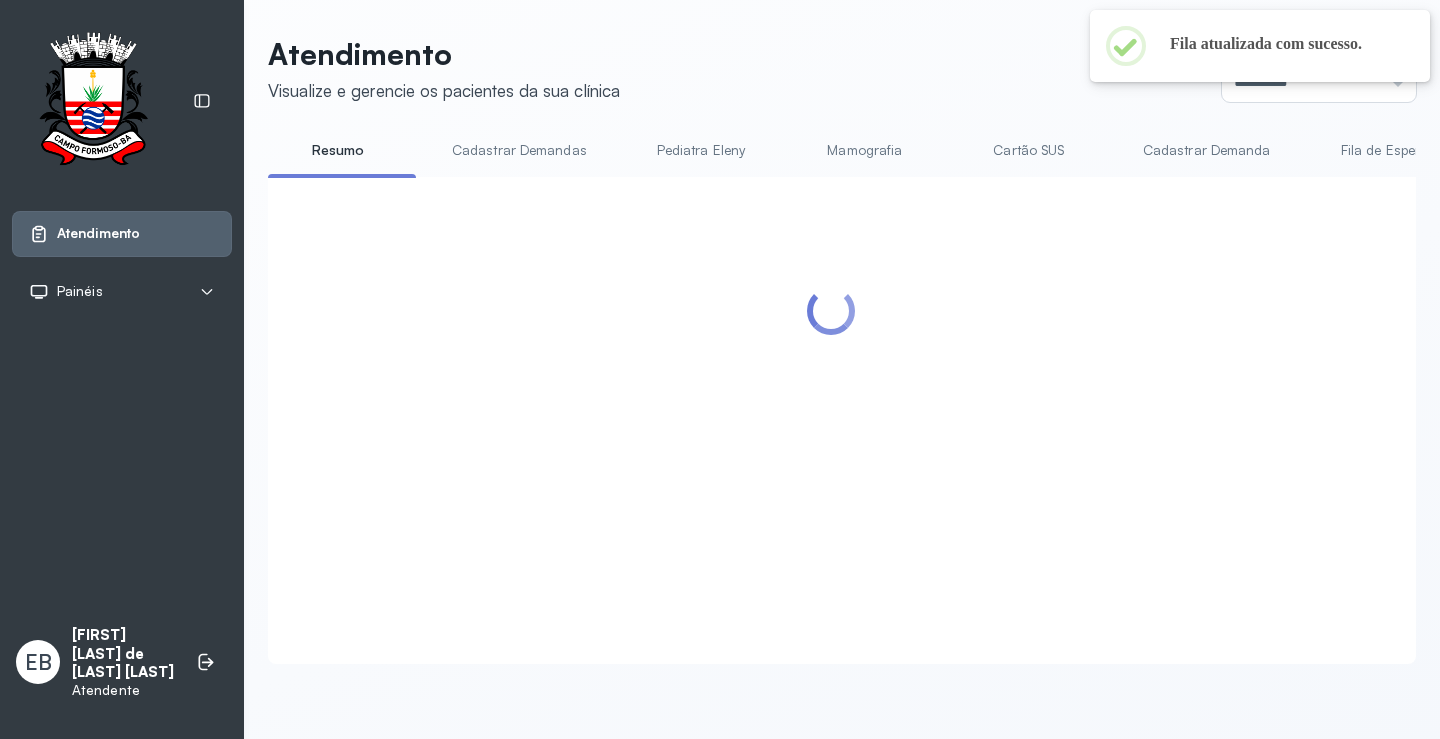 scroll, scrollTop: 200, scrollLeft: 0, axis: vertical 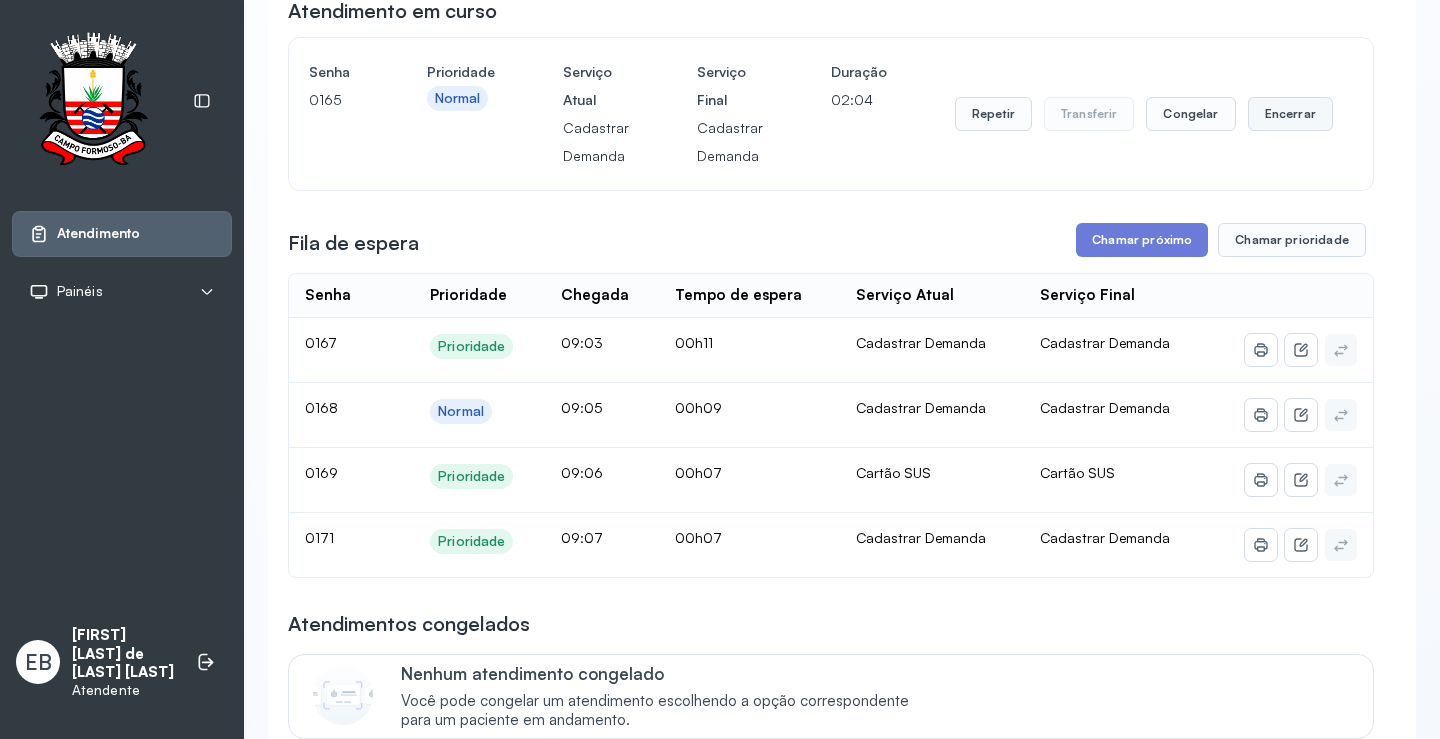click on "Encerrar" at bounding box center [1290, 114] 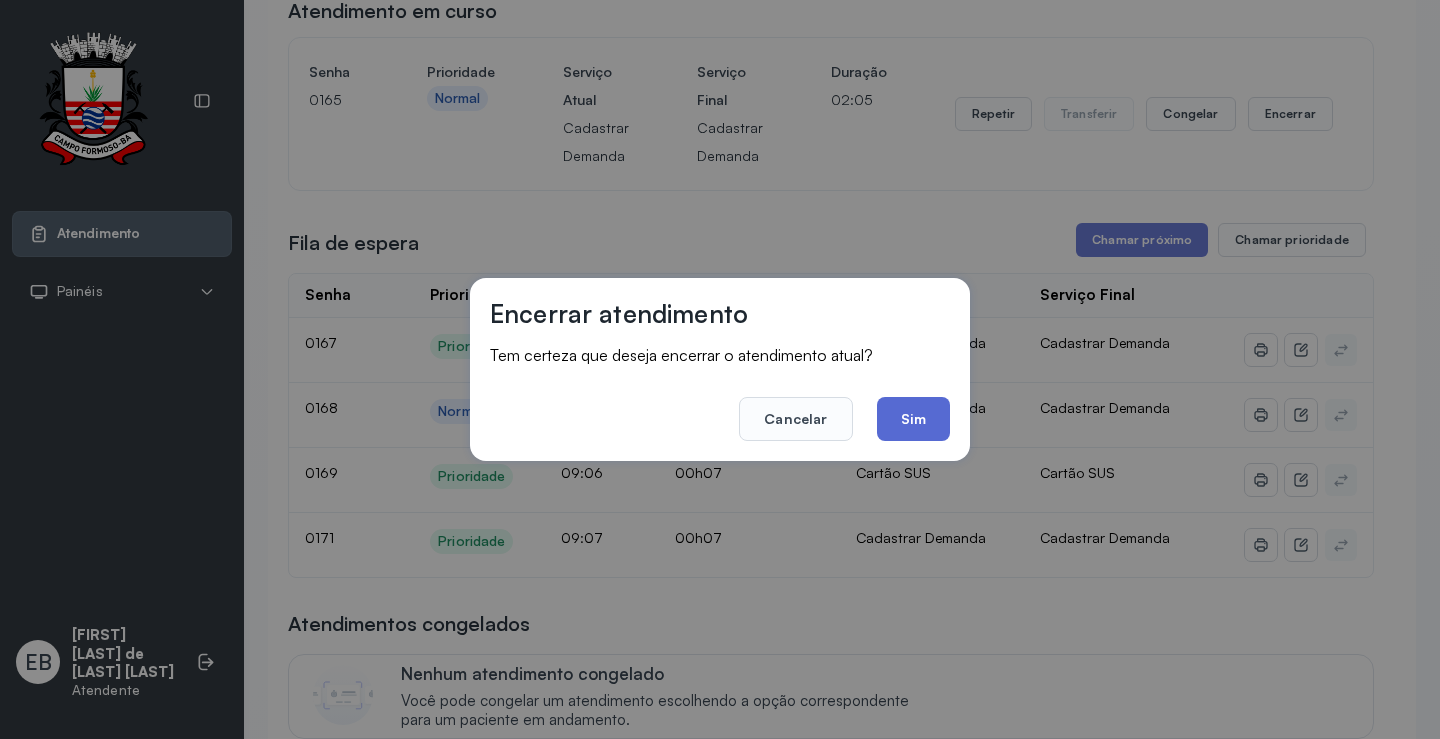 click on "Sim" 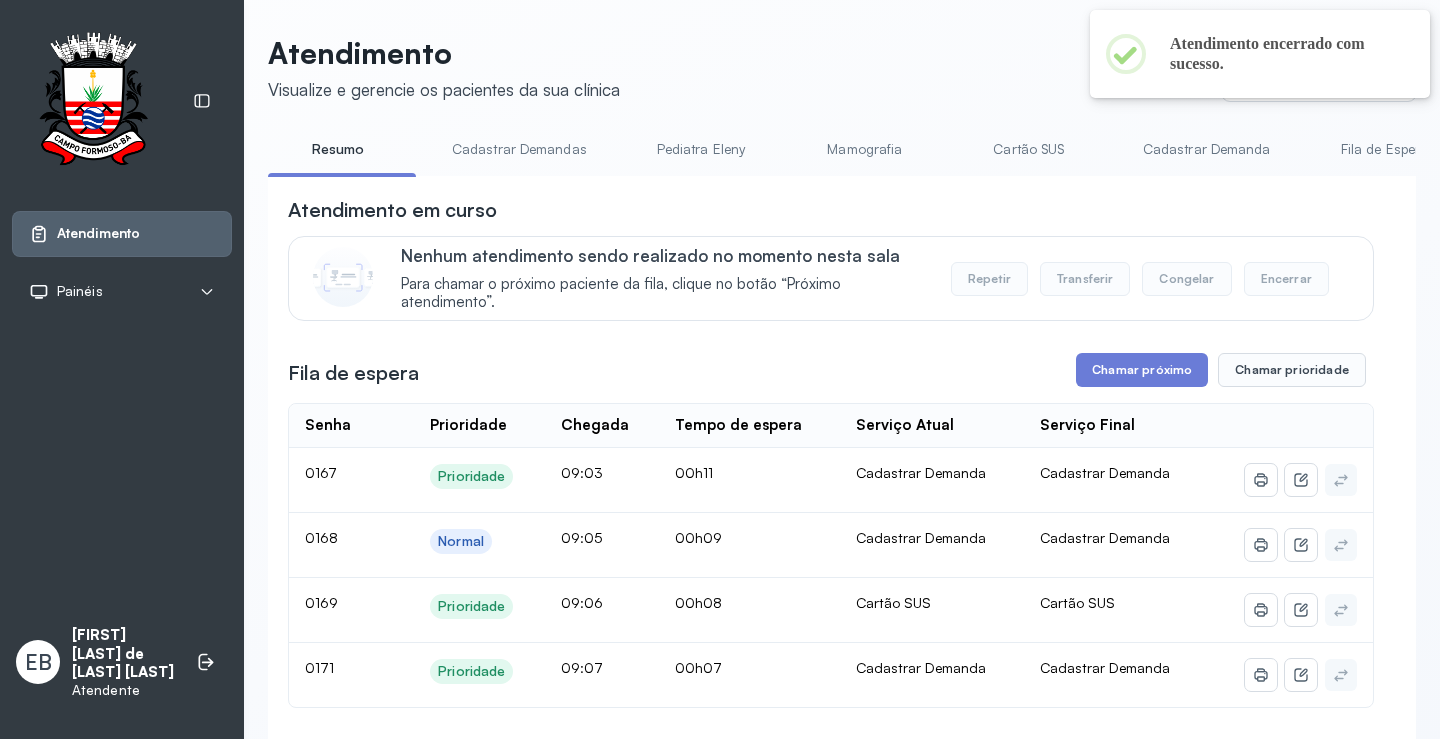 scroll, scrollTop: 200, scrollLeft: 0, axis: vertical 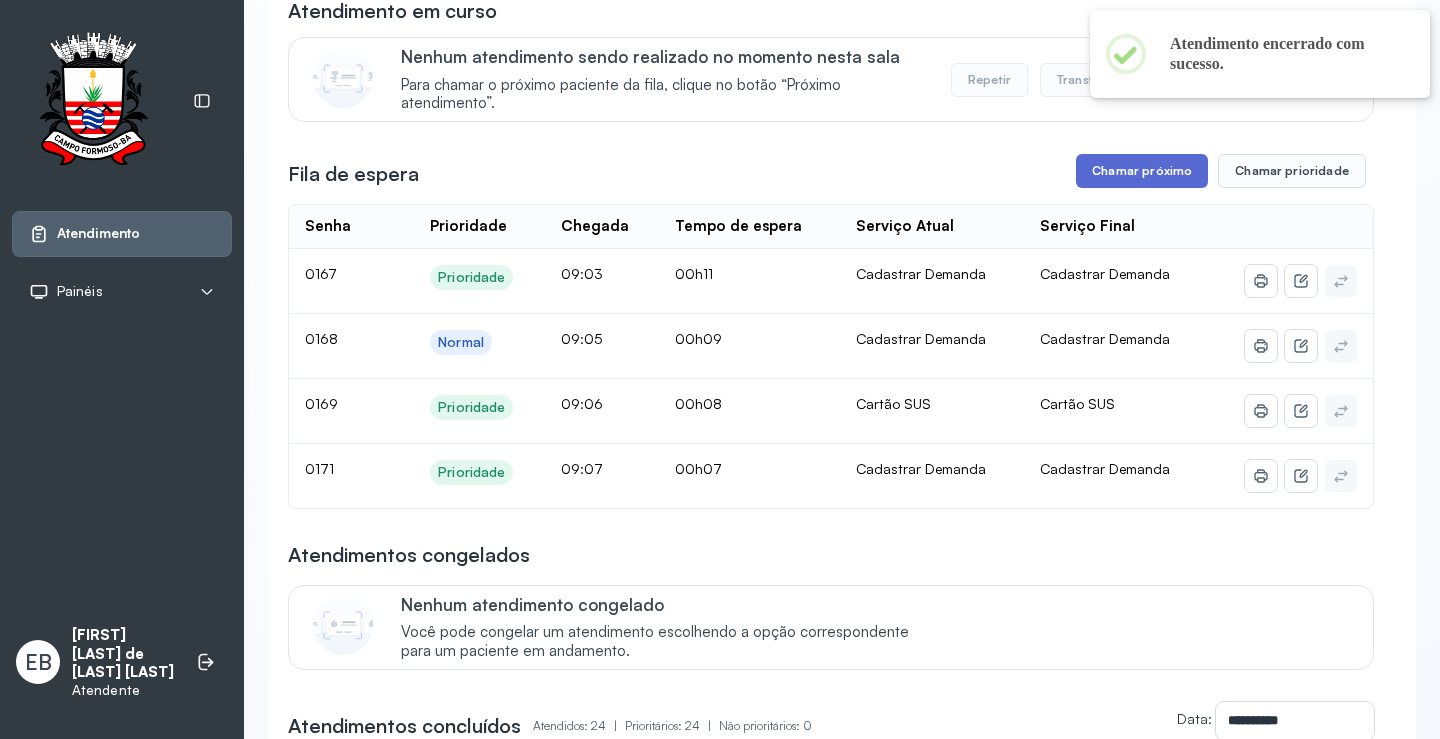 click on "Chamar próximo" at bounding box center [1142, 171] 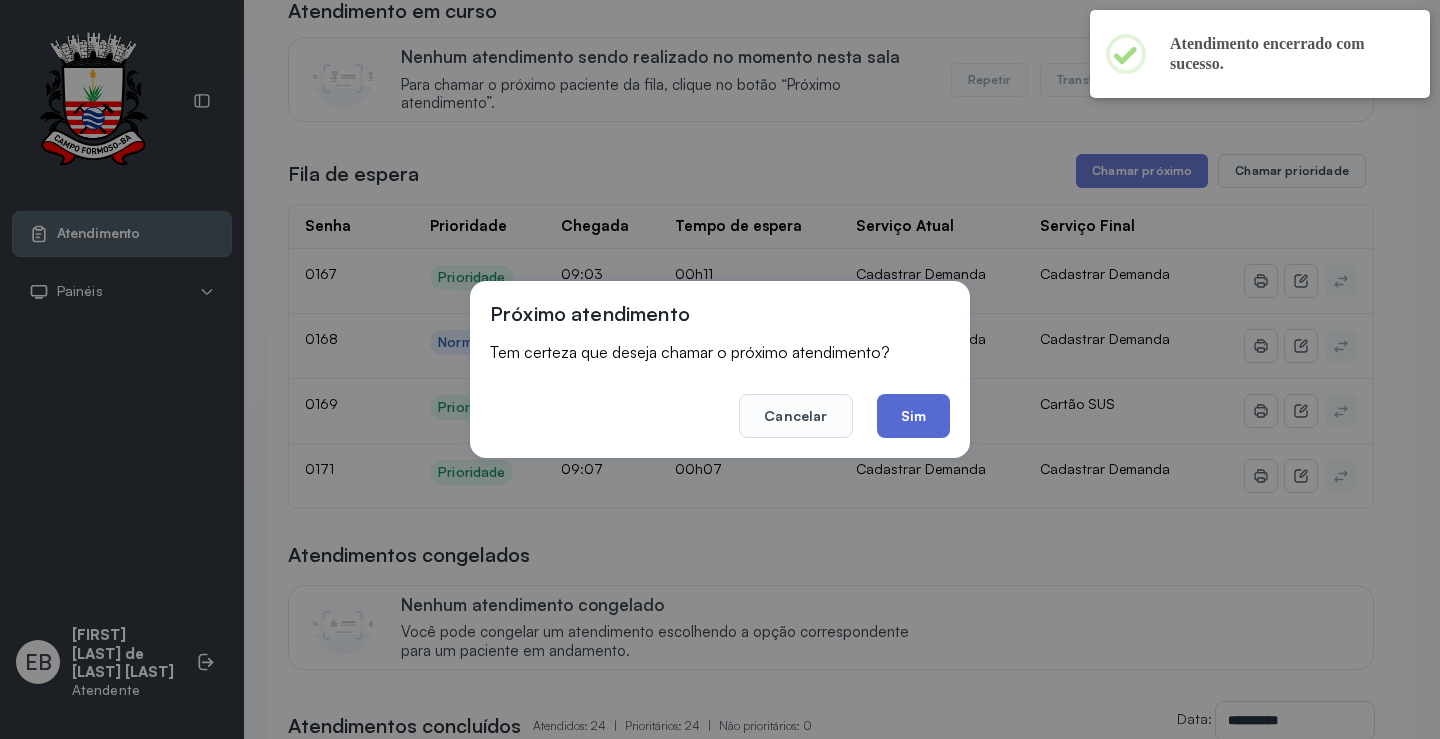 click on "Sim" 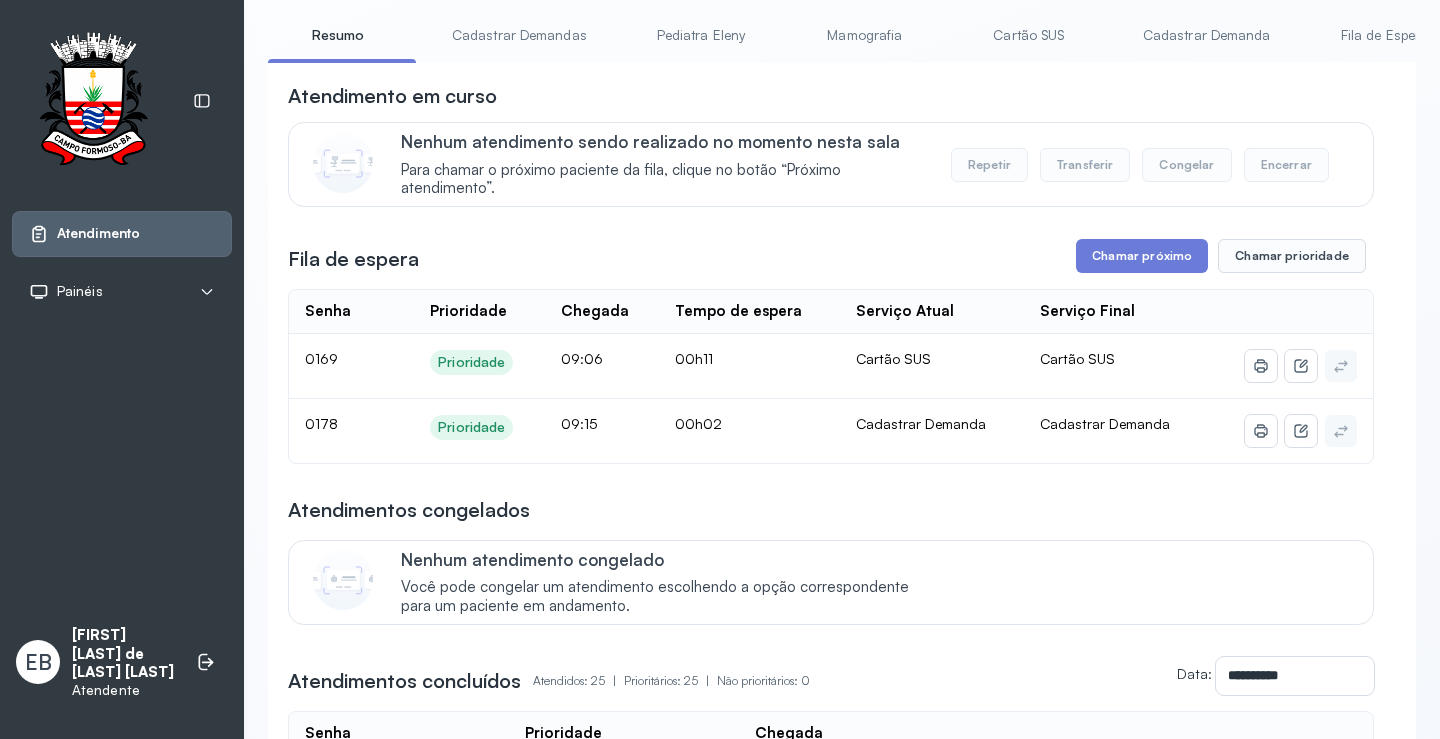 scroll, scrollTop: 0, scrollLeft: 0, axis: both 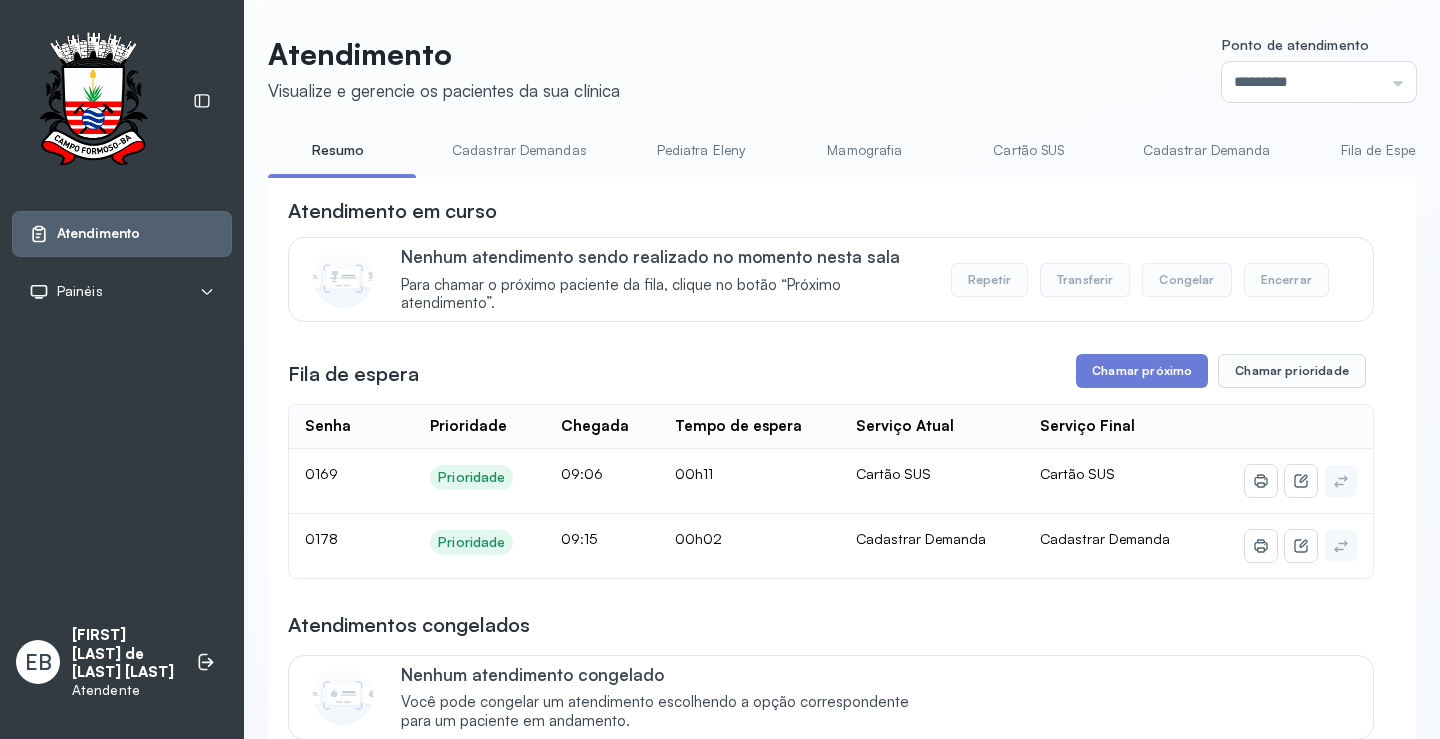 click on "Cadastrar Demandas" at bounding box center [519, 150] 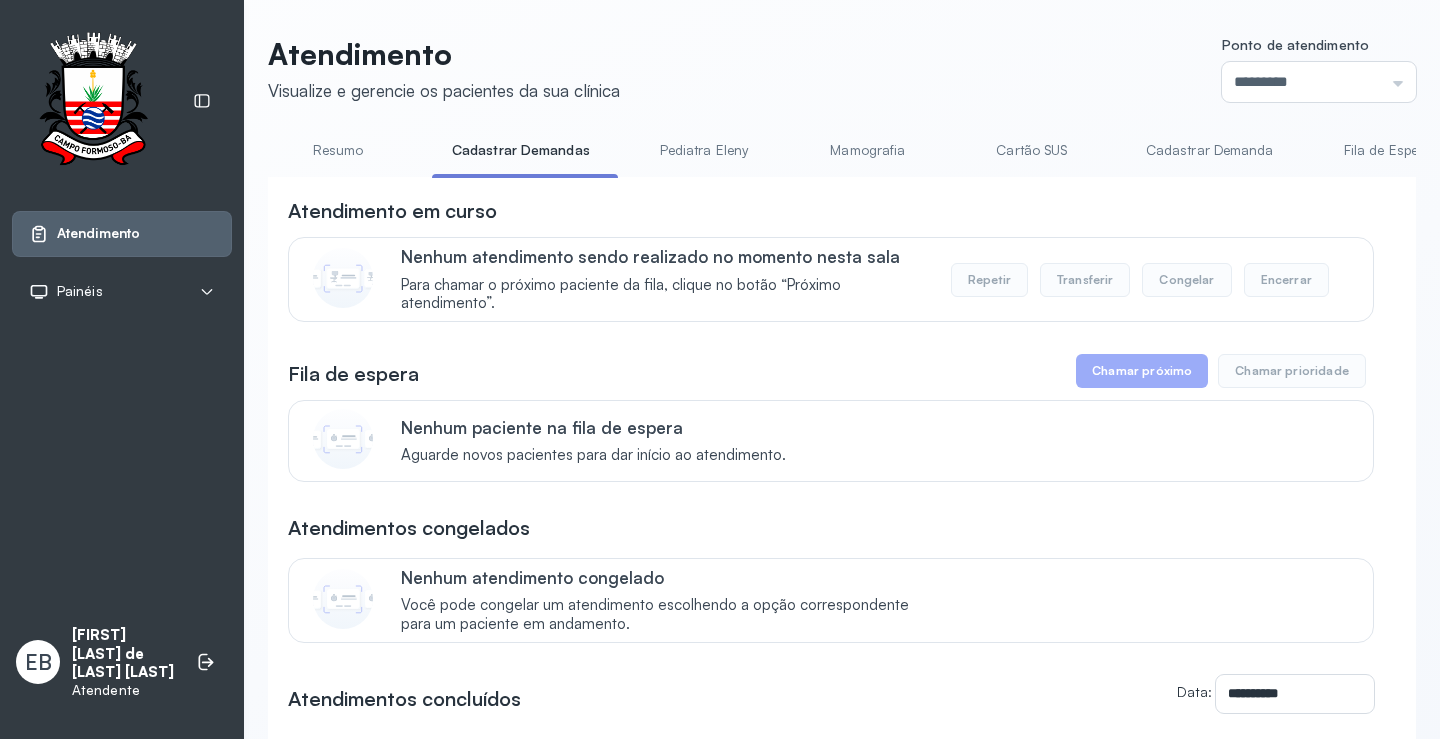 click on "Cadastrar Demanda" at bounding box center (1210, 150) 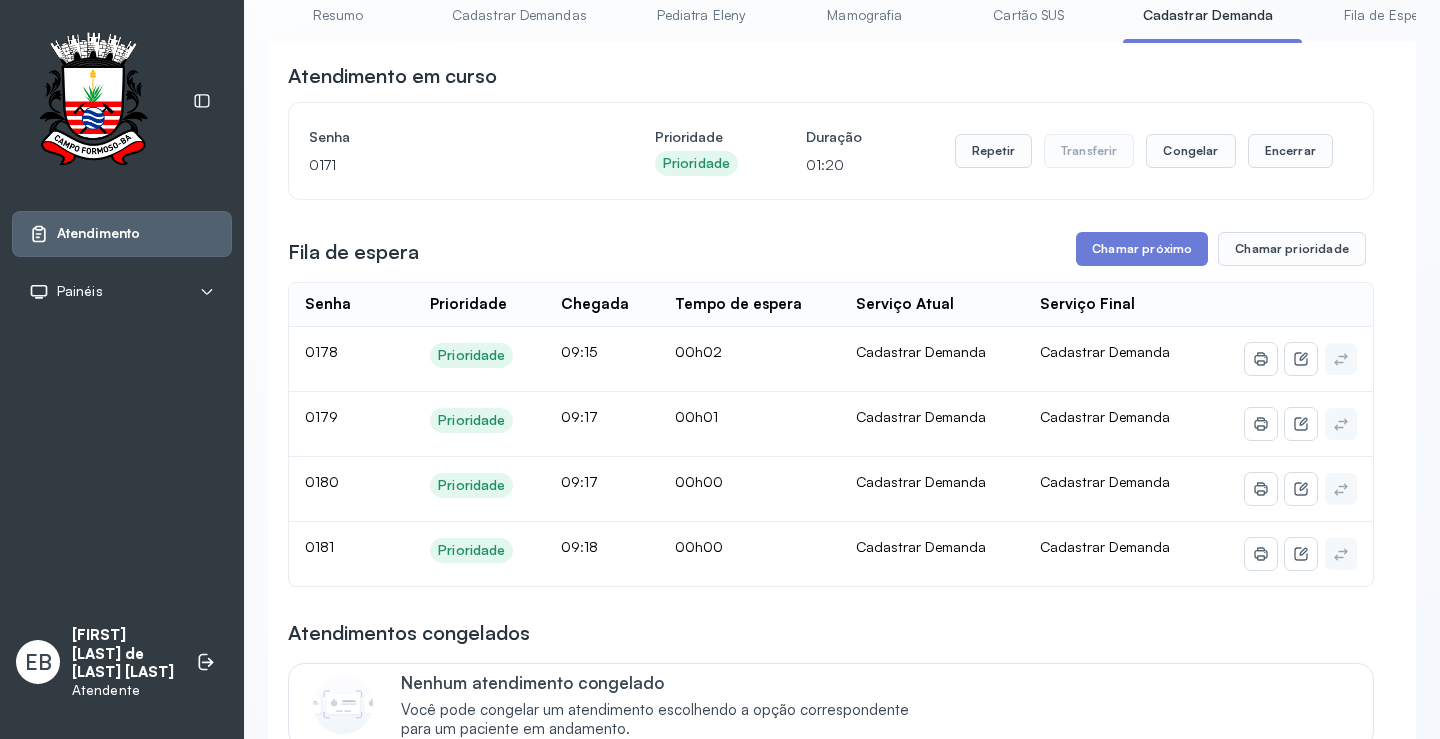 scroll, scrollTop: 100, scrollLeft: 0, axis: vertical 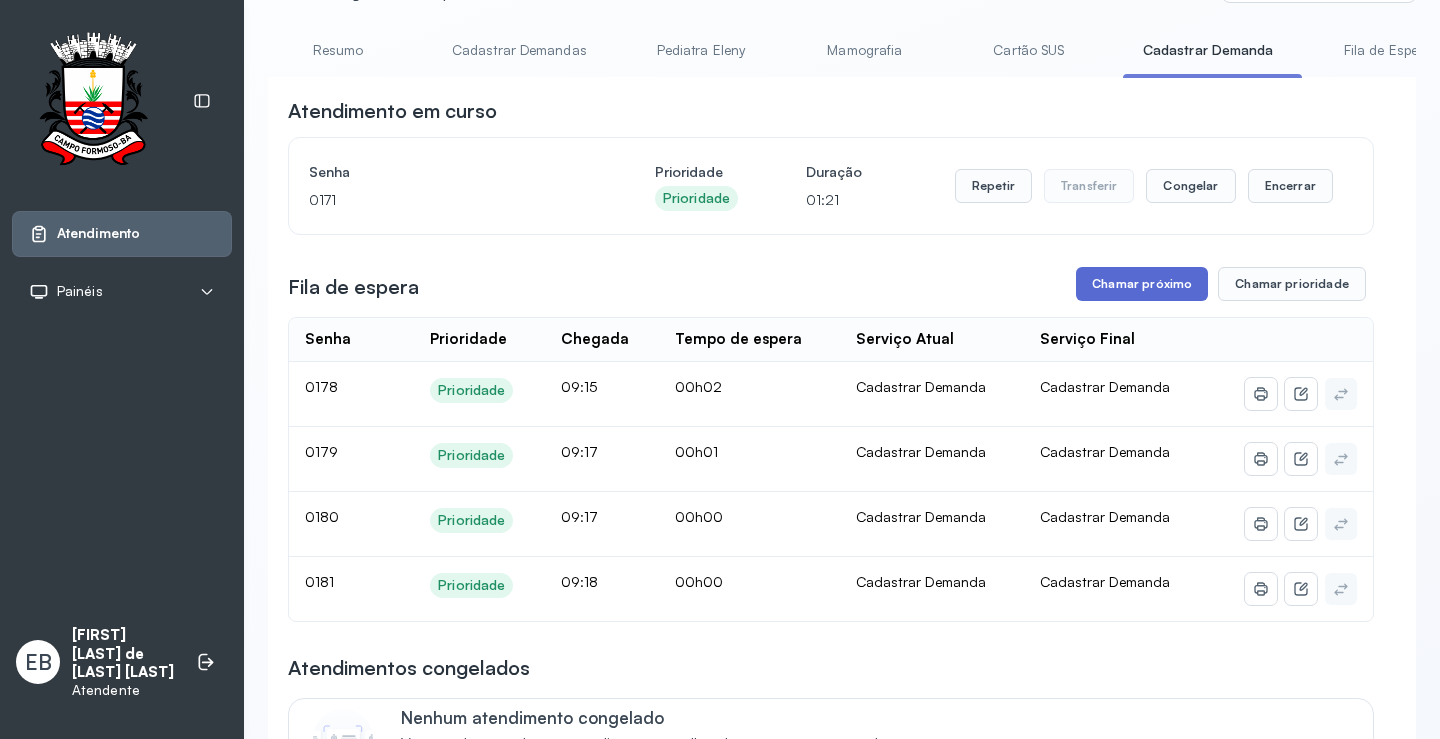 click on "Chamar próximo" at bounding box center [1142, 284] 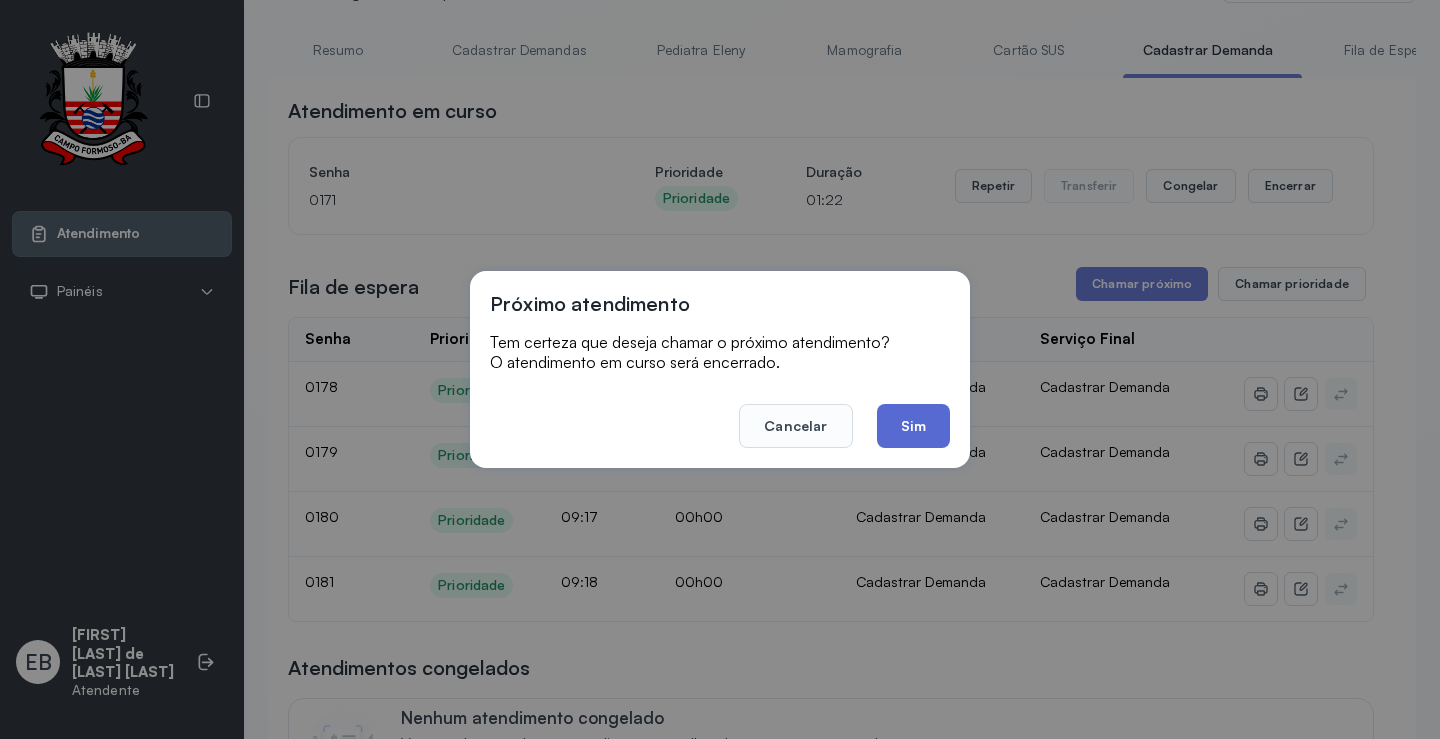 click on "Sim" 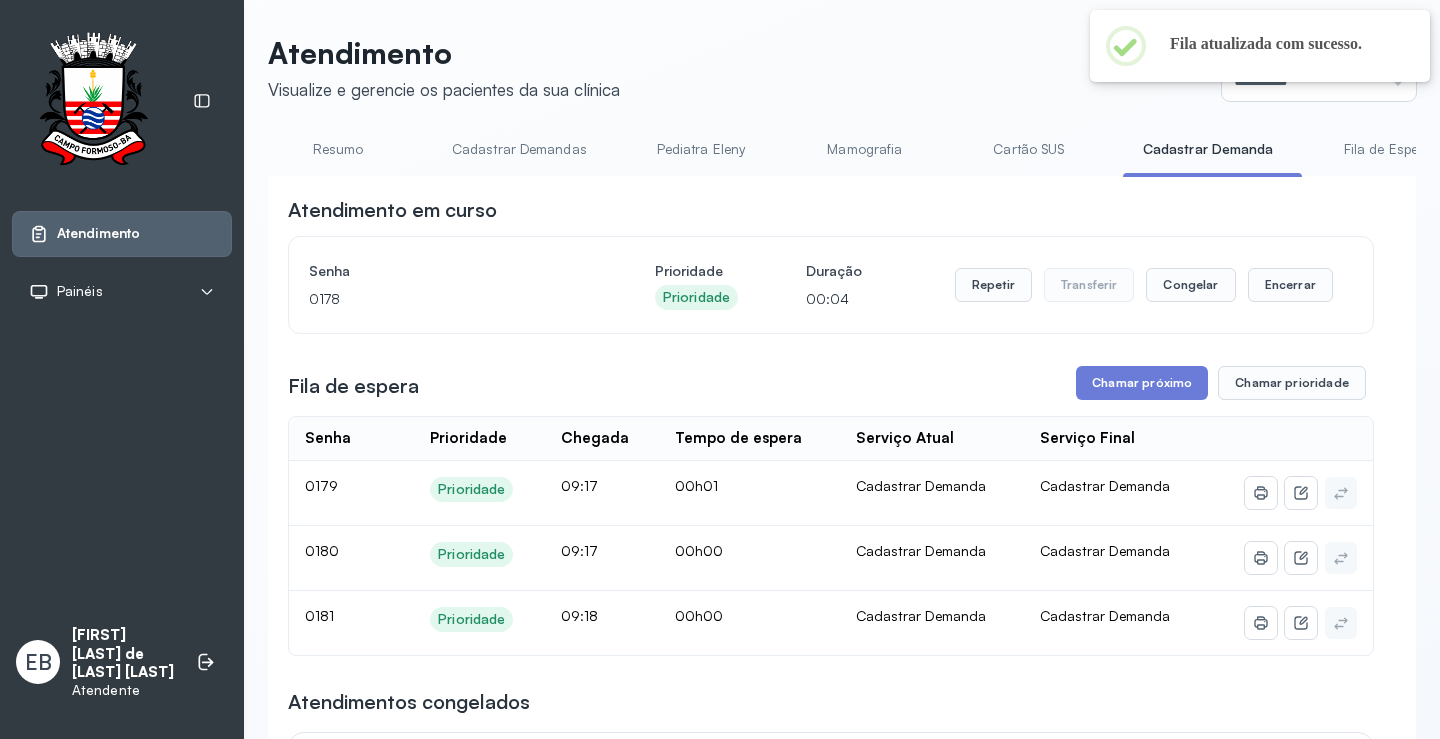 scroll, scrollTop: 100, scrollLeft: 0, axis: vertical 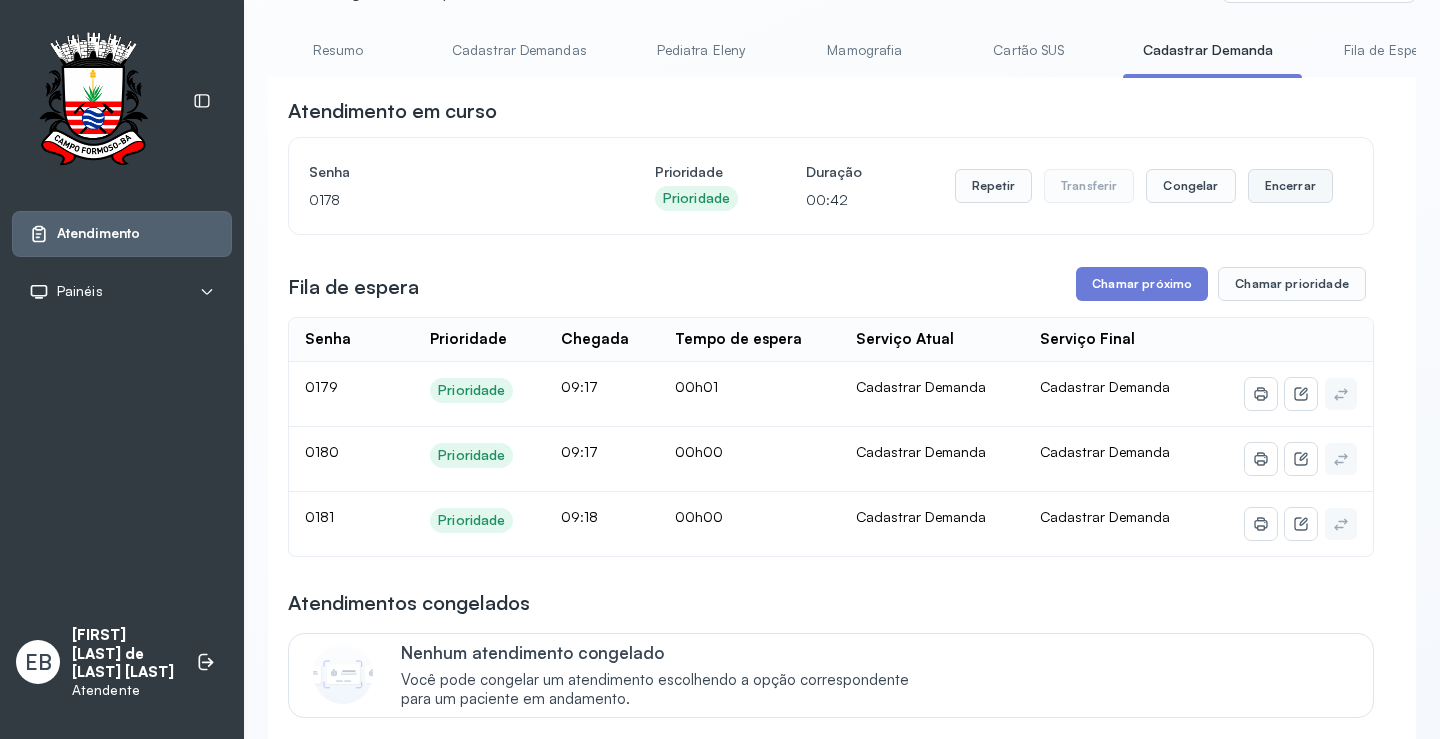 click on "Encerrar" at bounding box center [1290, 186] 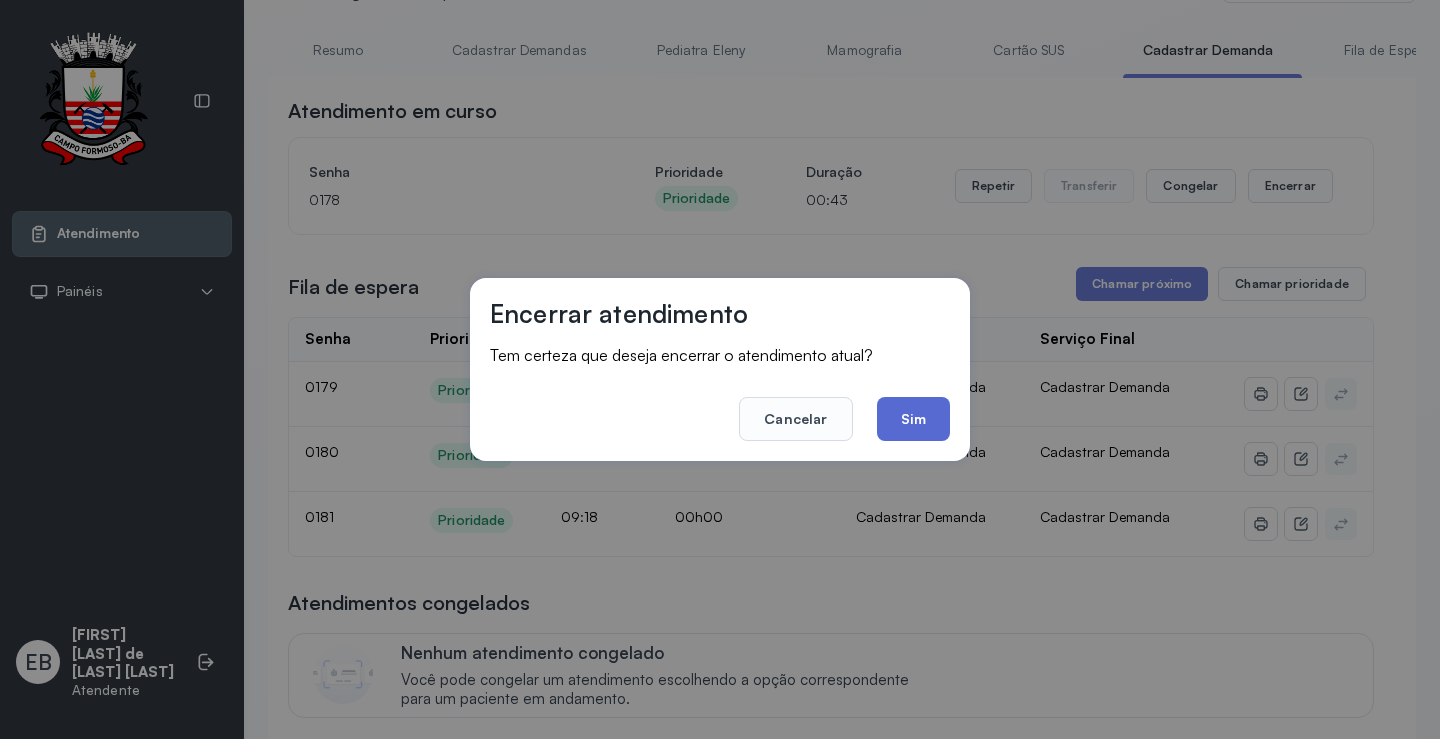 click on "Sim" 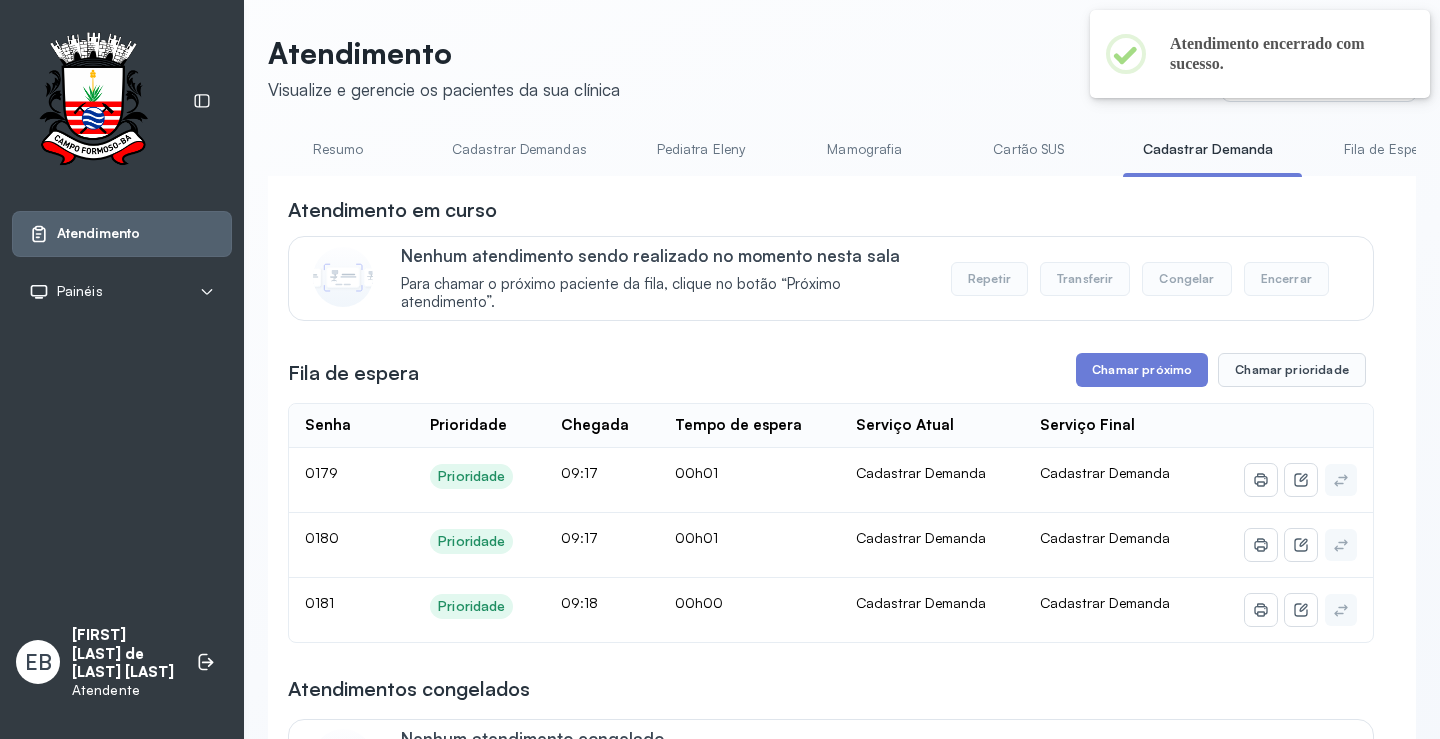 scroll, scrollTop: 100, scrollLeft: 0, axis: vertical 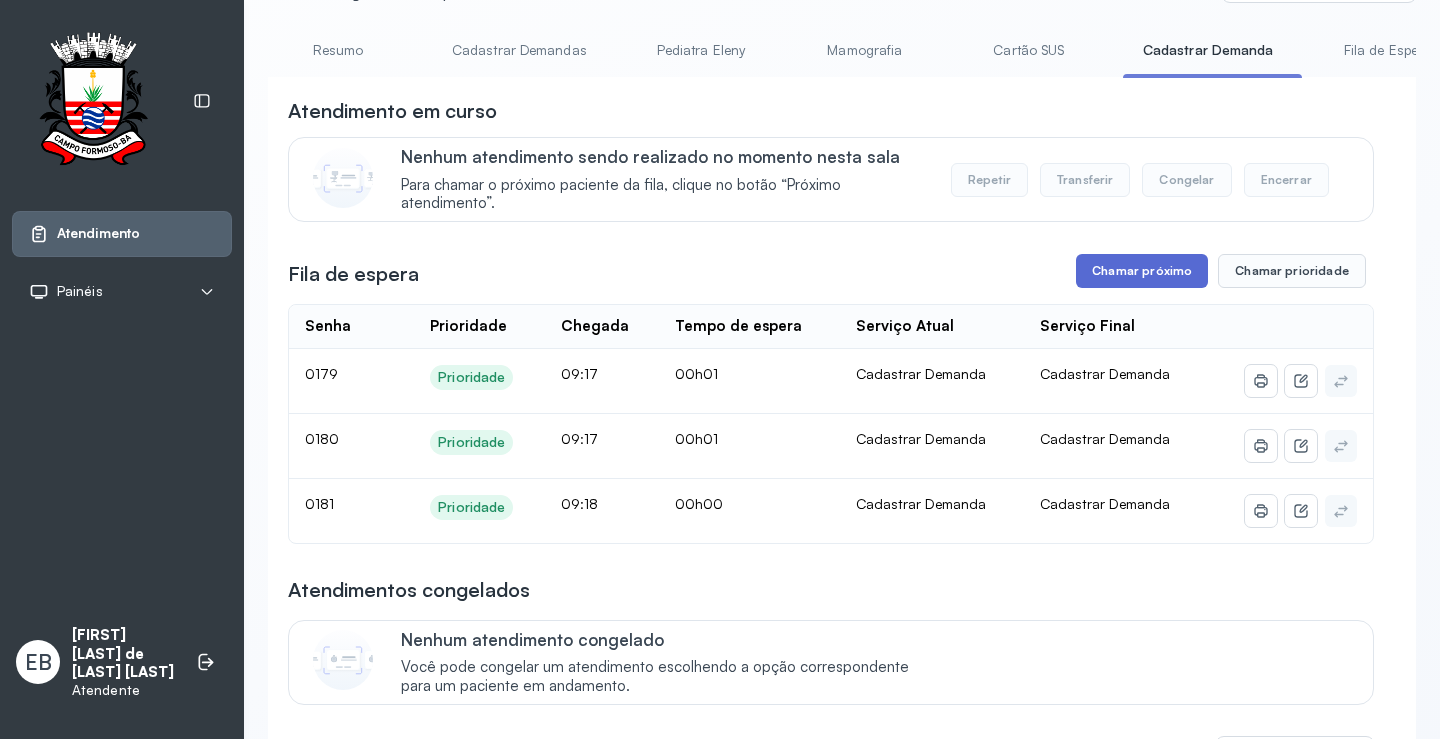 click on "Chamar próximo" at bounding box center [1142, 271] 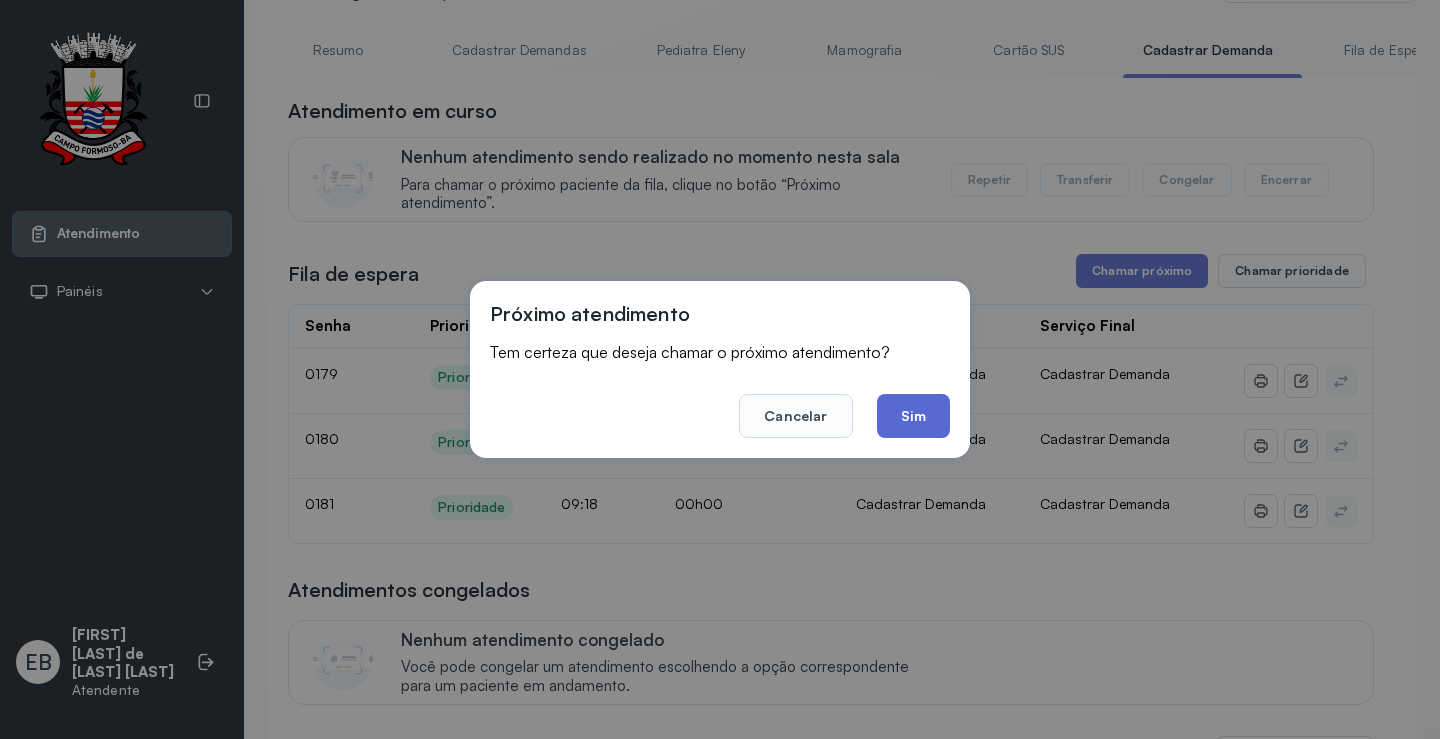 click on "Sim" 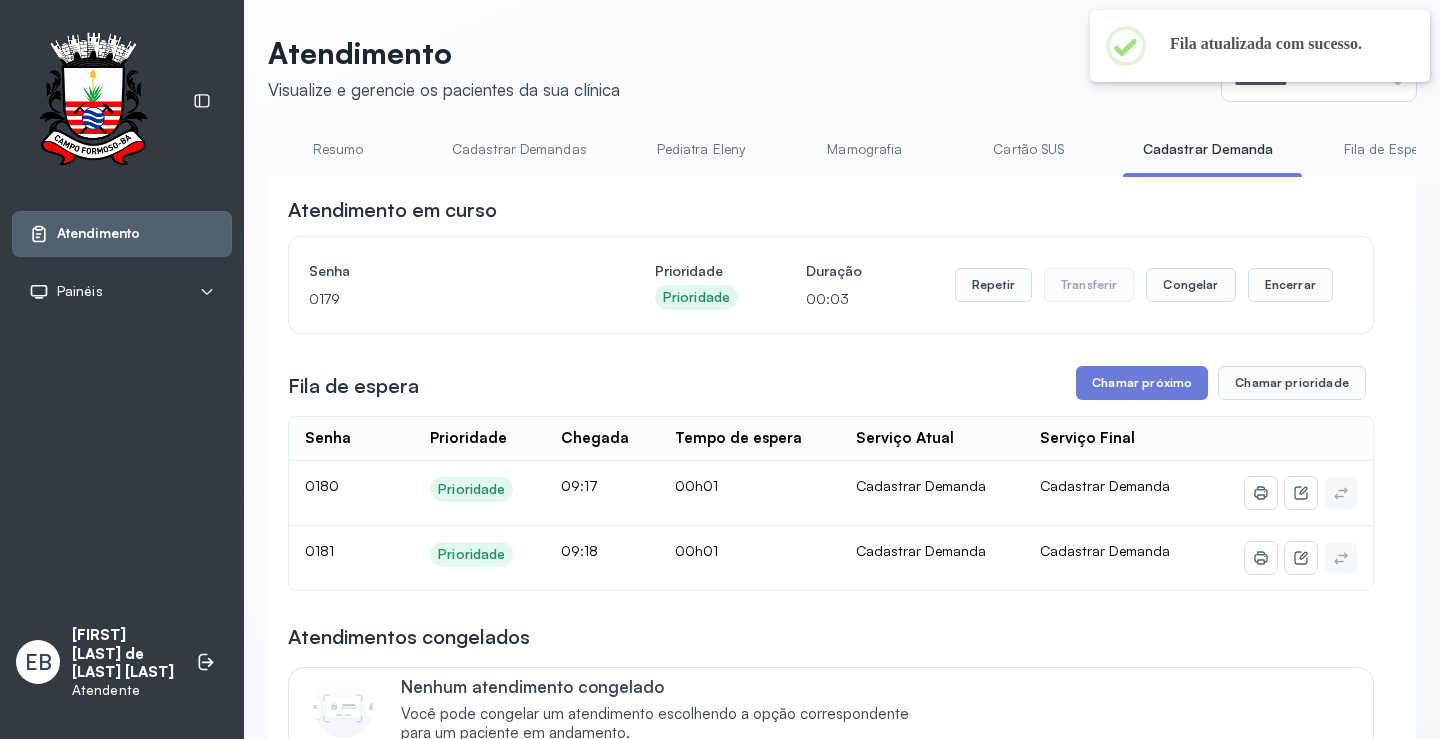 scroll, scrollTop: 100, scrollLeft: 0, axis: vertical 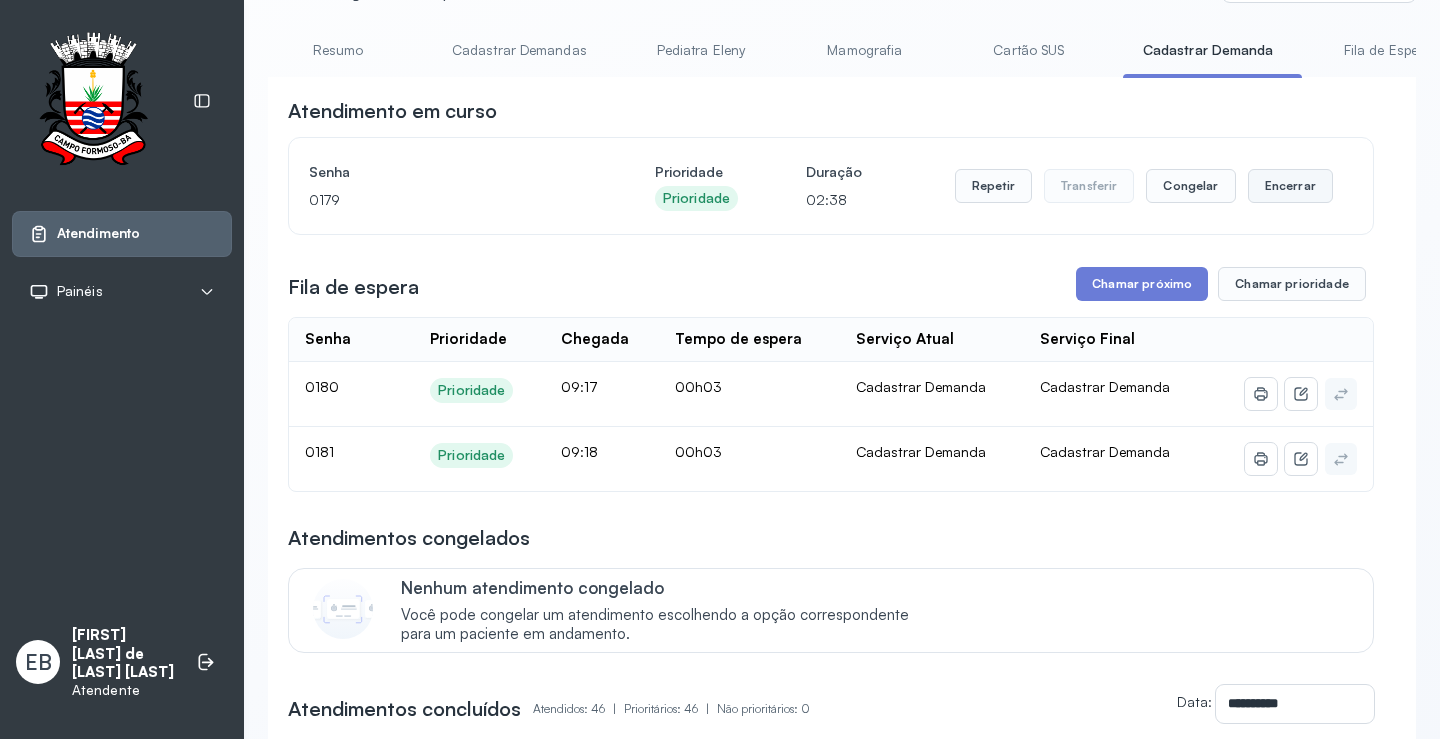 click on "Encerrar" at bounding box center (1290, 186) 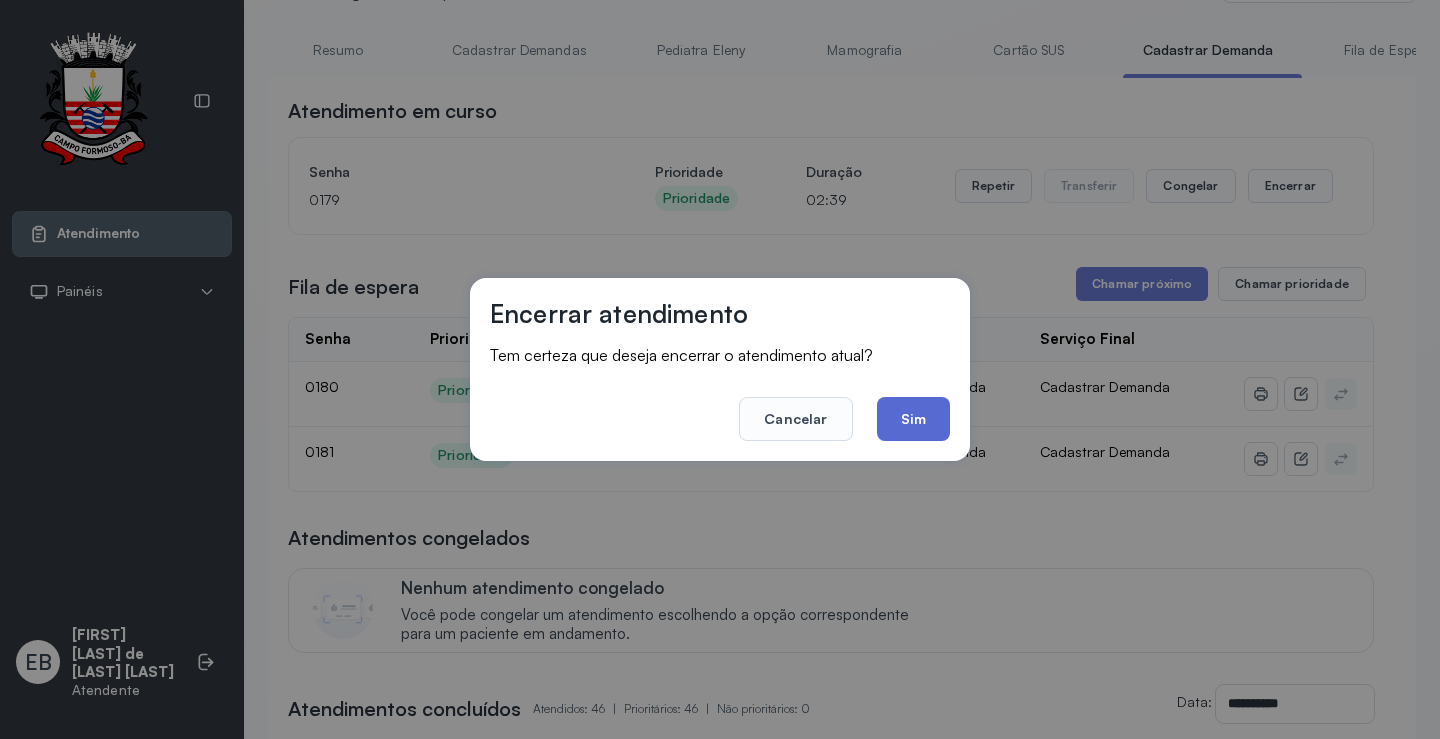 click on "Sim" 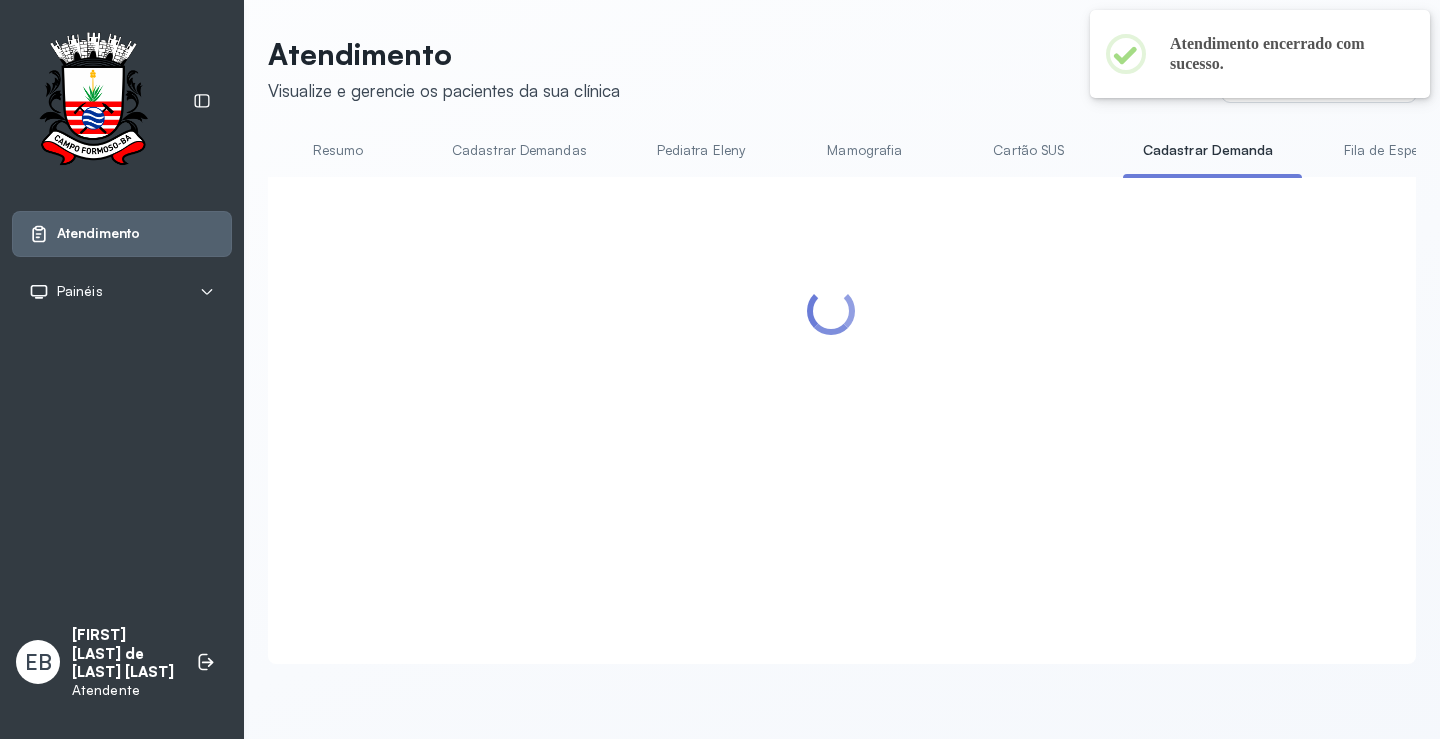 scroll, scrollTop: 100, scrollLeft: 0, axis: vertical 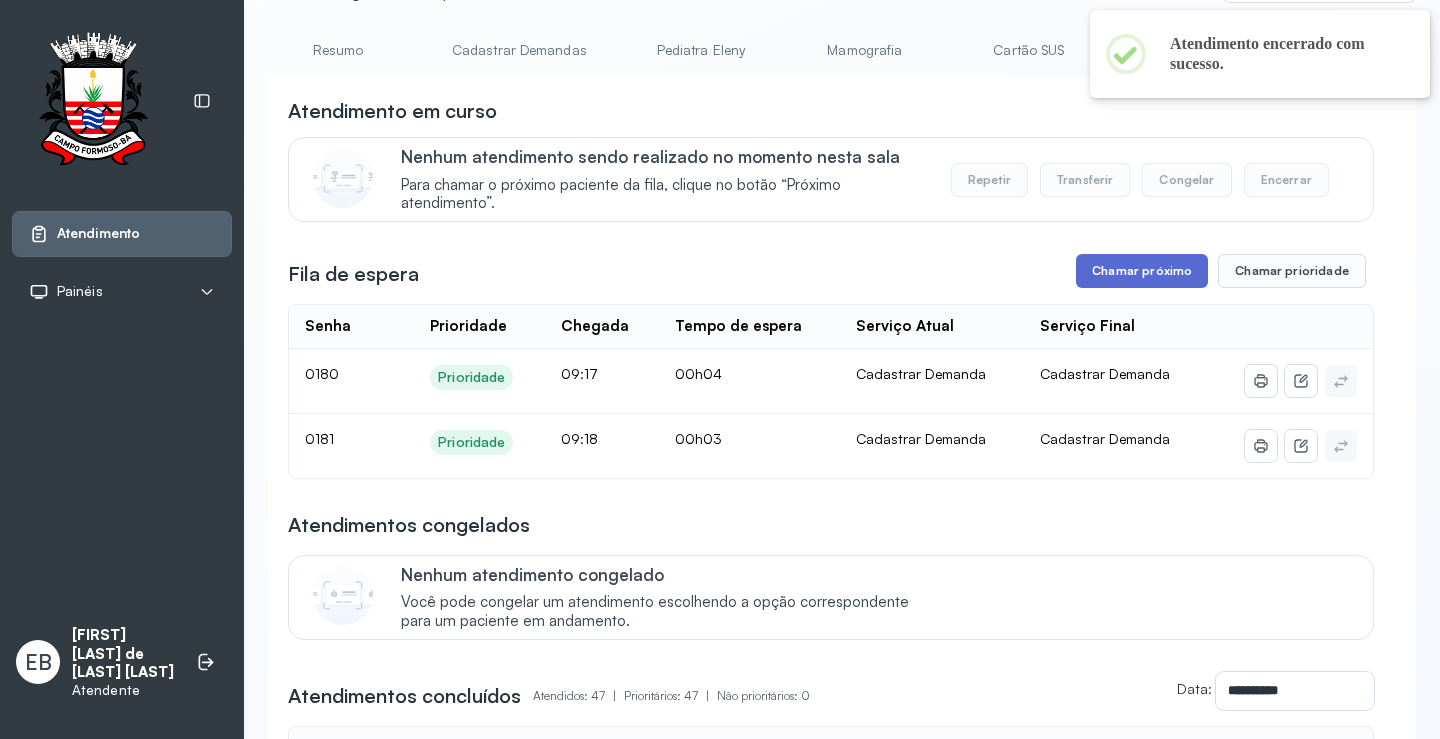 click on "Chamar próximo" at bounding box center [1142, 271] 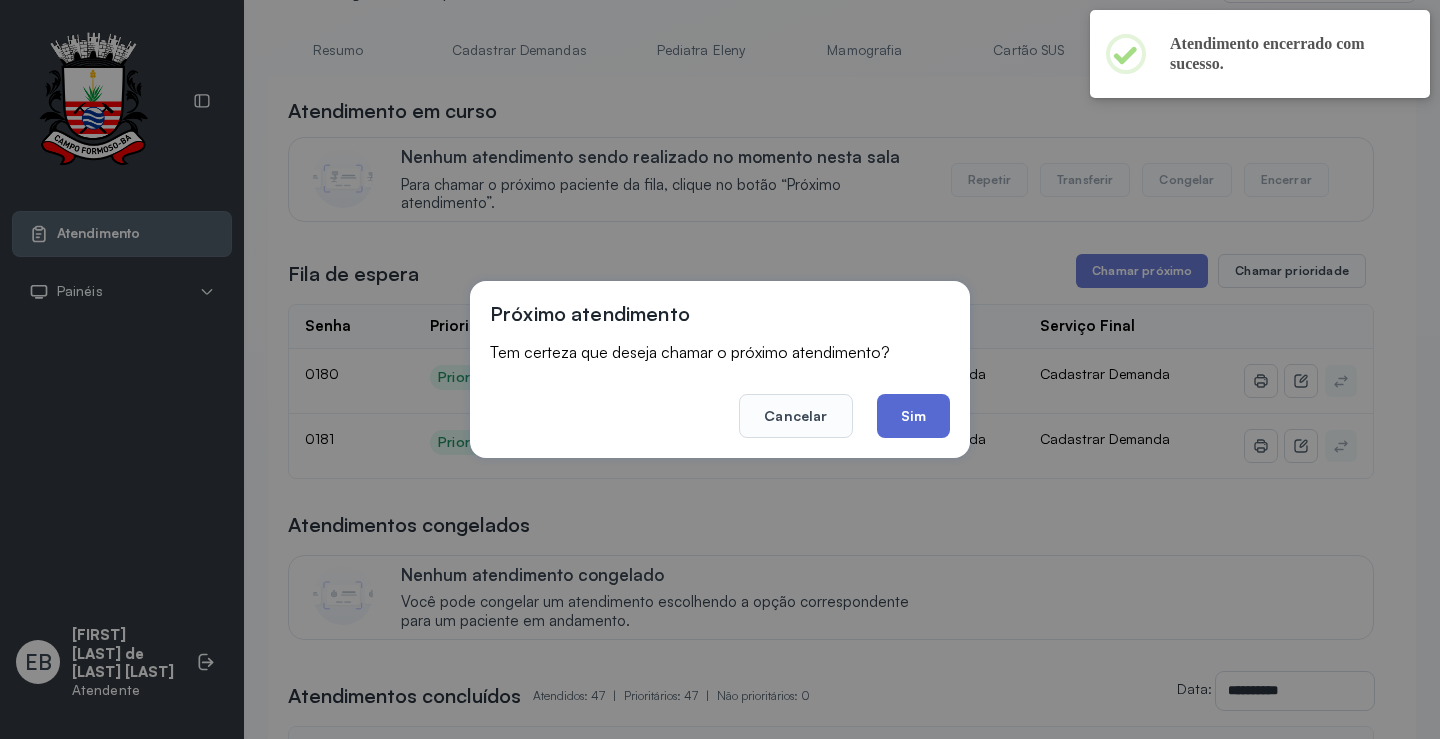 click on "Sim" 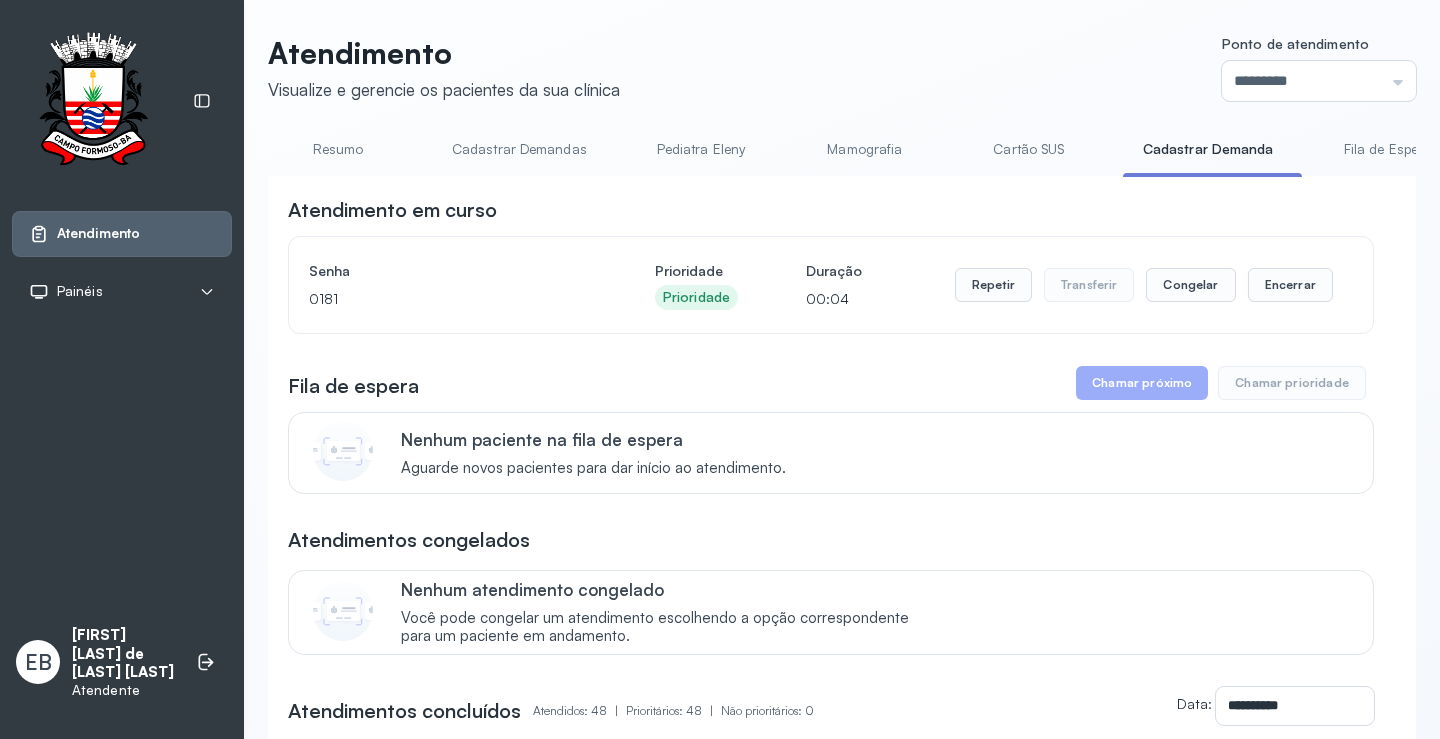 scroll, scrollTop: 100, scrollLeft: 0, axis: vertical 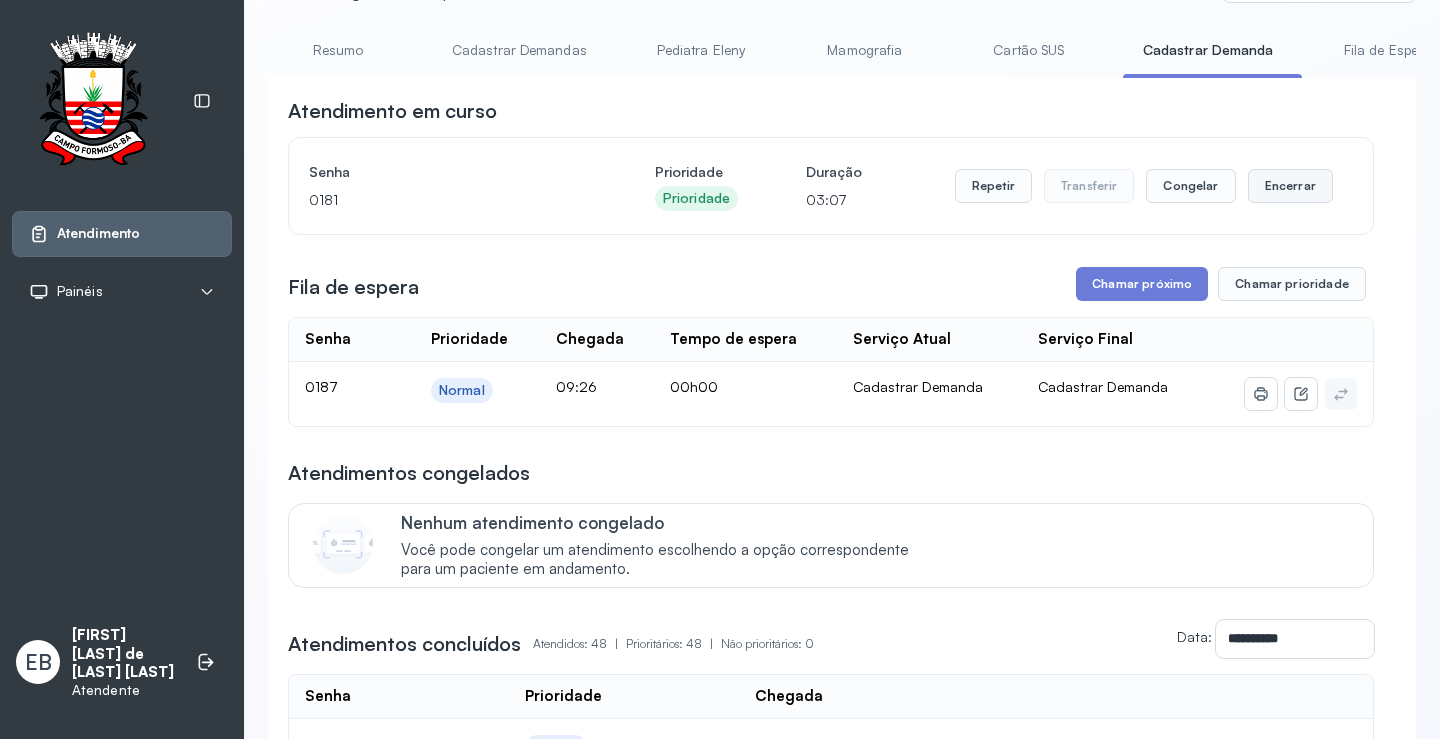 click on "Encerrar" at bounding box center [1290, 186] 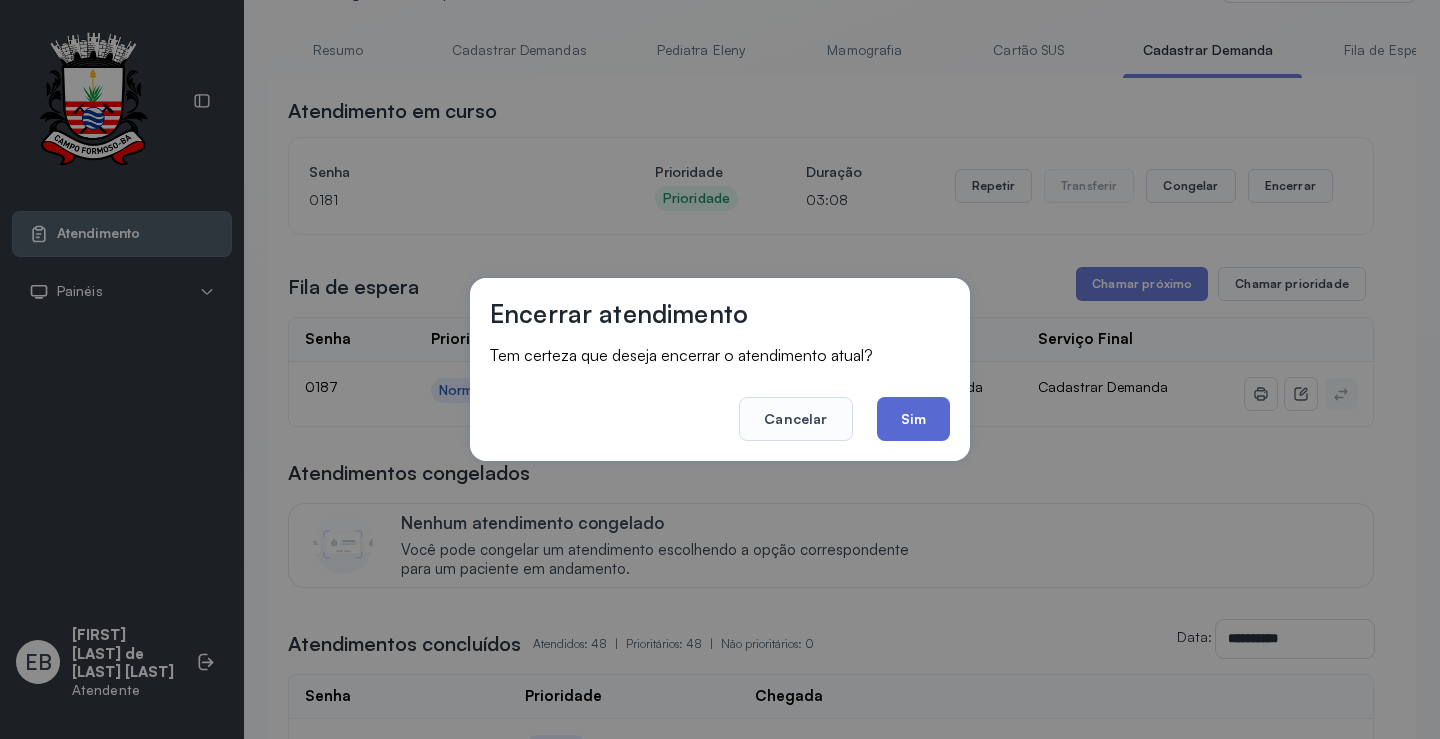 click on "Sim" 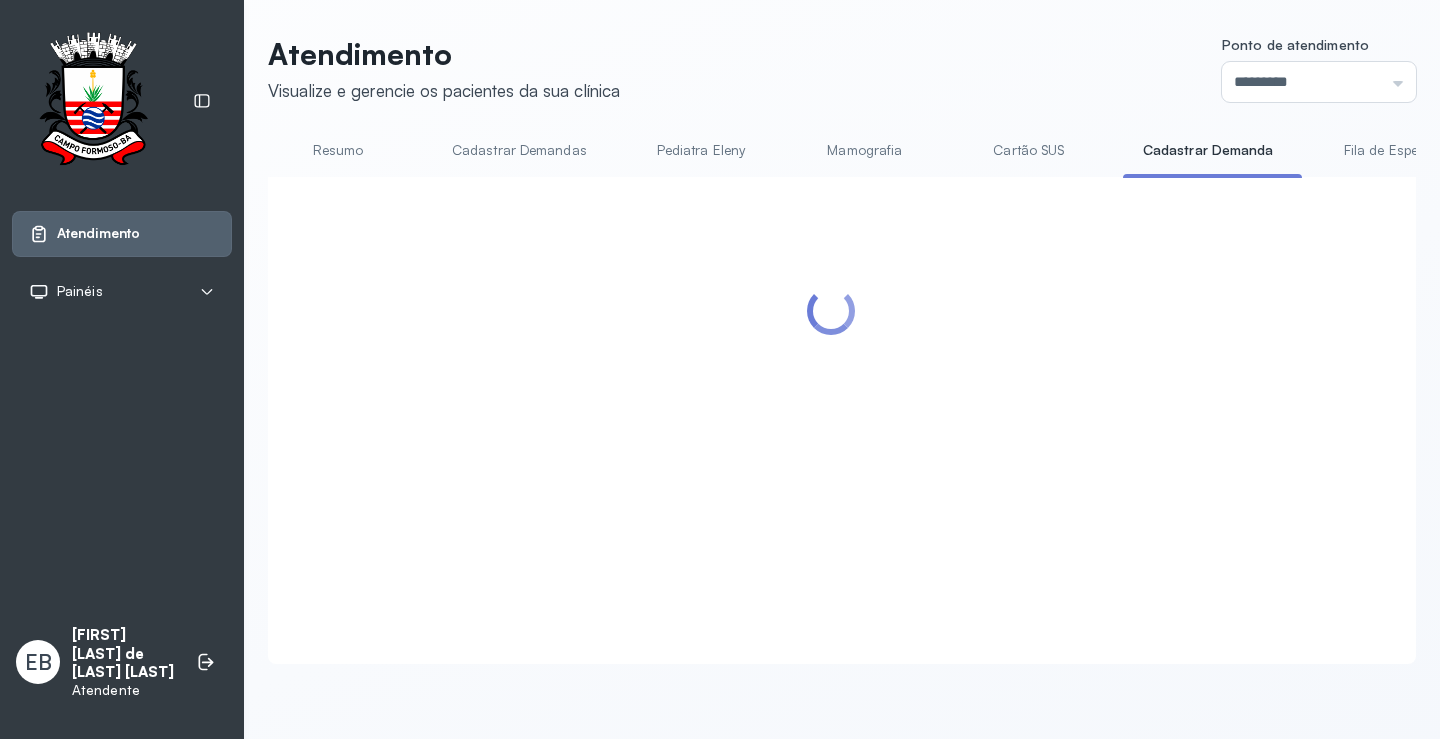 scroll, scrollTop: 100, scrollLeft: 0, axis: vertical 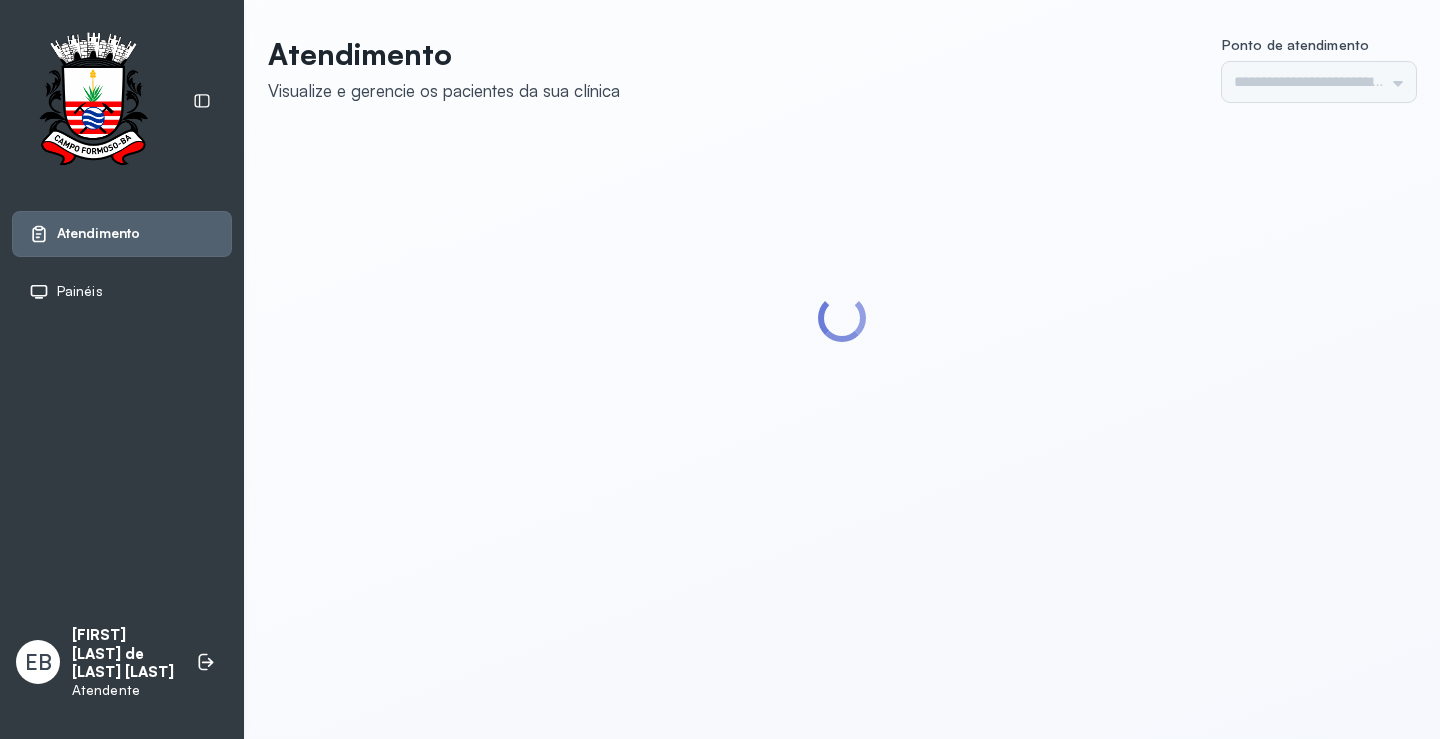 type on "*********" 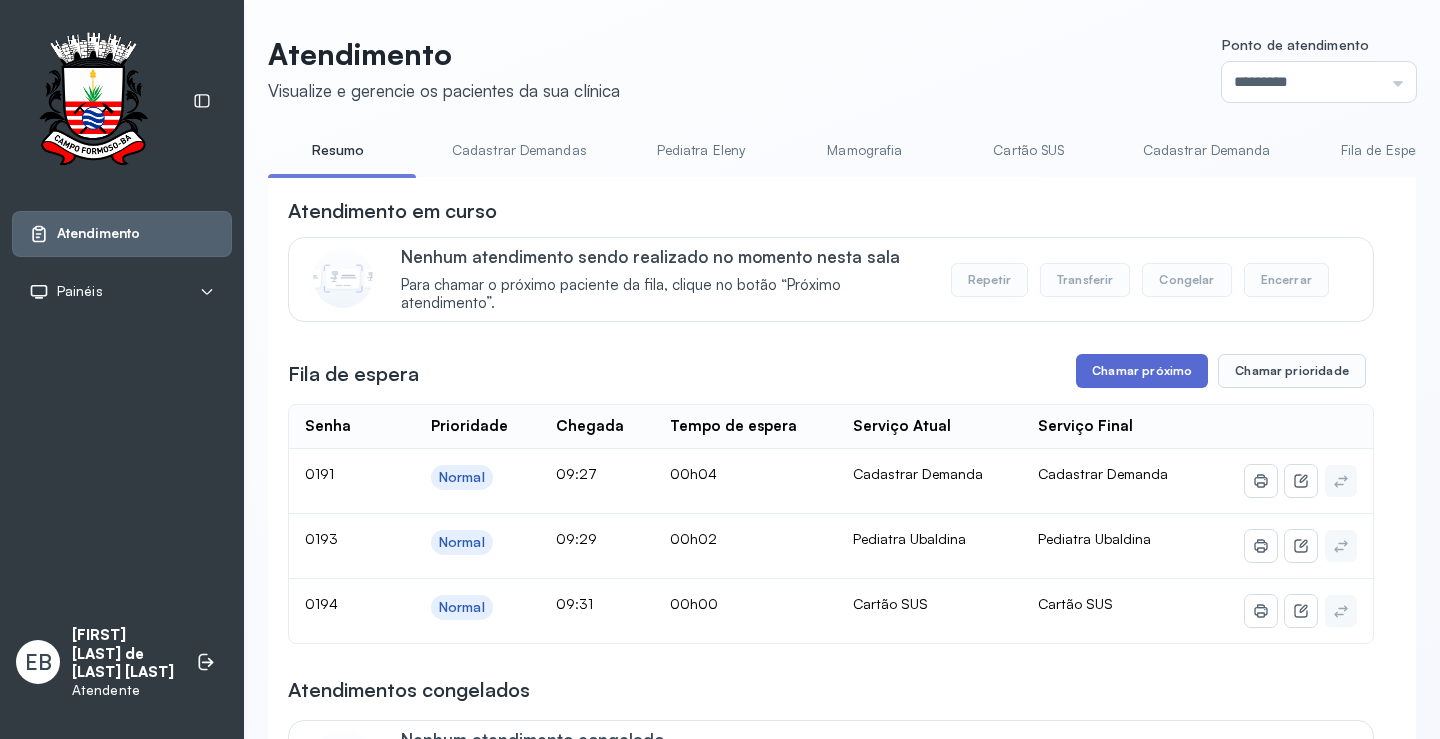 click on "Chamar próximo" at bounding box center [1142, 371] 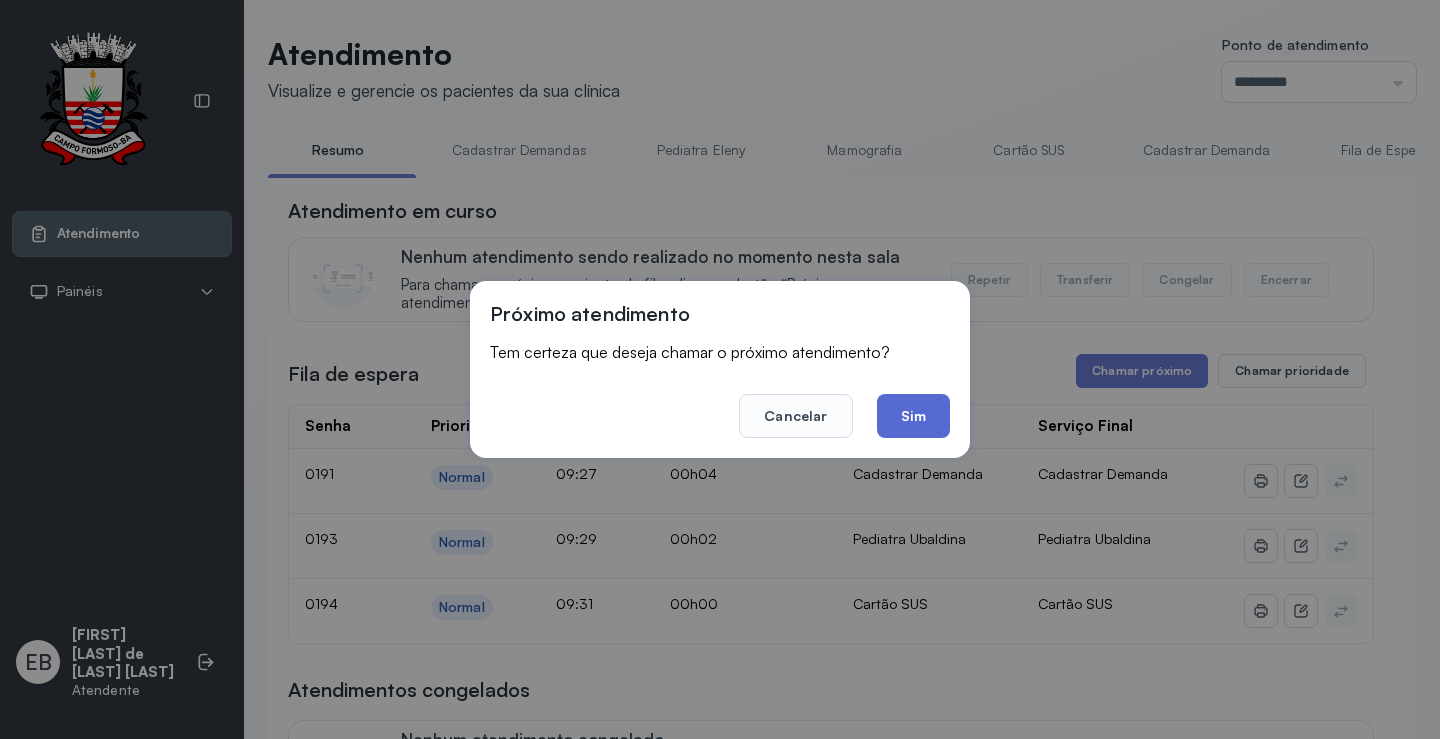click on "Sim" 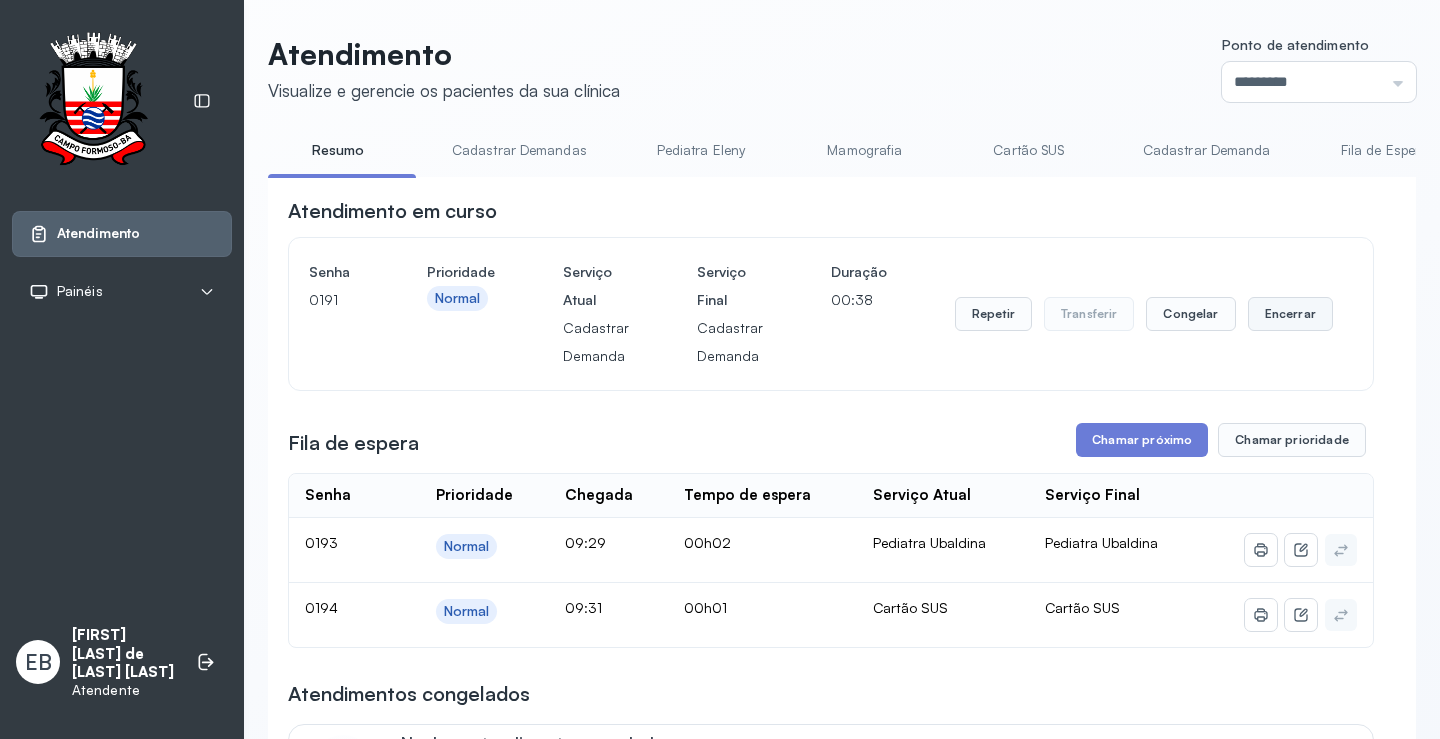 click on "Encerrar" at bounding box center [1290, 314] 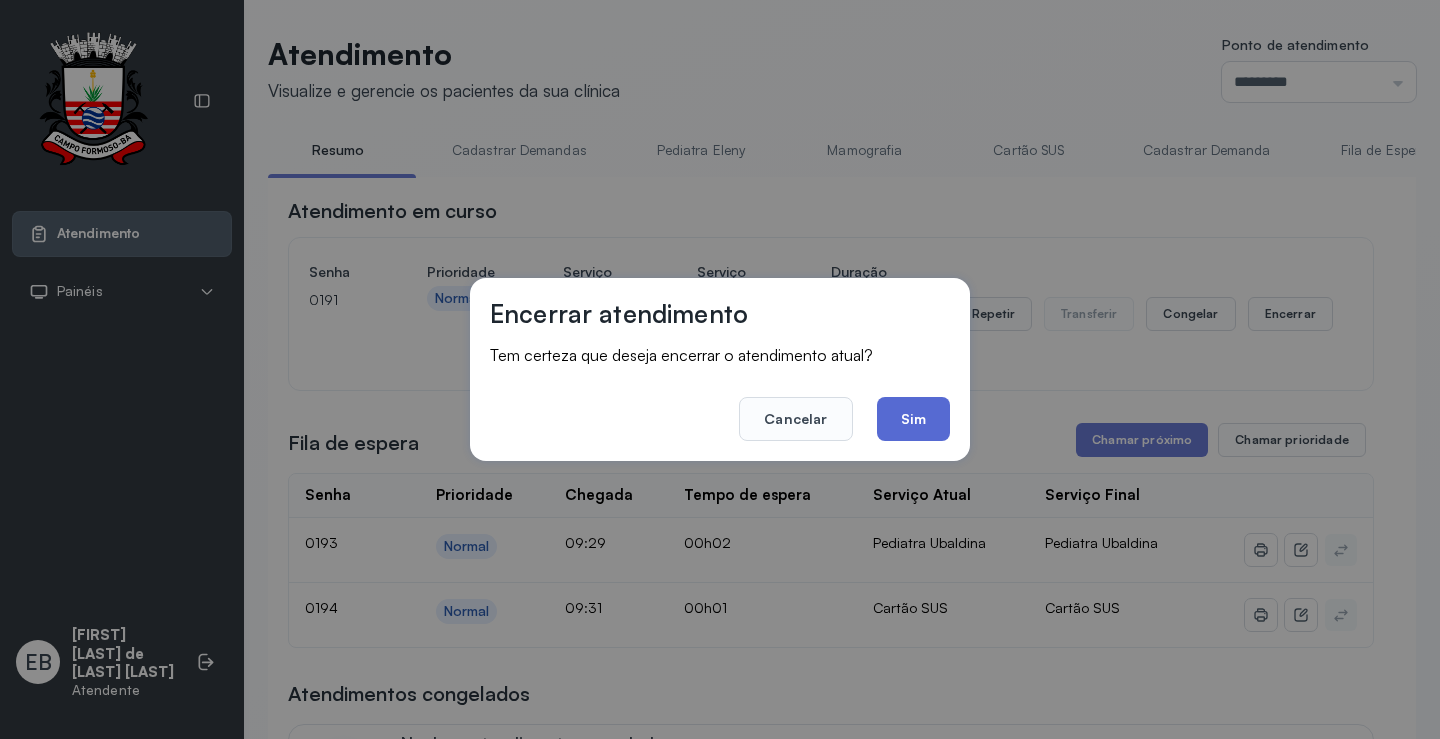 click on "Sim" 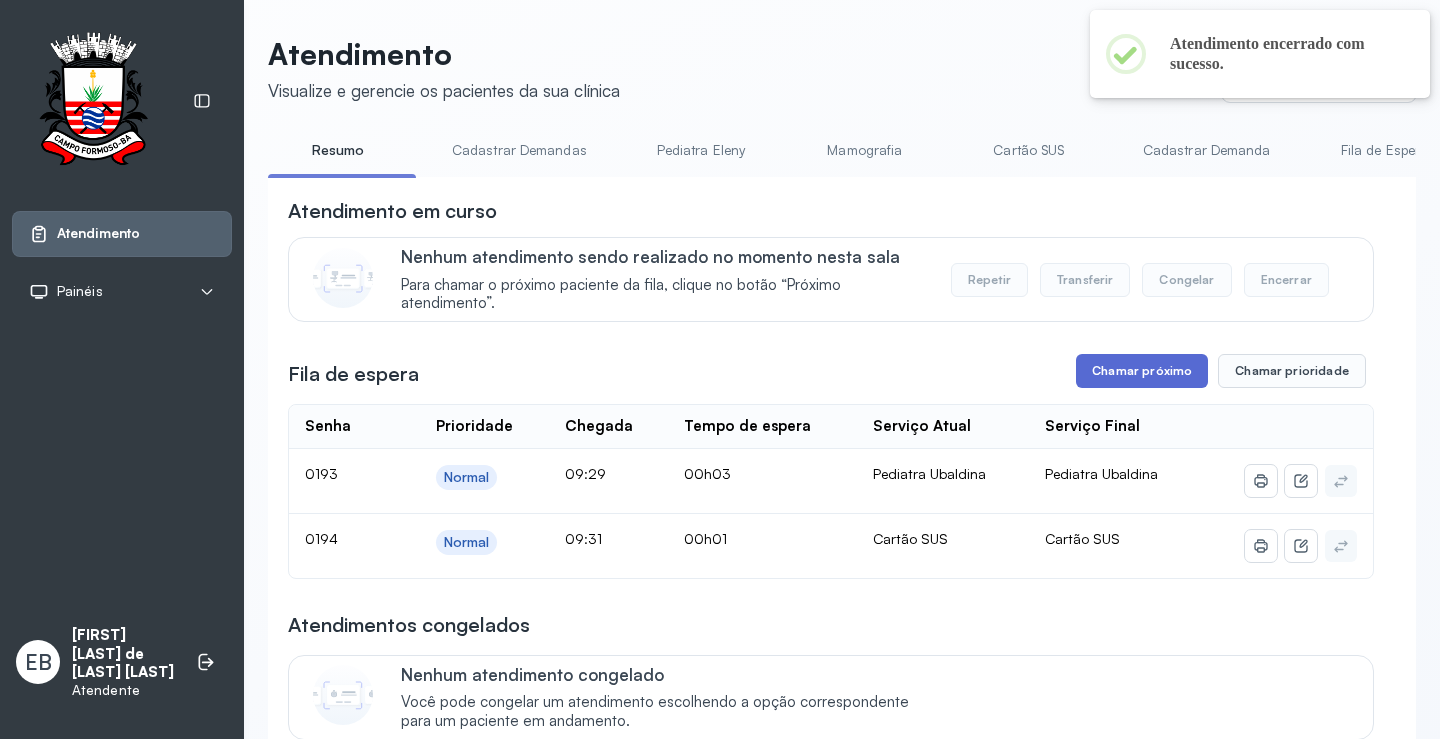 click on "Chamar próximo" at bounding box center [1142, 371] 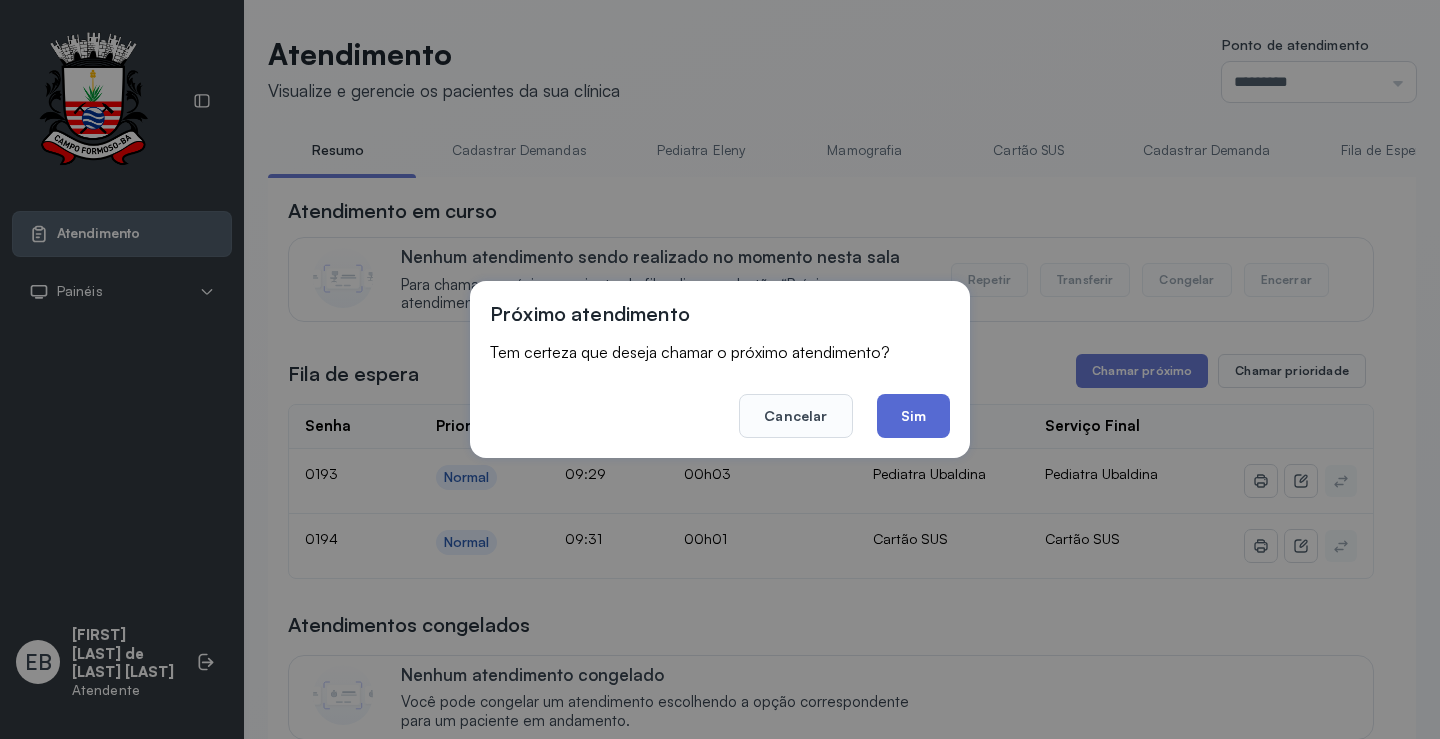 click on "Sim" 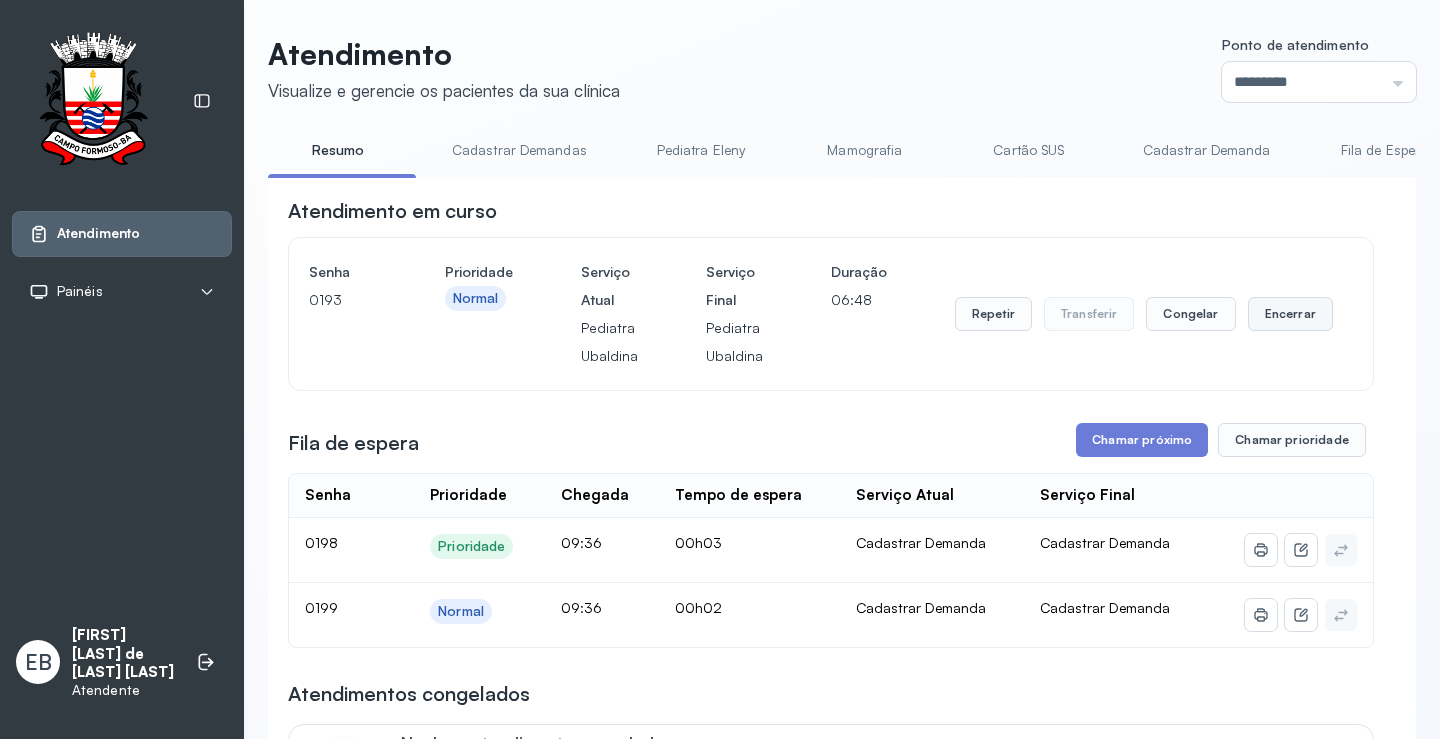 click on "Encerrar" at bounding box center (1290, 314) 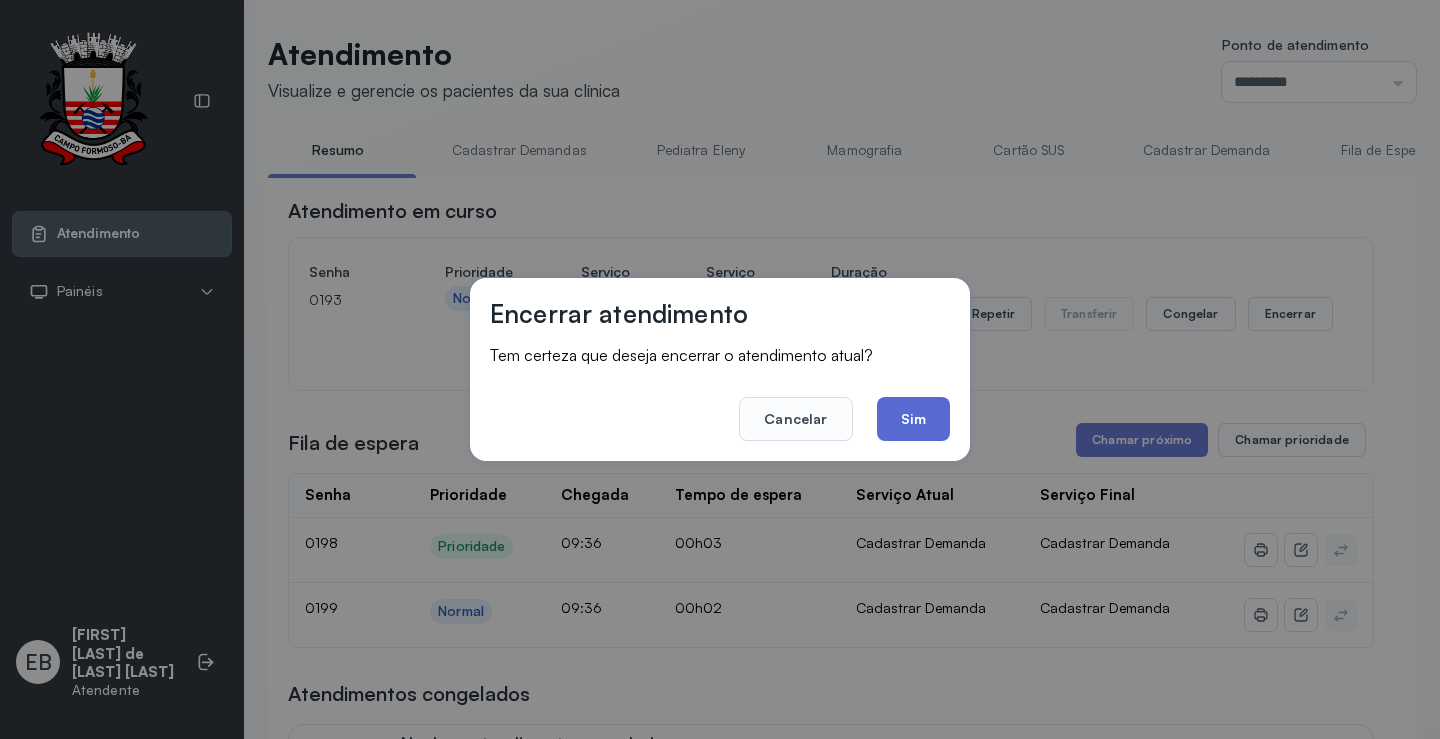 click on "Sim" 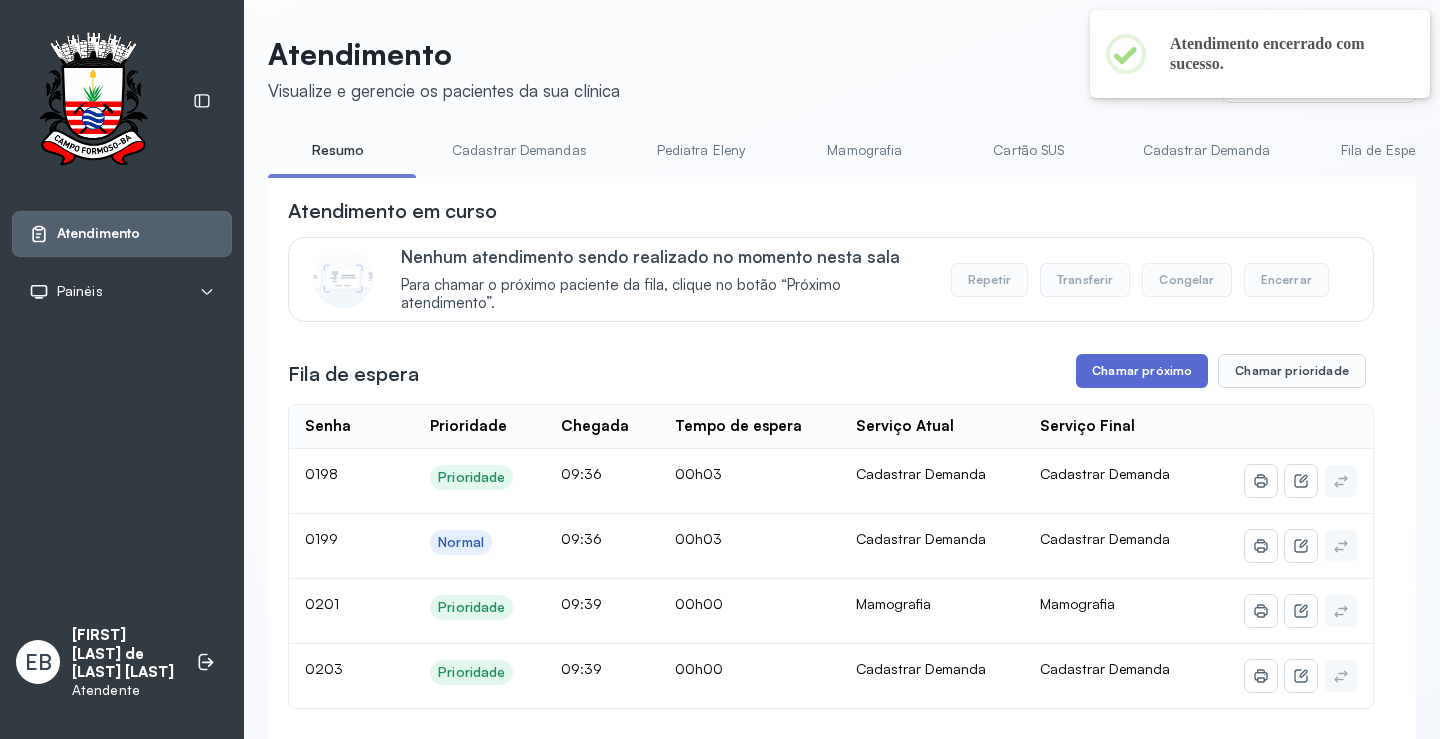 click on "Chamar próximo" at bounding box center (1142, 371) 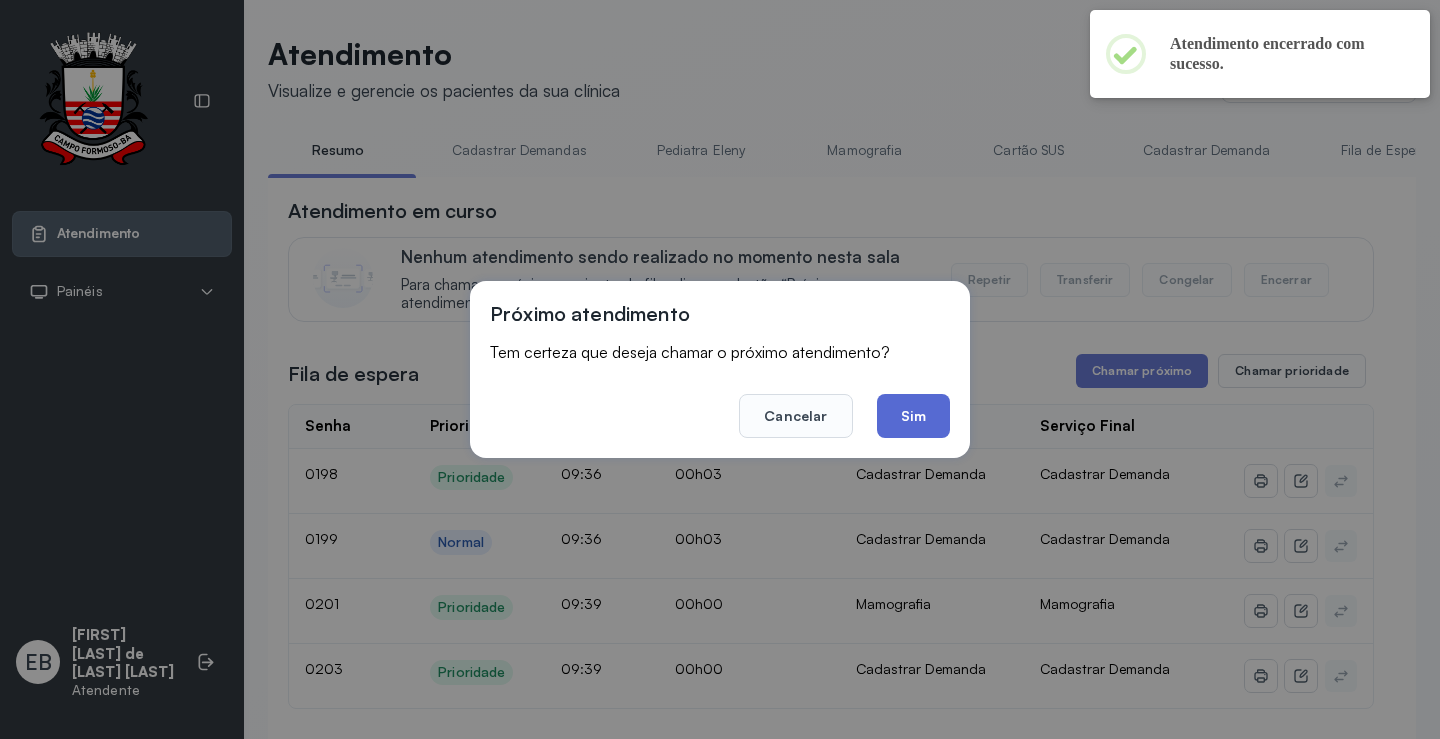 click on "Sim" 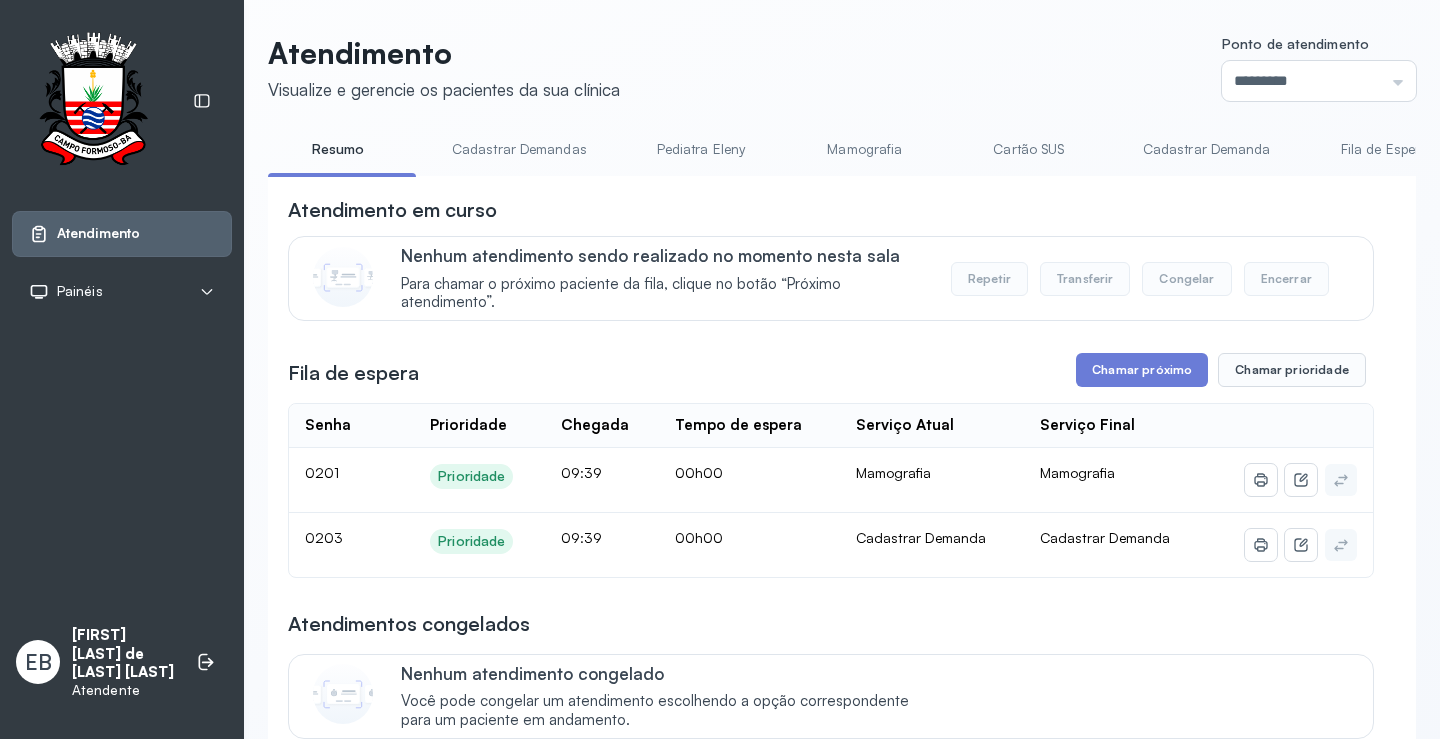 scroll, scrollTop: 100, scrollLeft: 0, axis: vertical 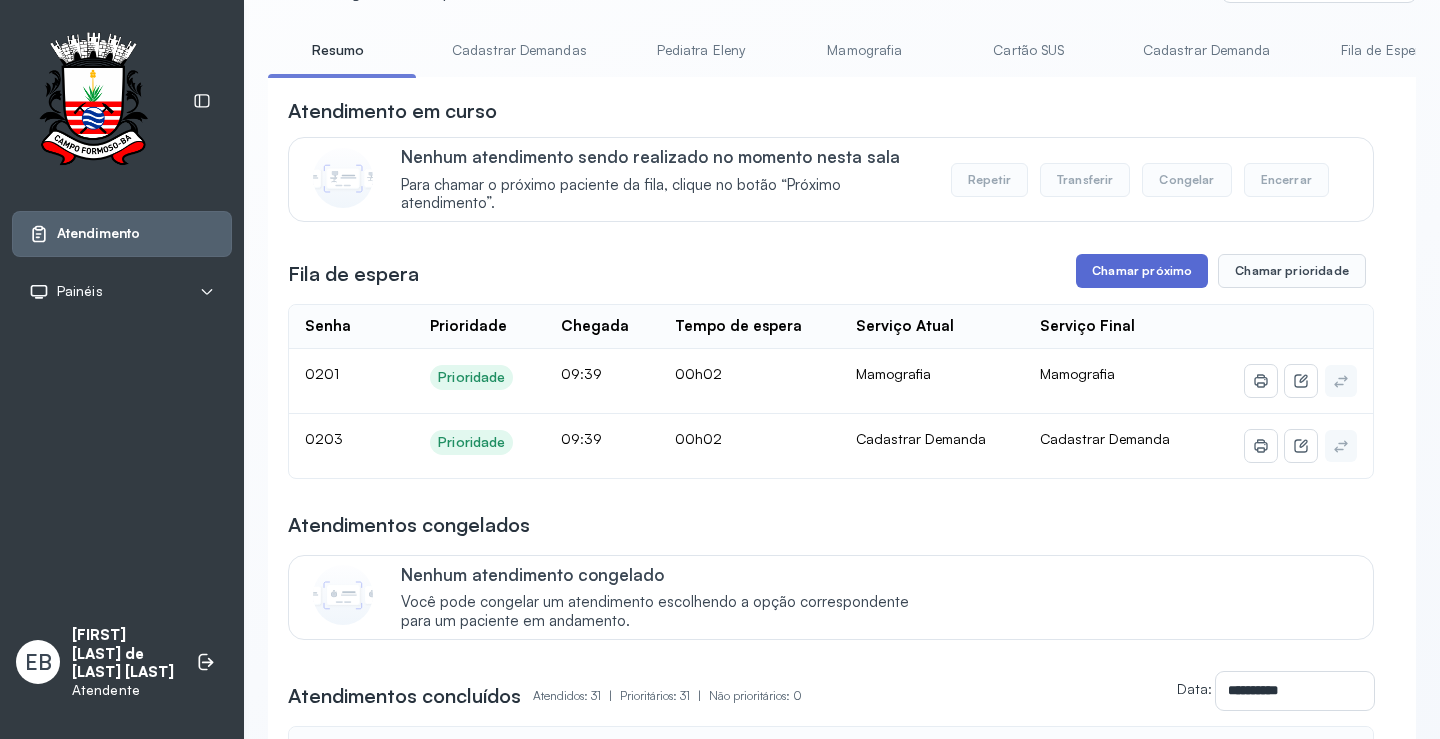 click on "Chamar próximo" at bounding box center (1142, 271) 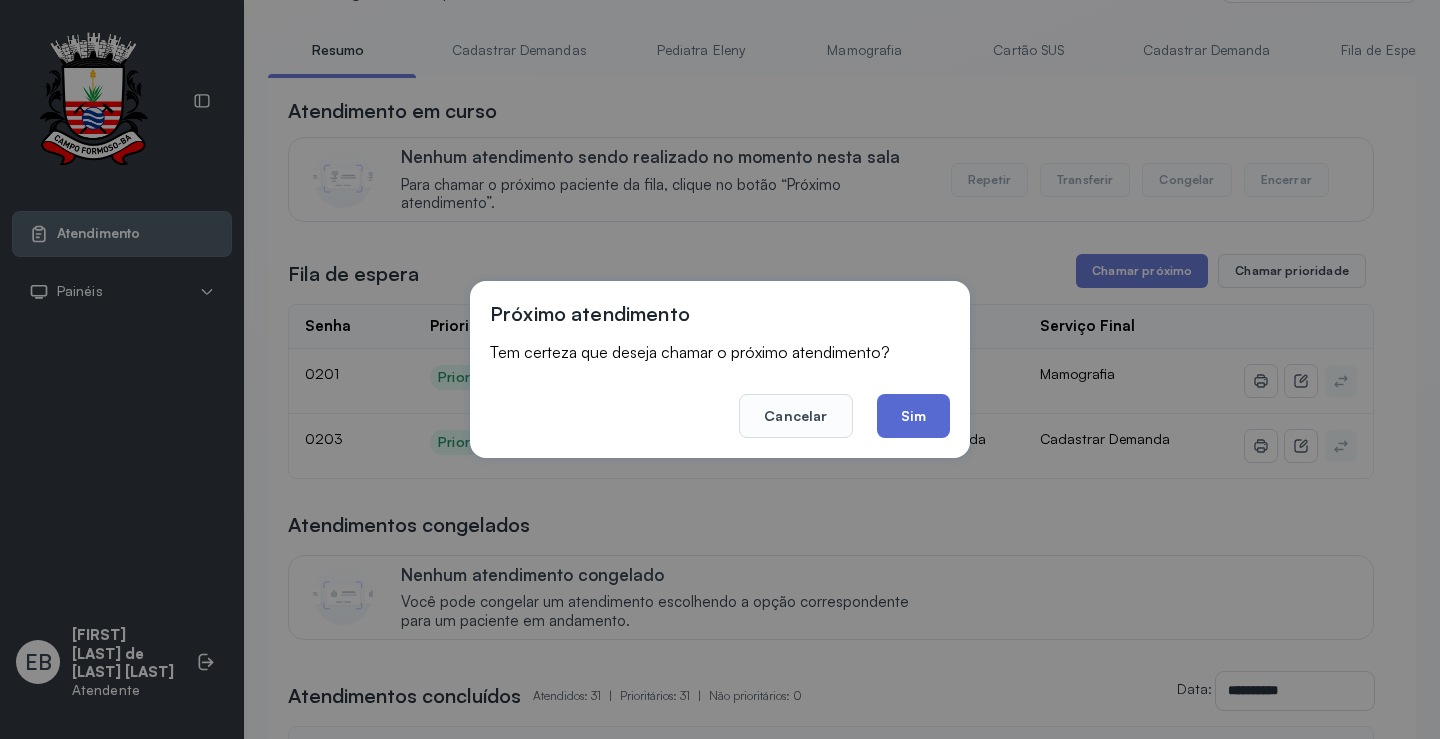 click on "Sim" 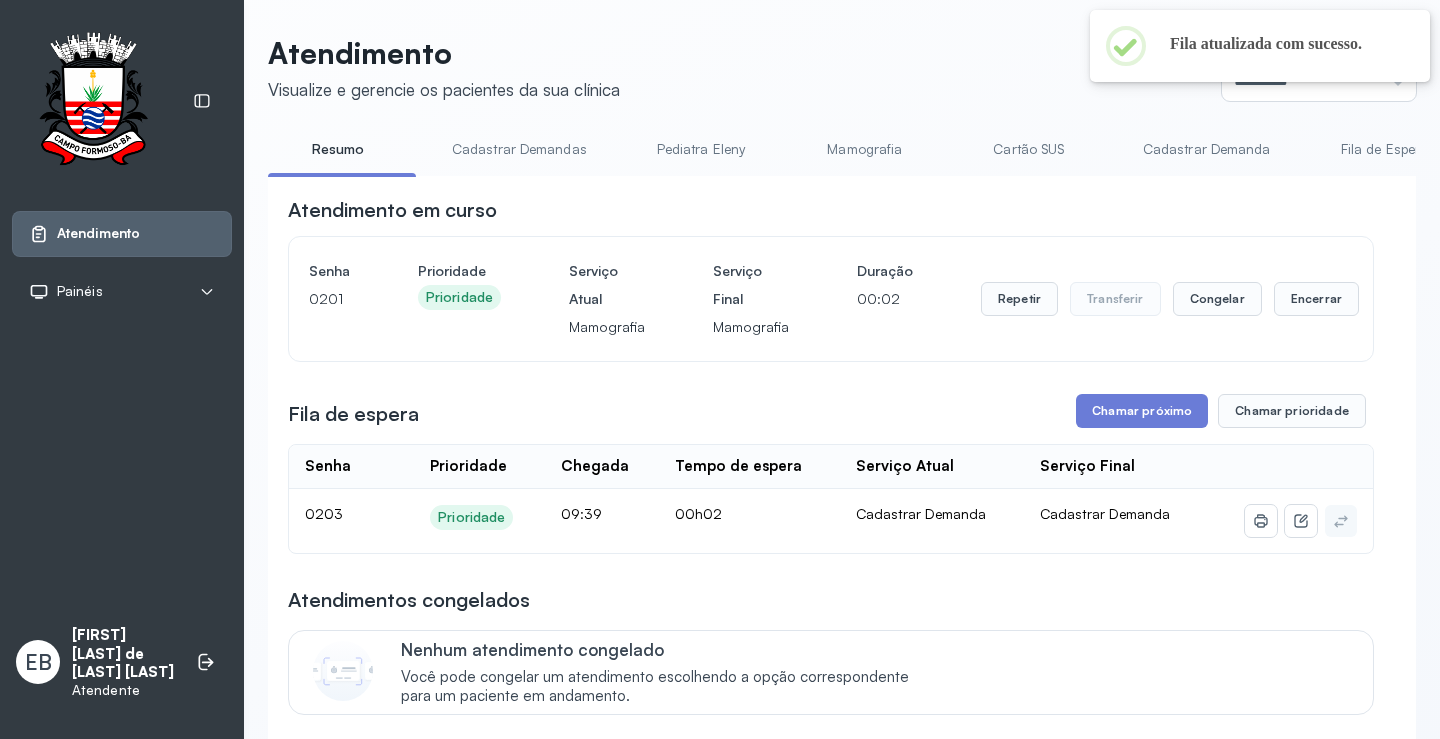 scroll, scrollTop: 100, scrollLeft: 0, axis: vertical 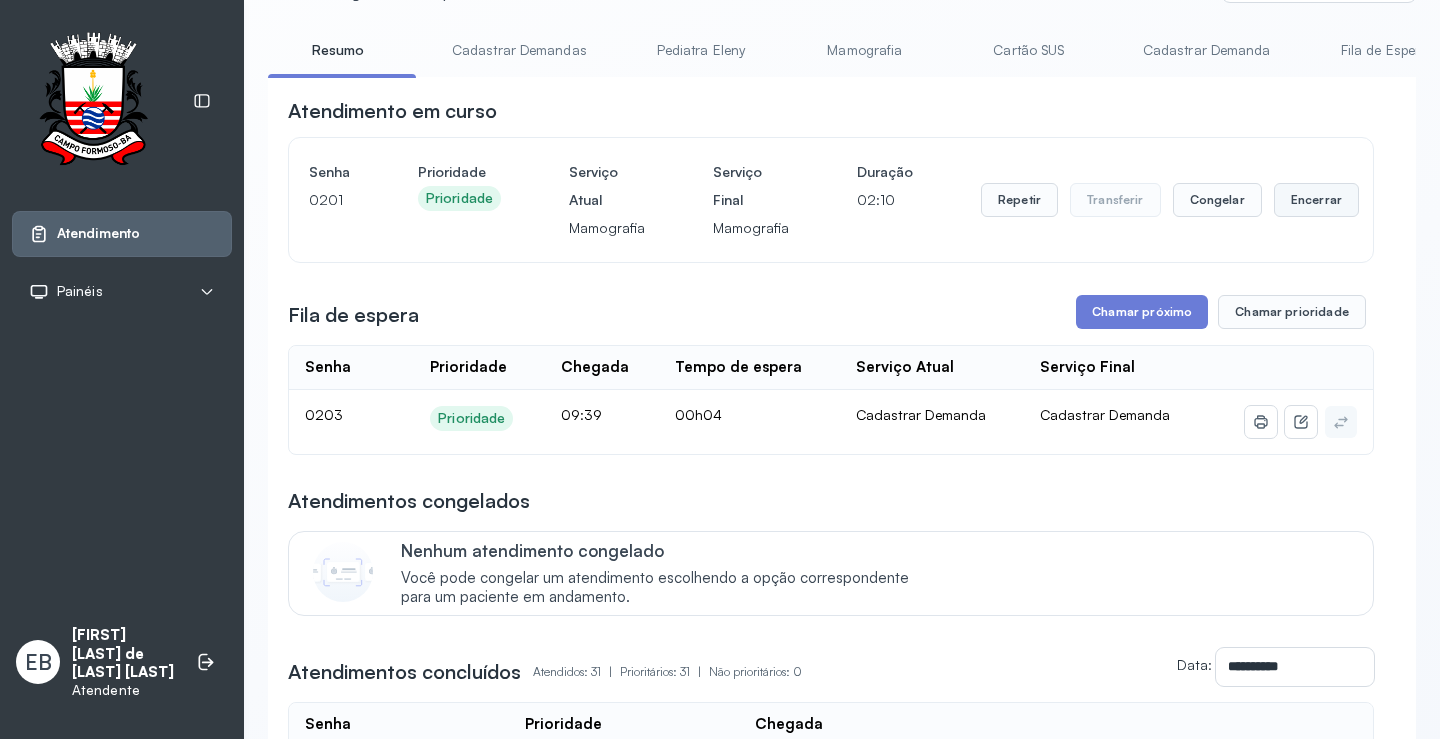click on "Encerrar" at bounding box center (1316, 200) 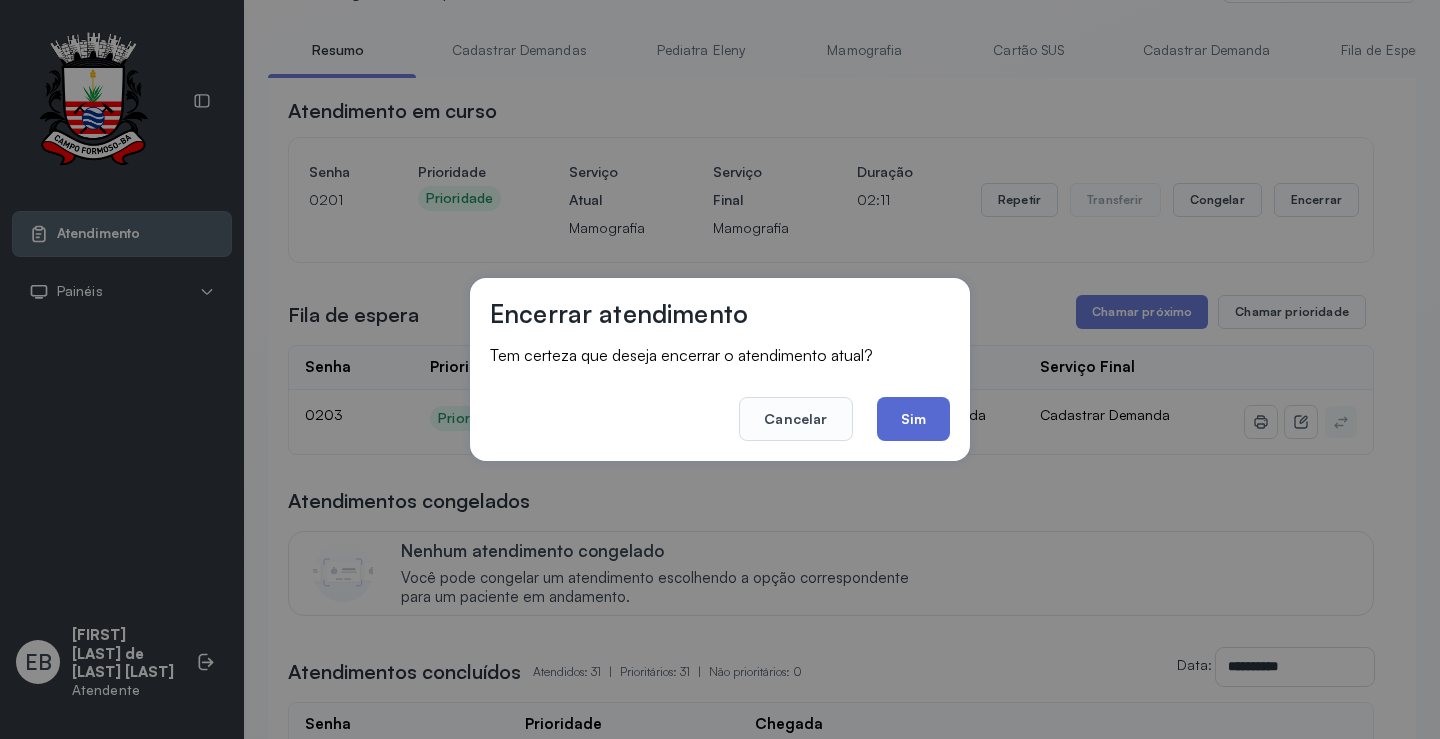click on "Sim" 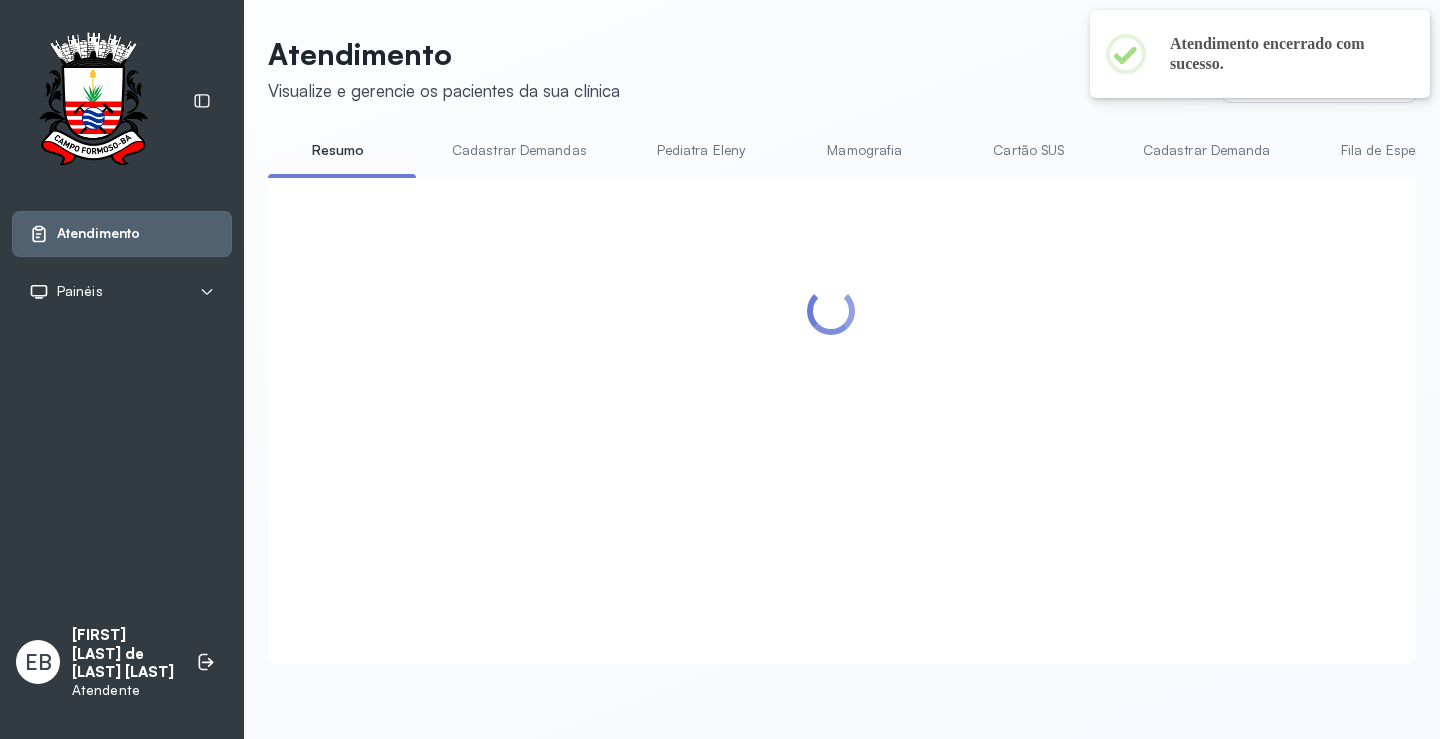 scroll, scrollTop: 100, scrollLeft: 0, axis: vertical 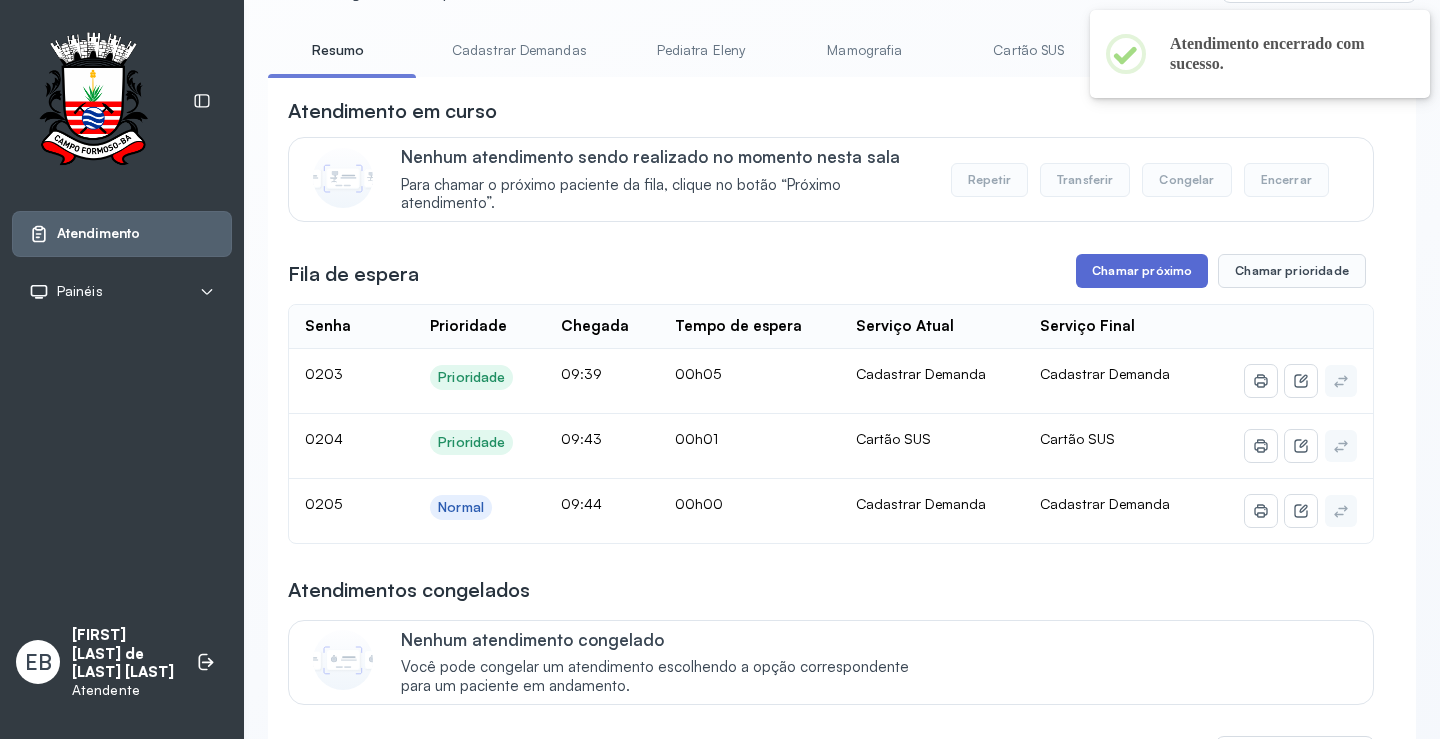 click on "Chamar próximo" at bounding box center [1142, 271] 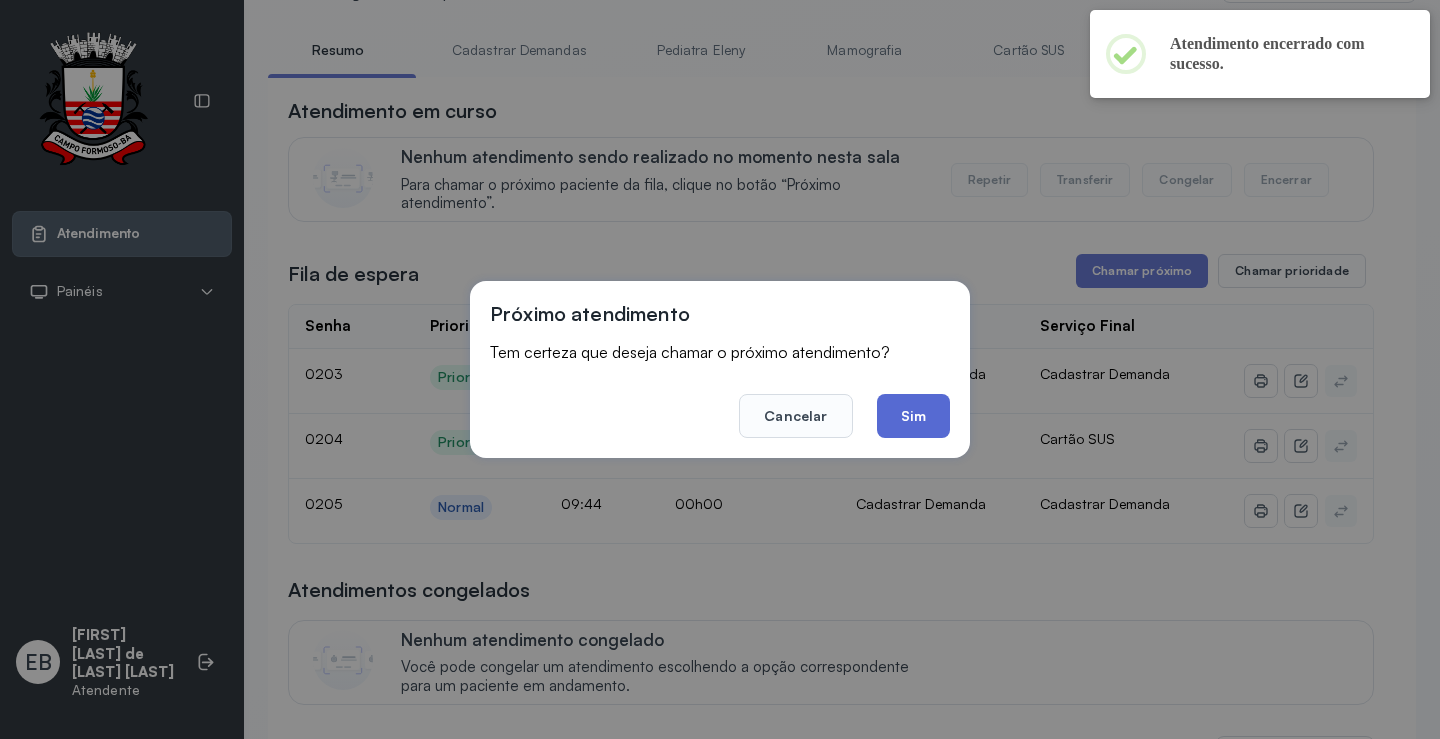 click on "Sim" 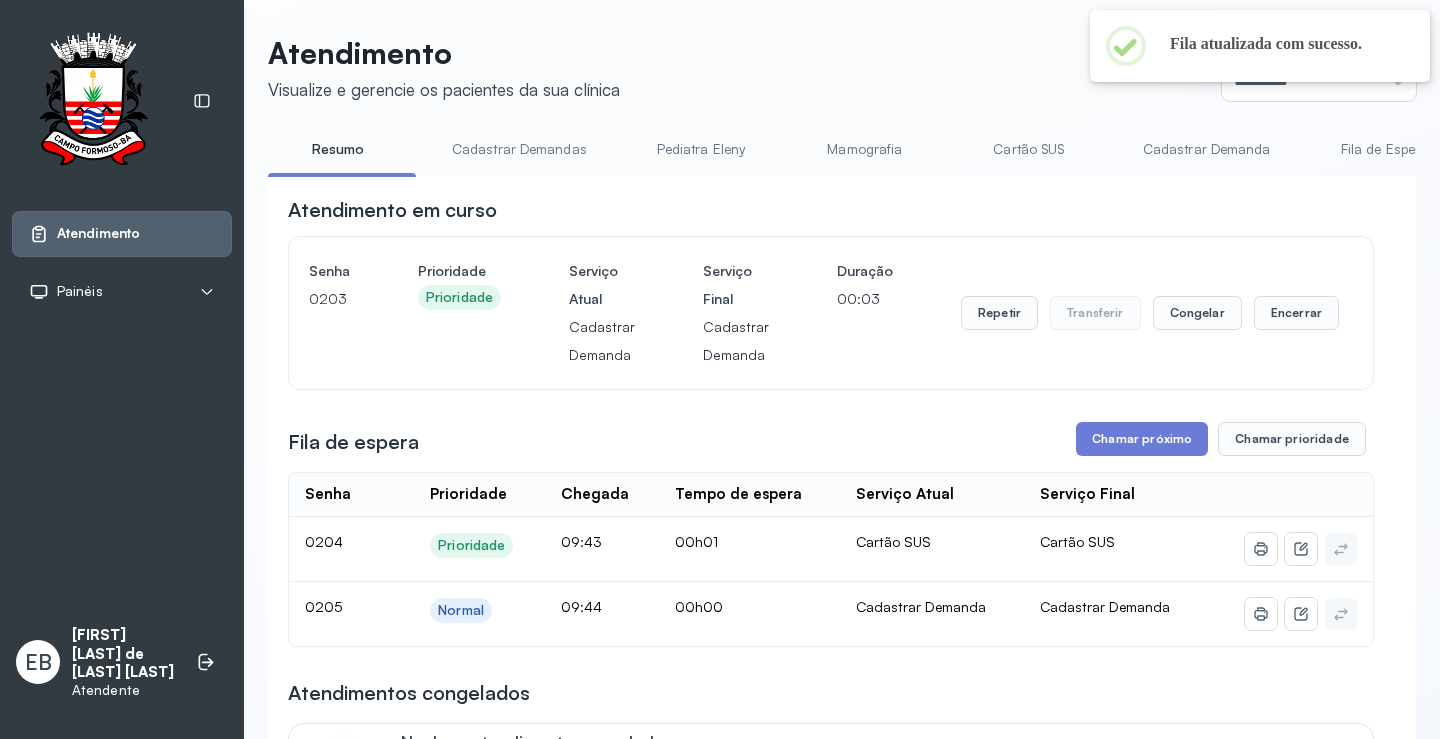 scroll, scrollTop: 100, scrollLeft: 0, axis: vertical 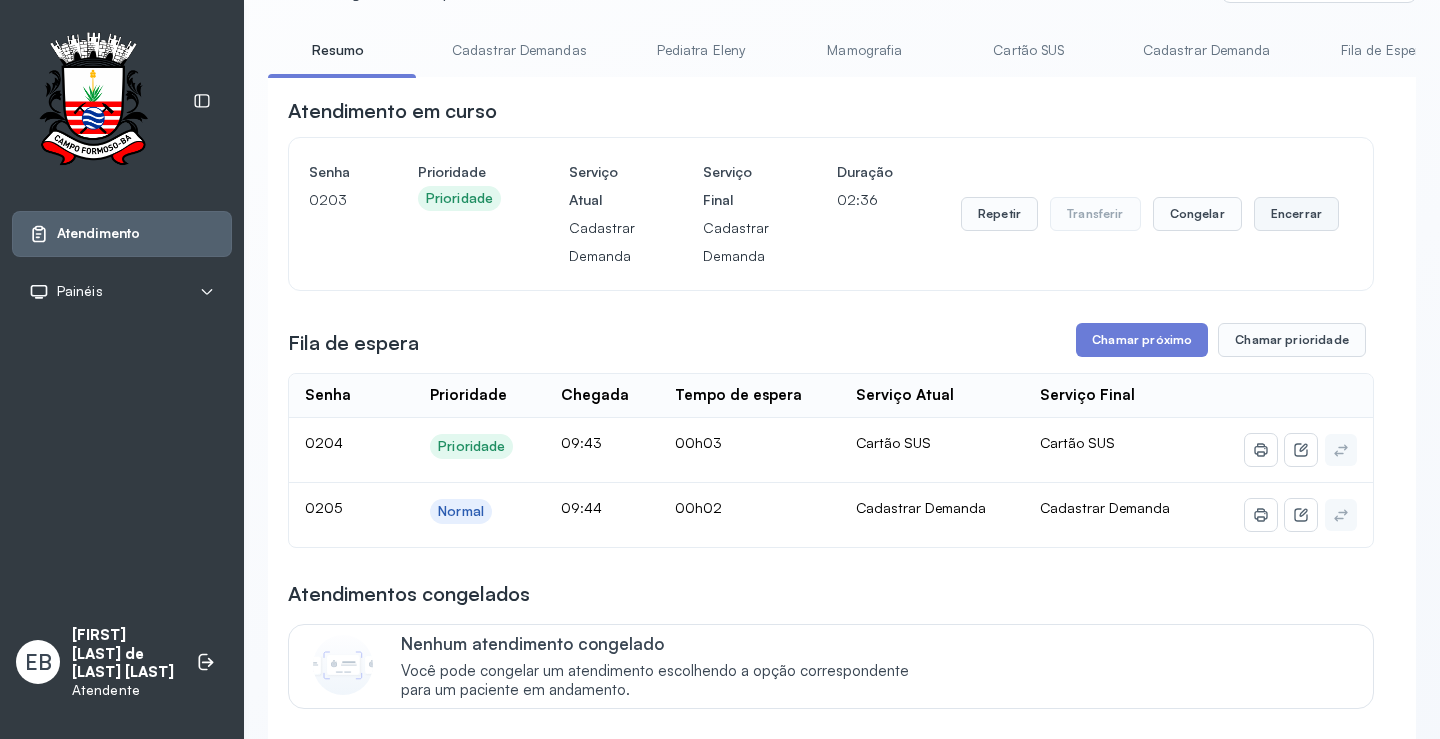 click on "Encerrar" at bounding box center [1296, 214] 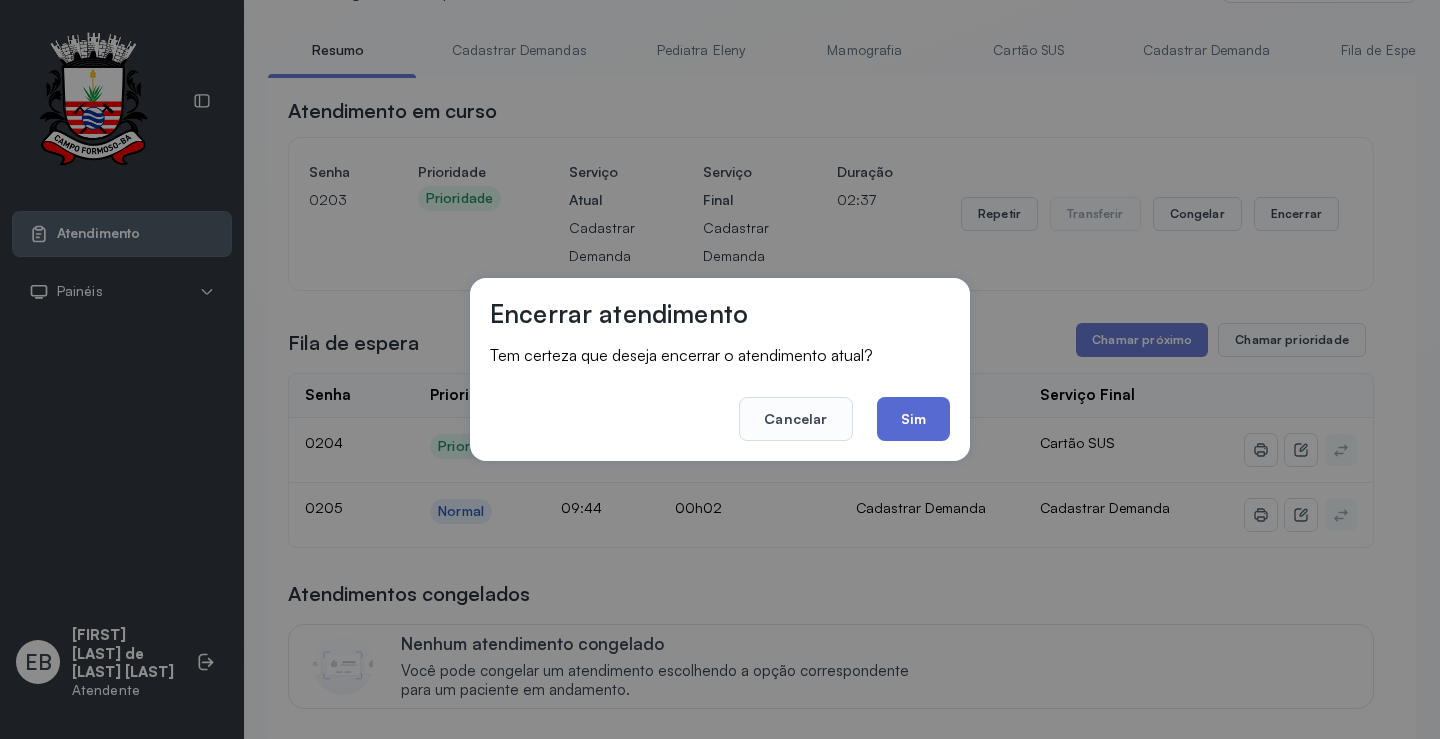 click on "Sim" 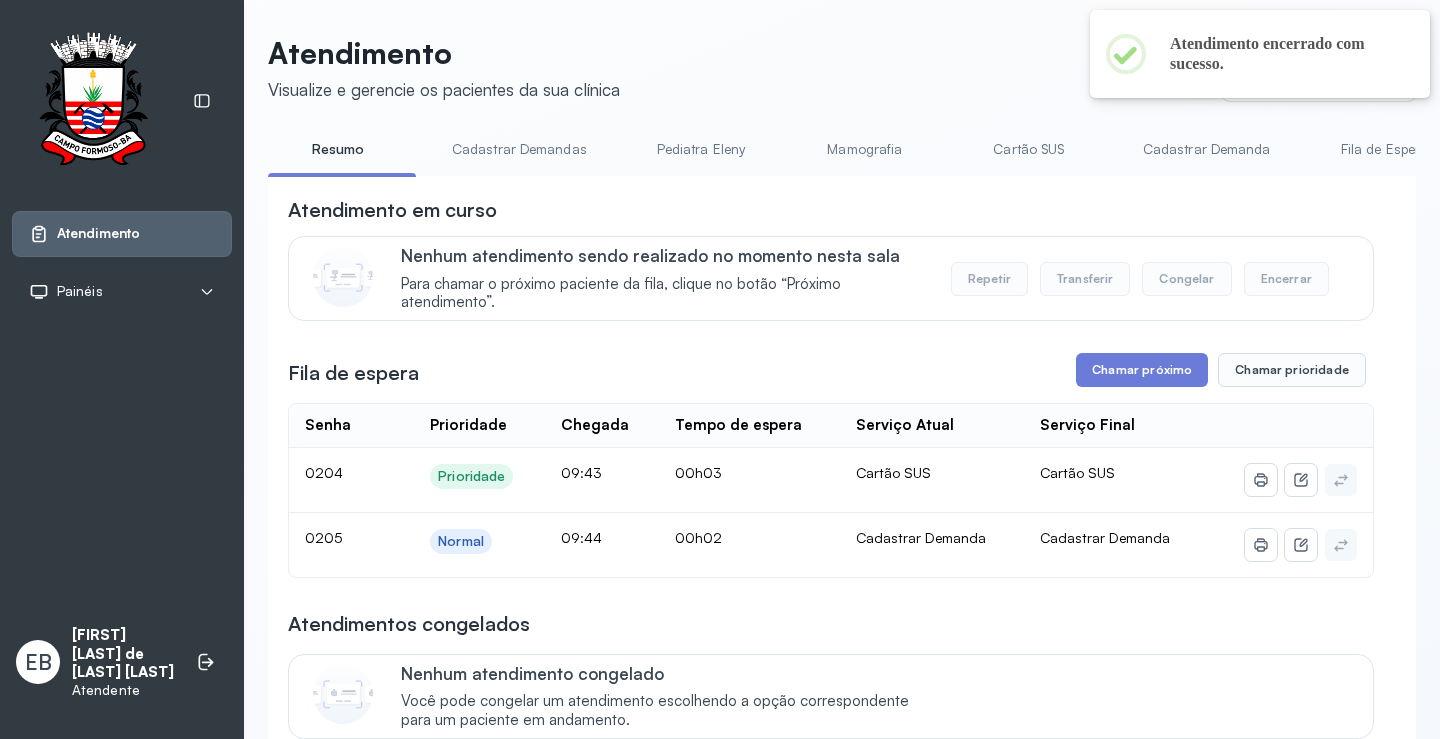 scroll, scrollTop: 100, scrollLeft: 0, axis: vertical 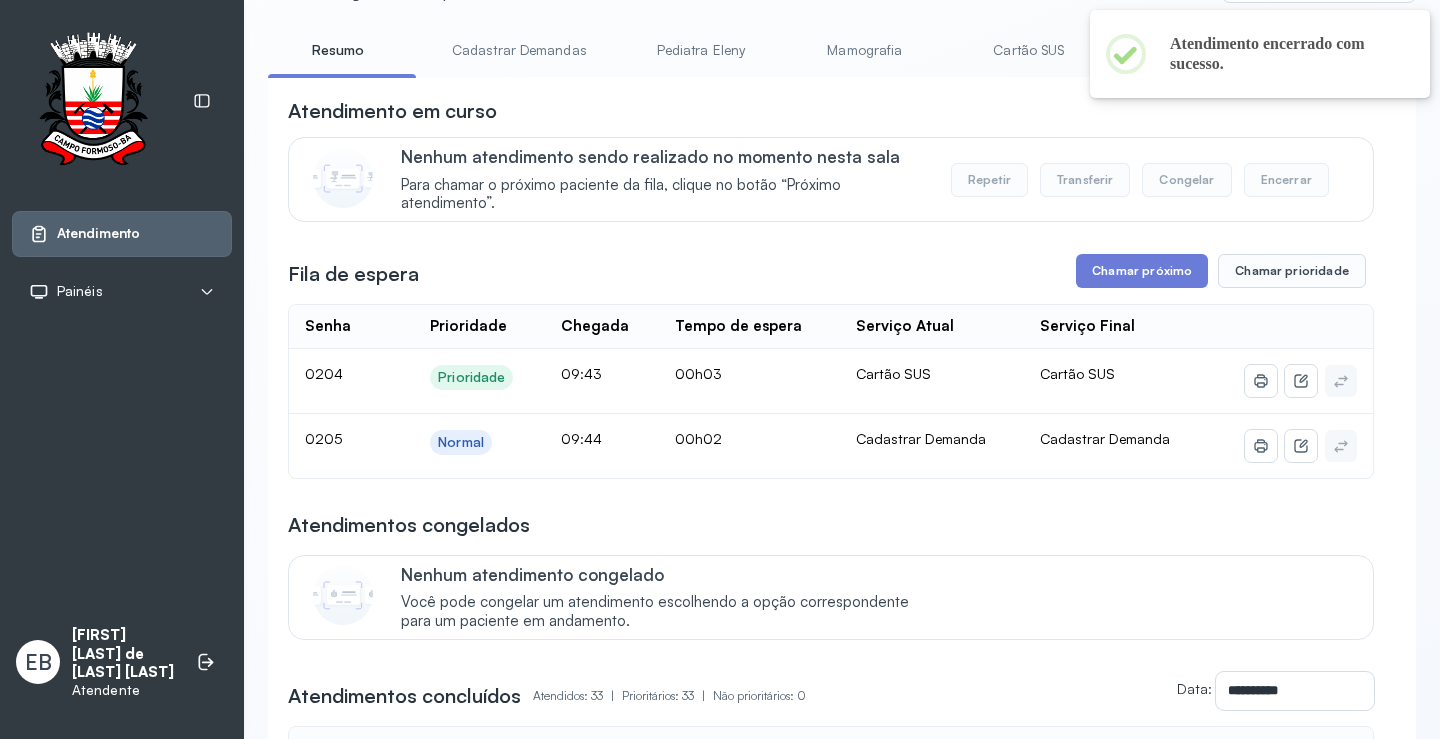 click on "Cadastrar Demandas" at bounding box center [519, 50] 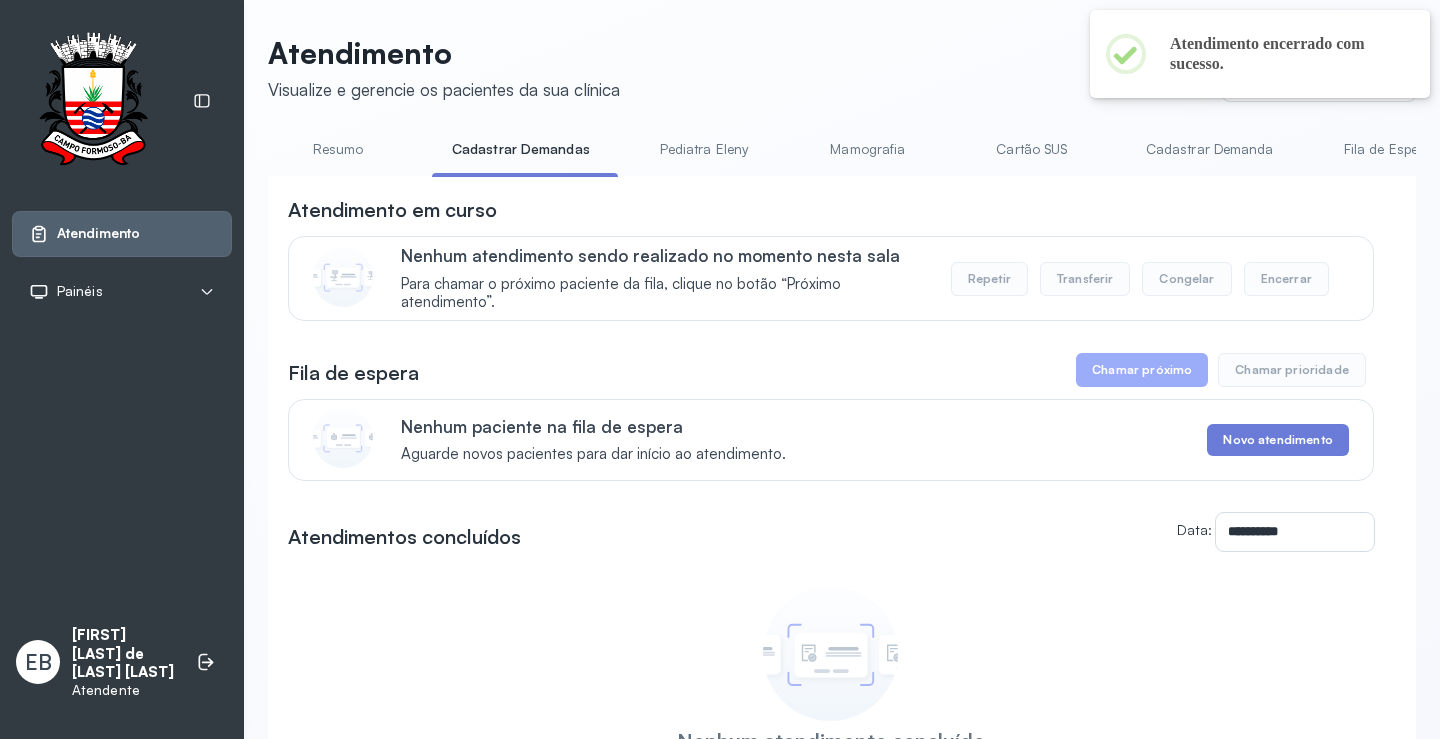 scroll, scrollTop: 100, scrollLeft: 0, axis: vertical 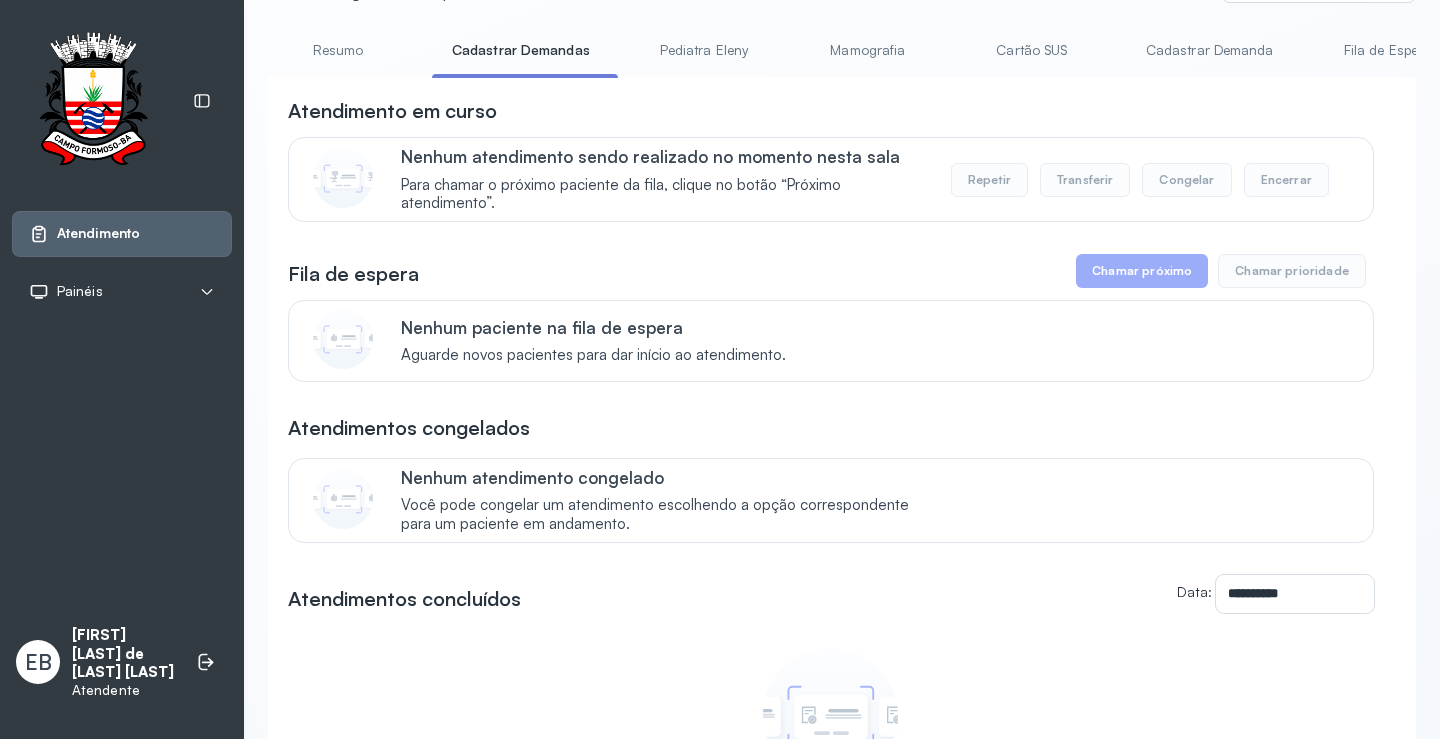click on "Cadastrar Demanda" at bounding box center (1210, 50) 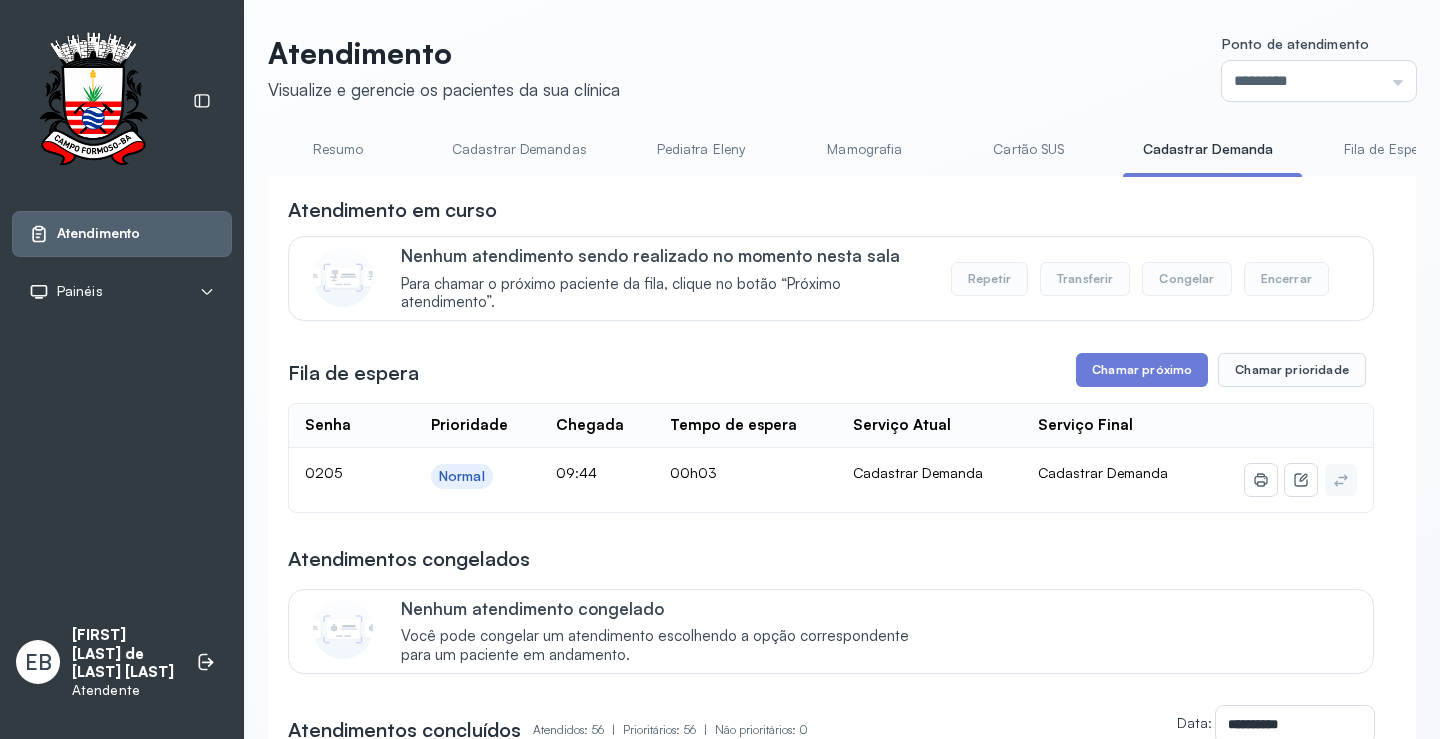 scroll, scrollTop: 100, scrollLeft: 0, axis: vertical 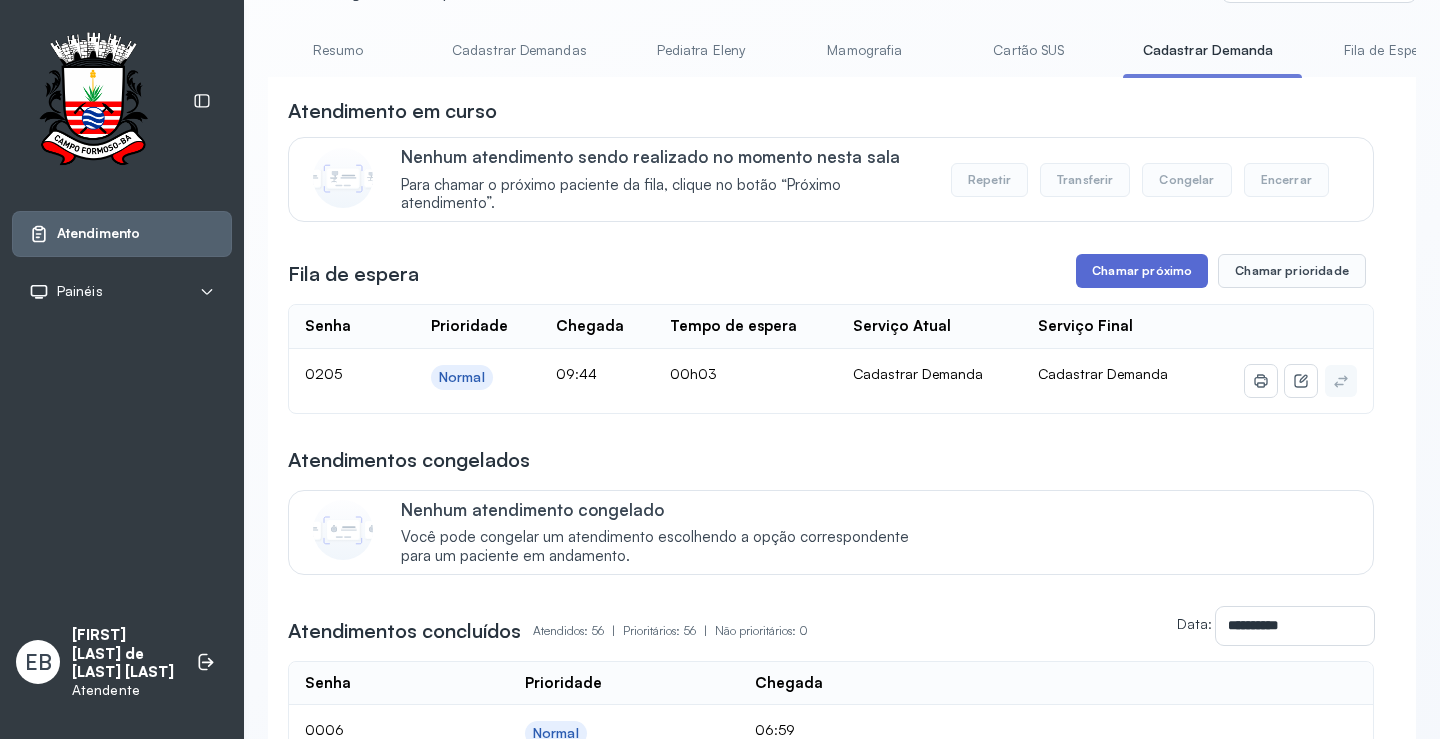 click on "Chamar próximo" at bounding box center [1142, 271] 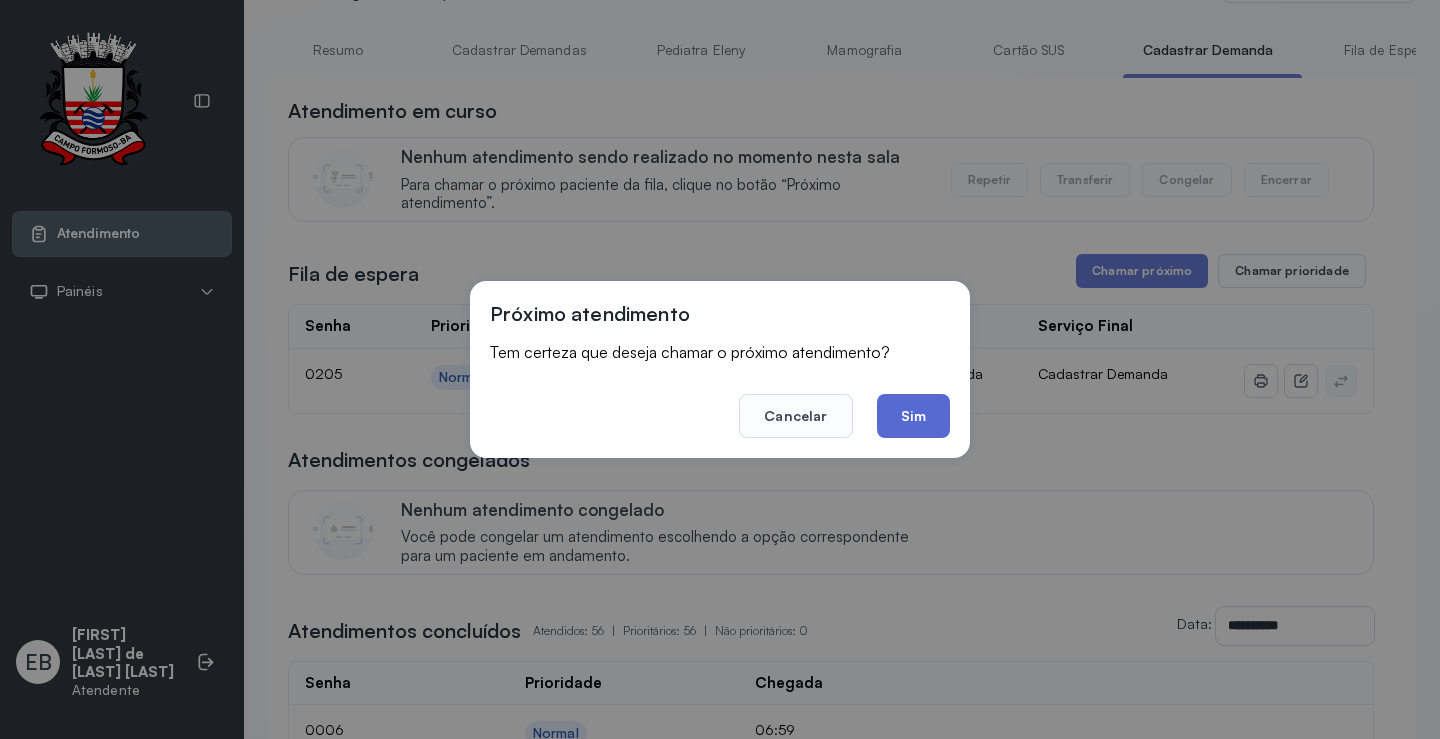 click on "Sim" 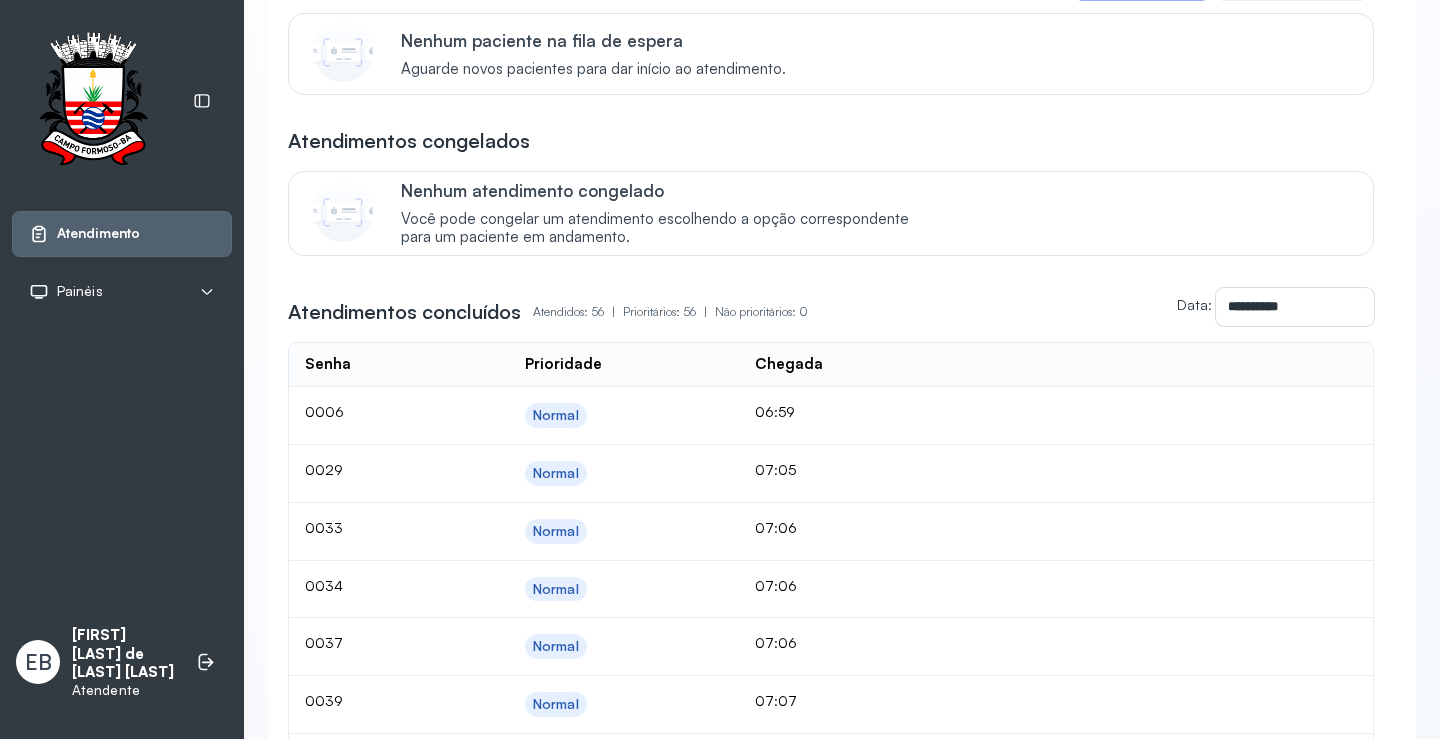 scroll, scrollTop: 0, scrollLeft: 0, axis: both 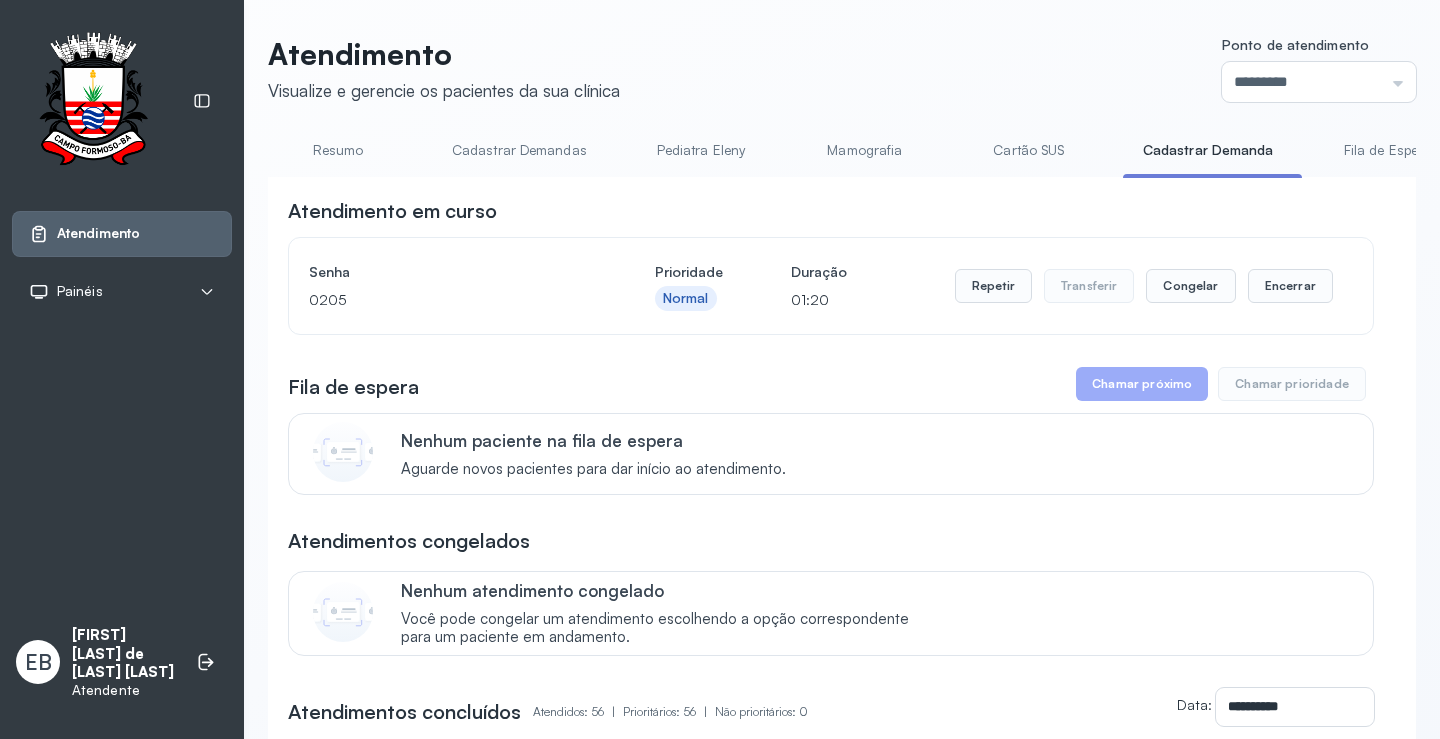 click on "Resumo" at bounding box center [338, 150] 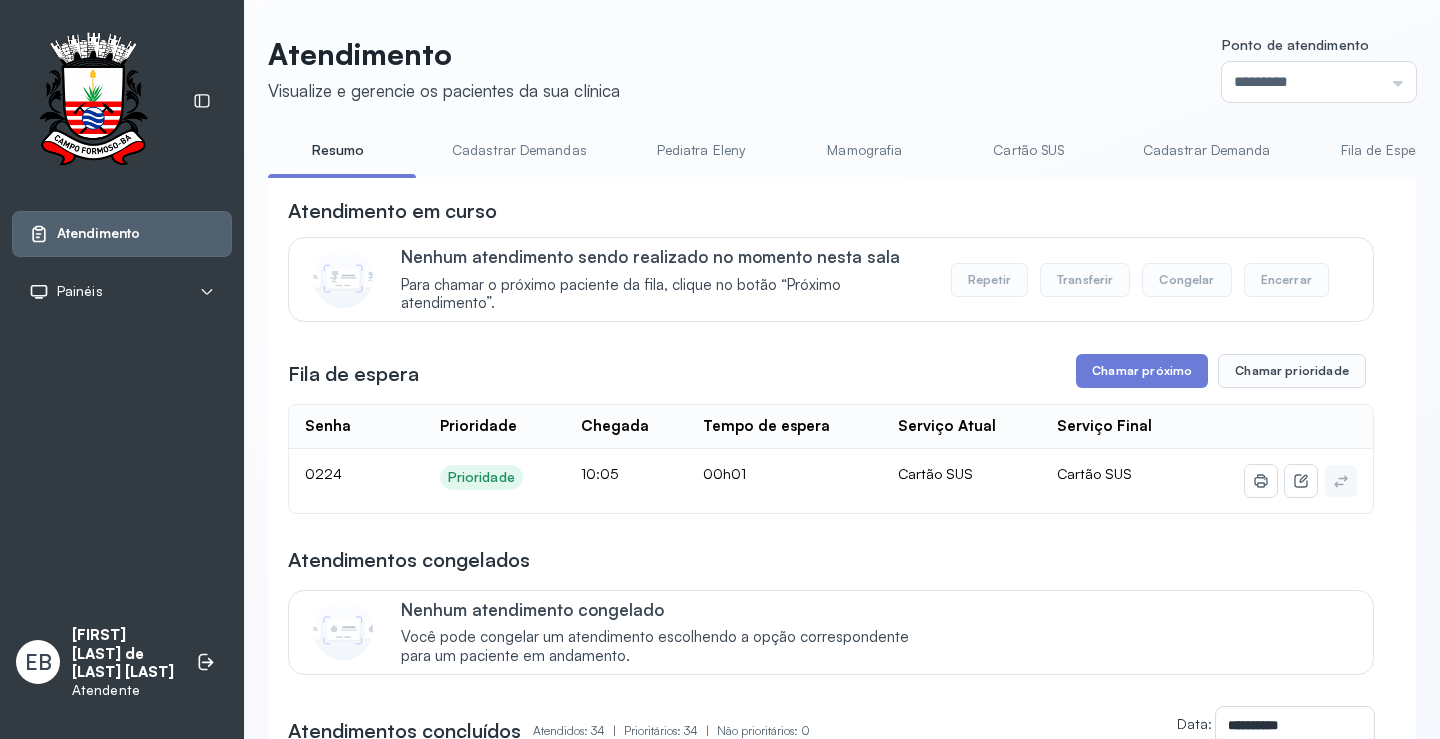 click on "Cadastrar Demanda" at bounding box center (1207, 150) 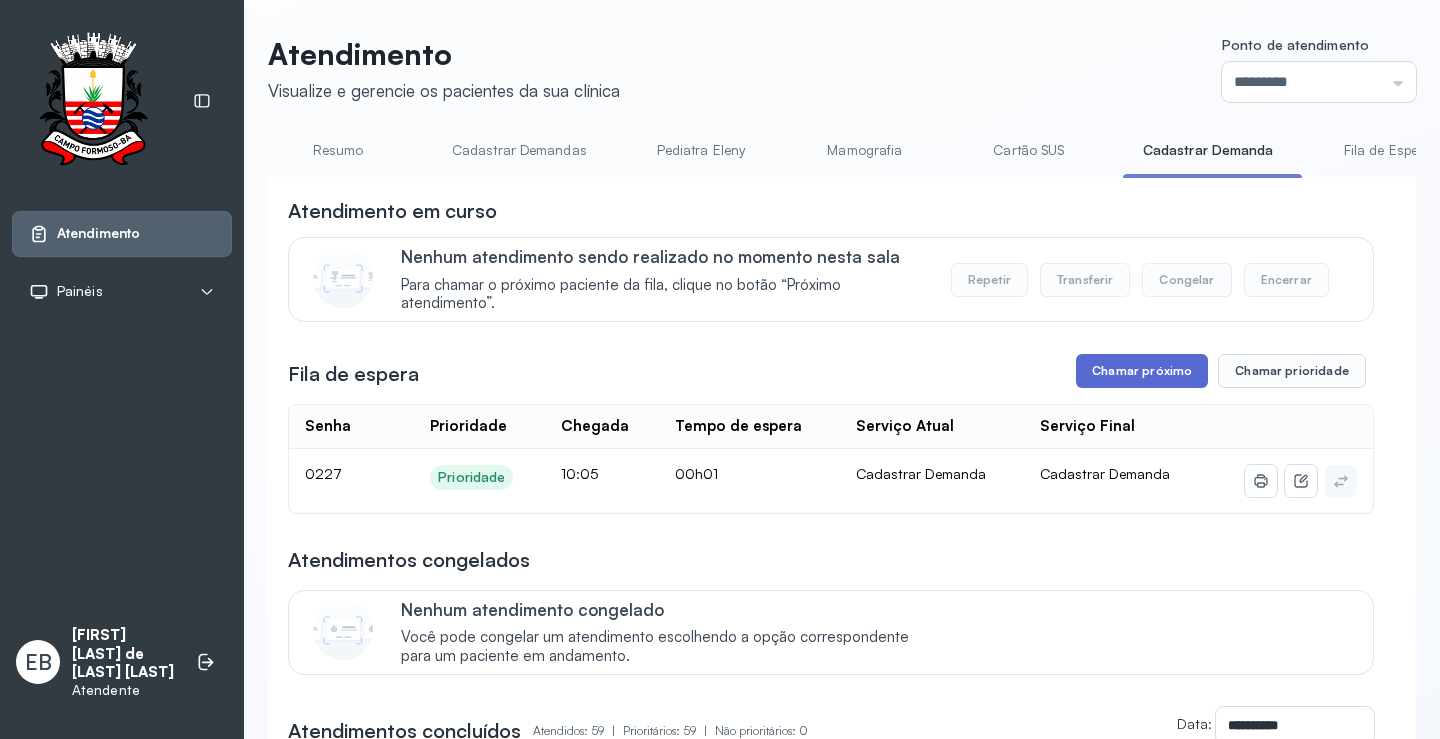click on "Chamar próximo" at bounding box center [1142, 371] 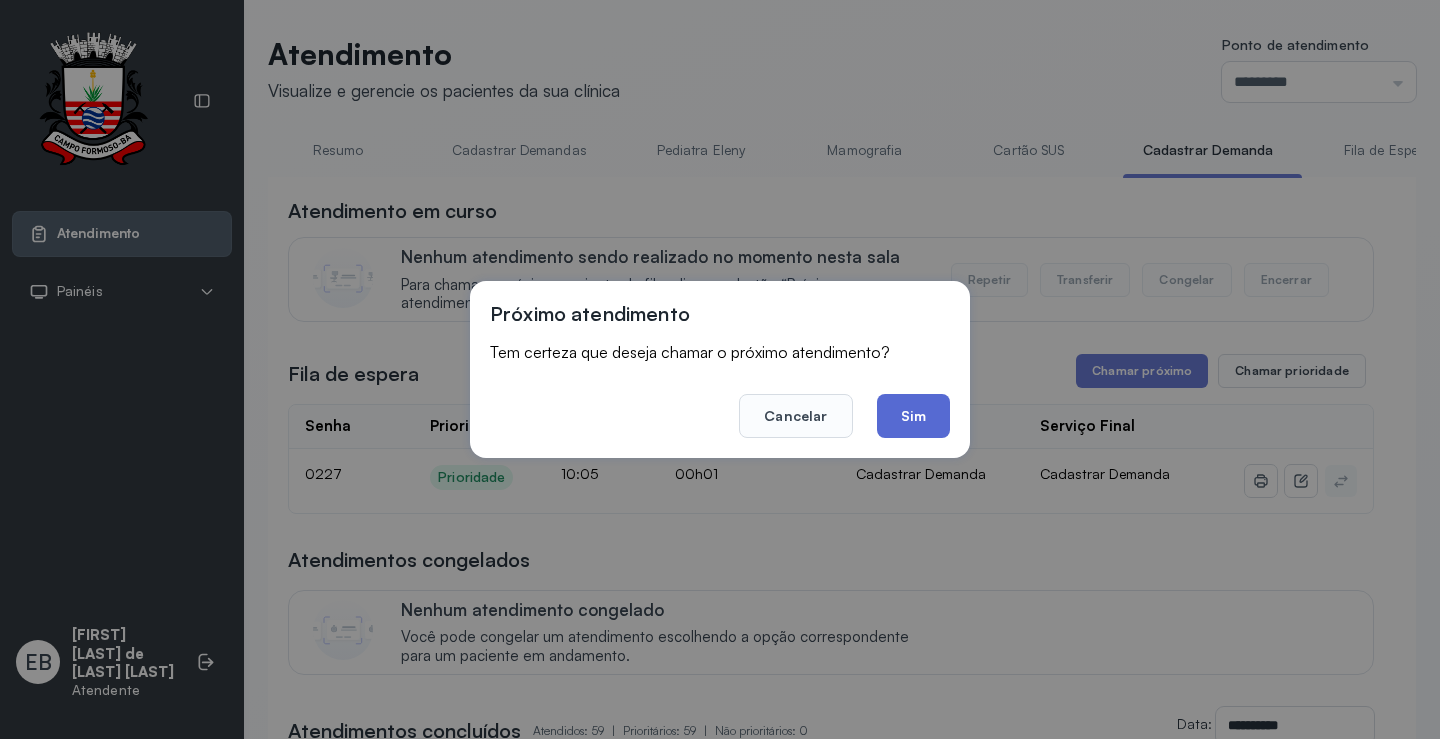 click on "Sim" 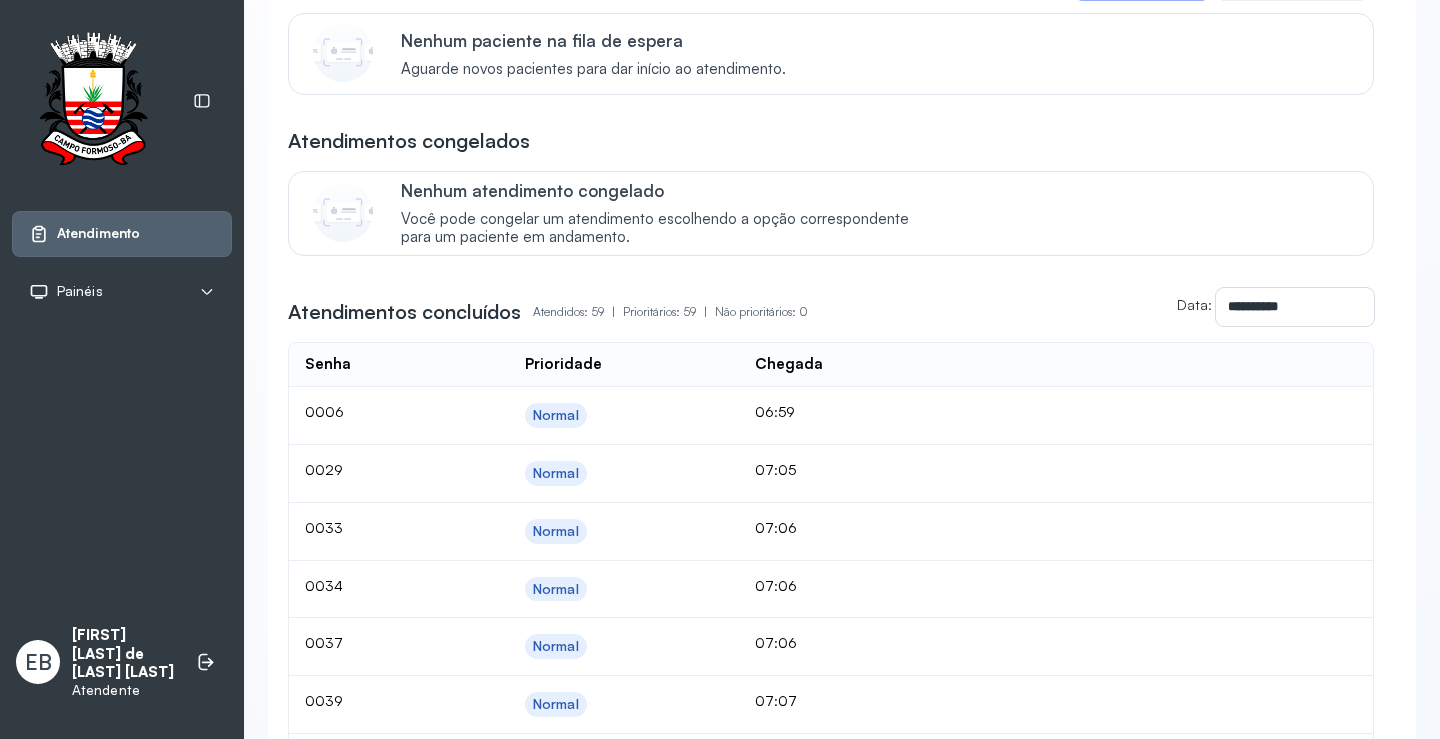 scroll, scrollTop: 300, scrollLeft: 0, axis: vertical 